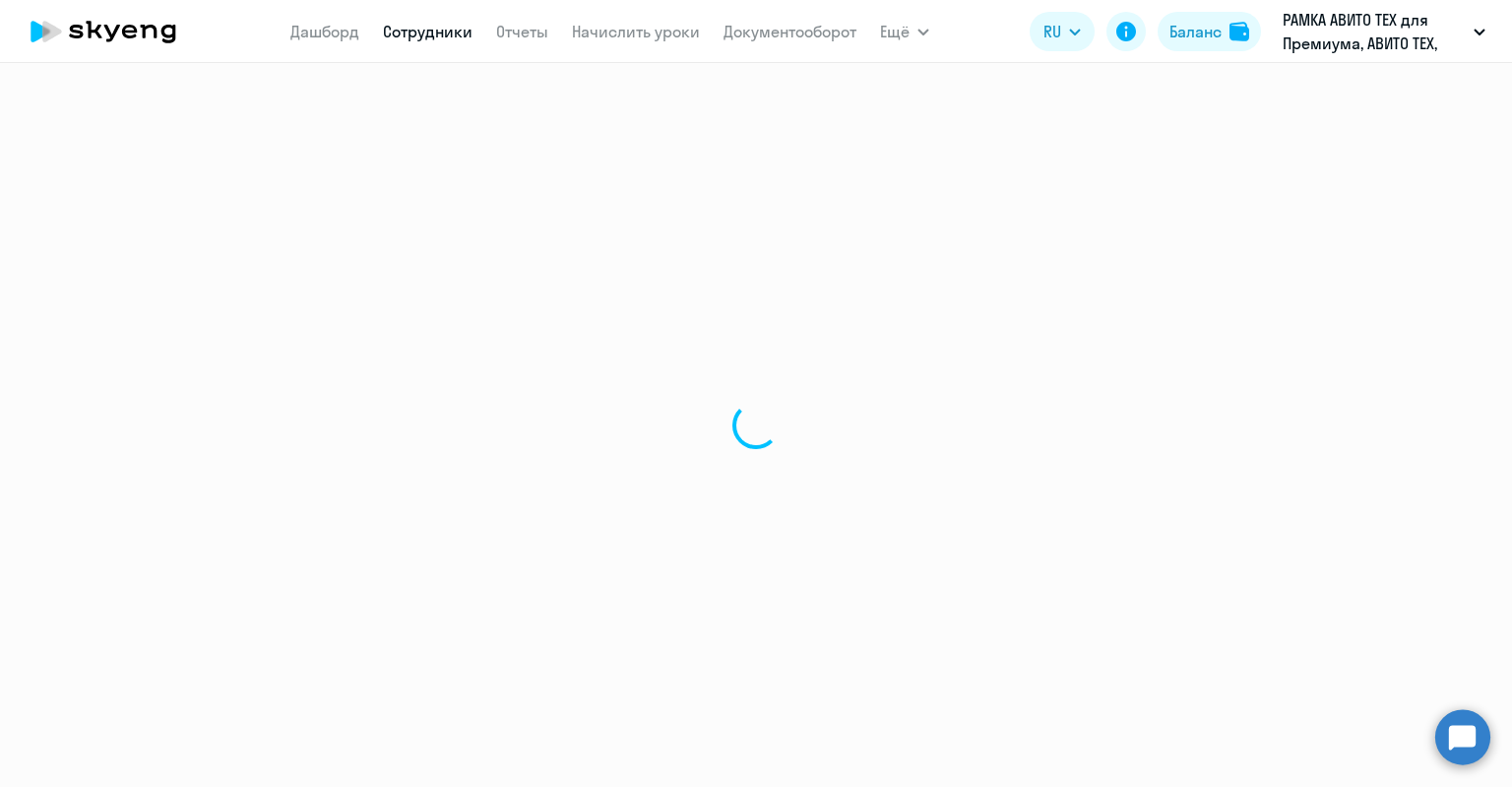 scroll, scrollTop: 0, scrollLeft: 0, axis: both 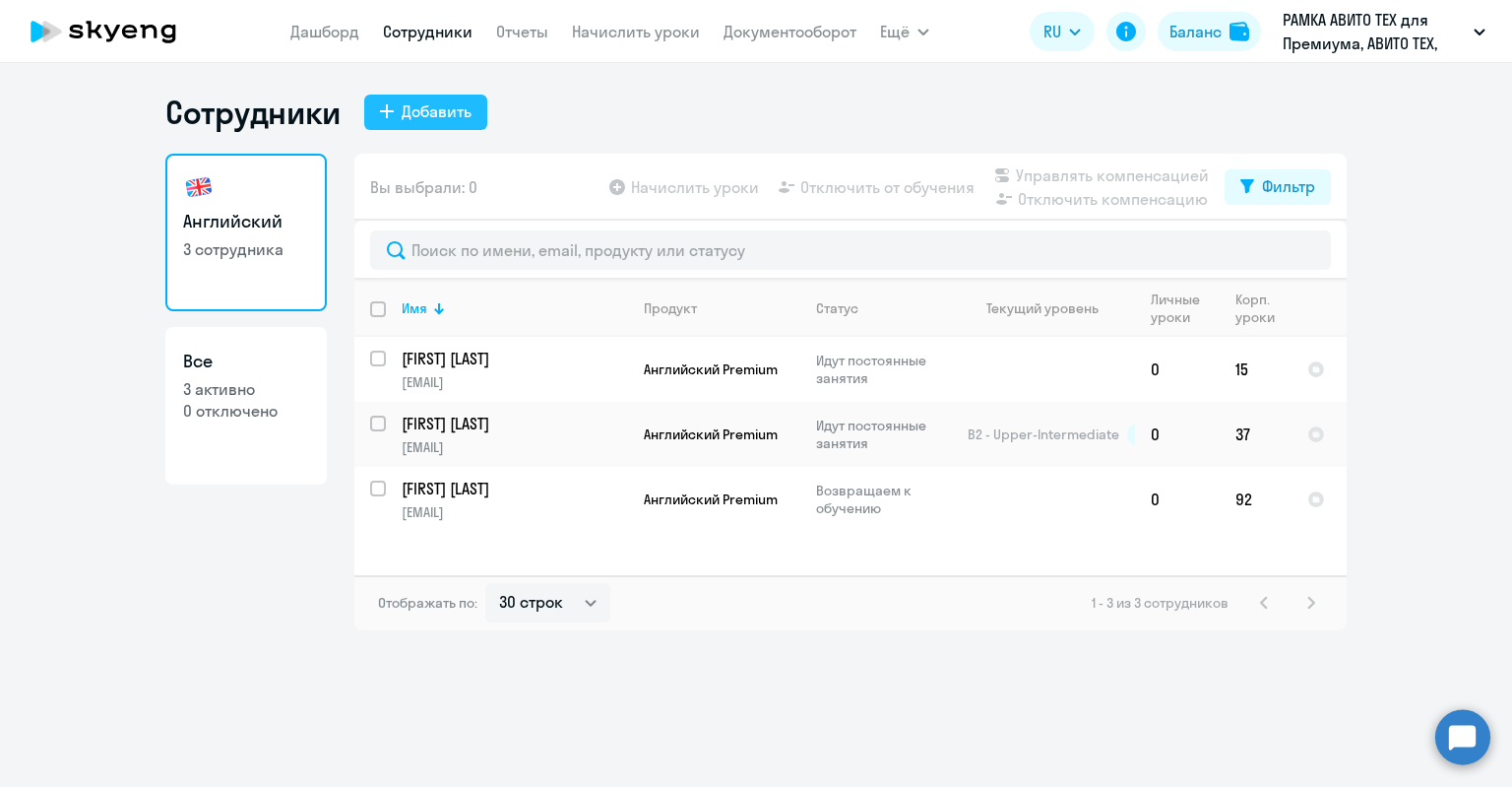click on "Добавить" 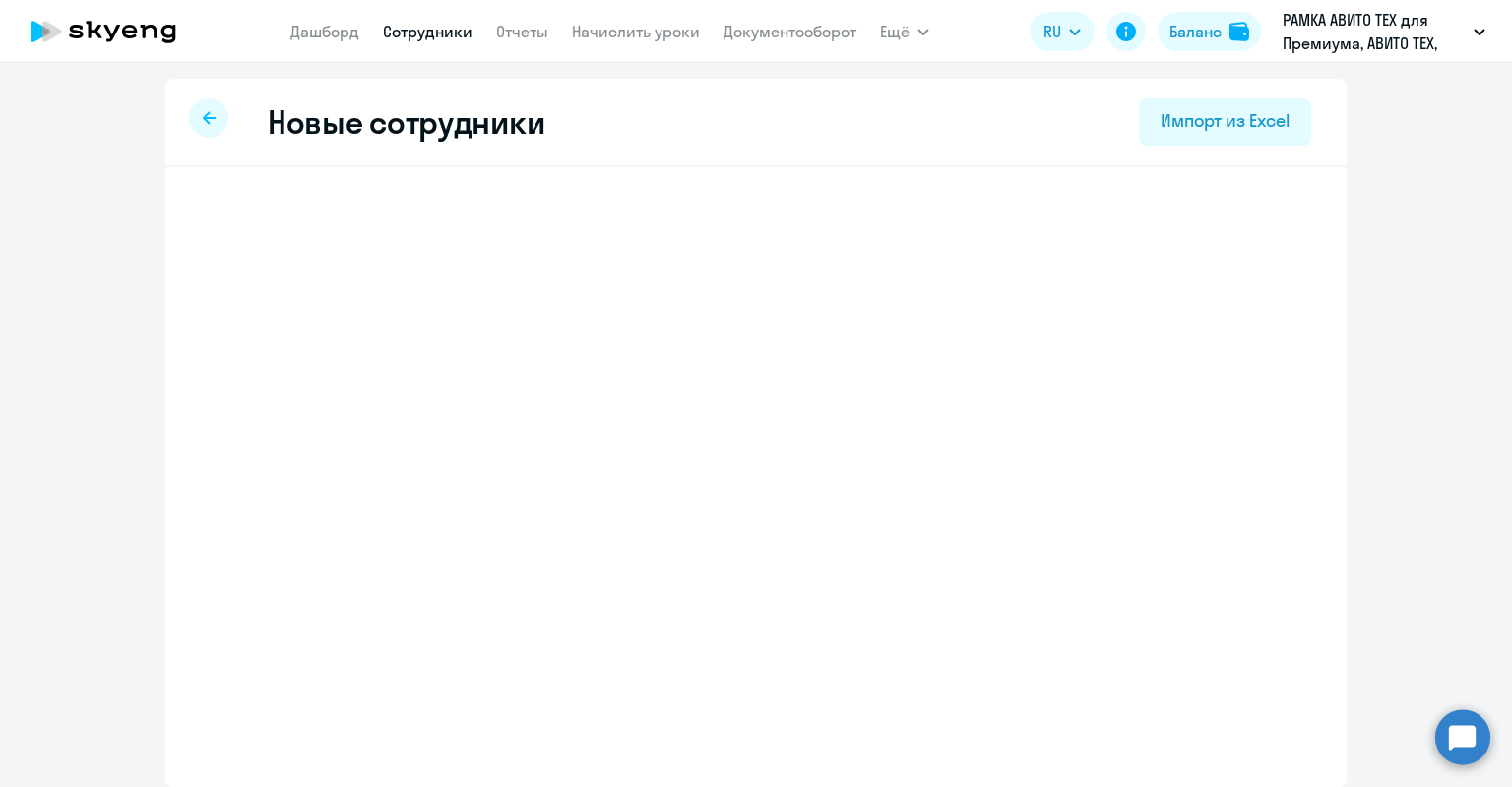 select on "english_adult_not_native_speaker_premium" 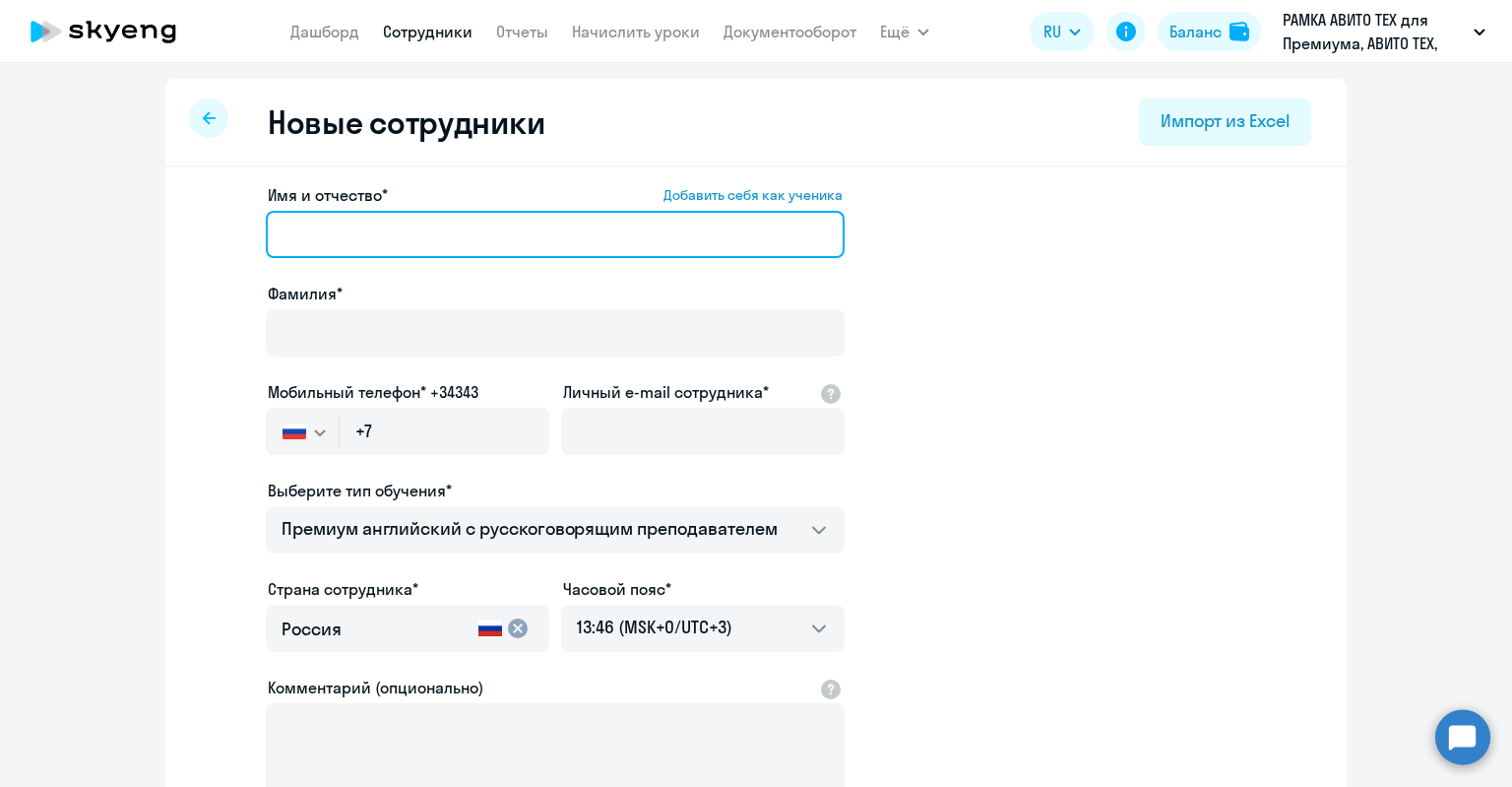 click on "Имя и отчество*  Добавить себя как ученика" at bounding box center [555, 234] 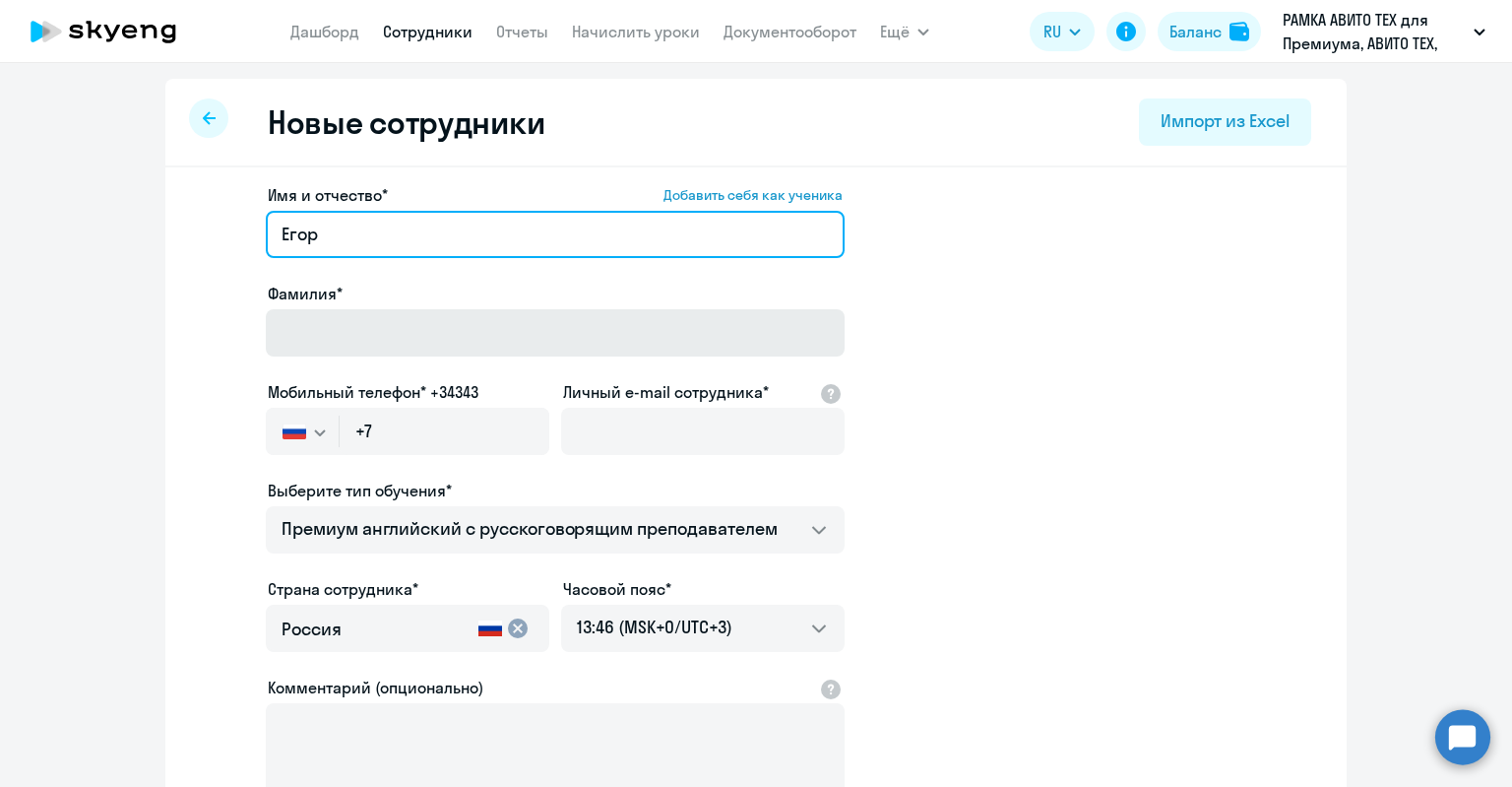 type on "Егор" 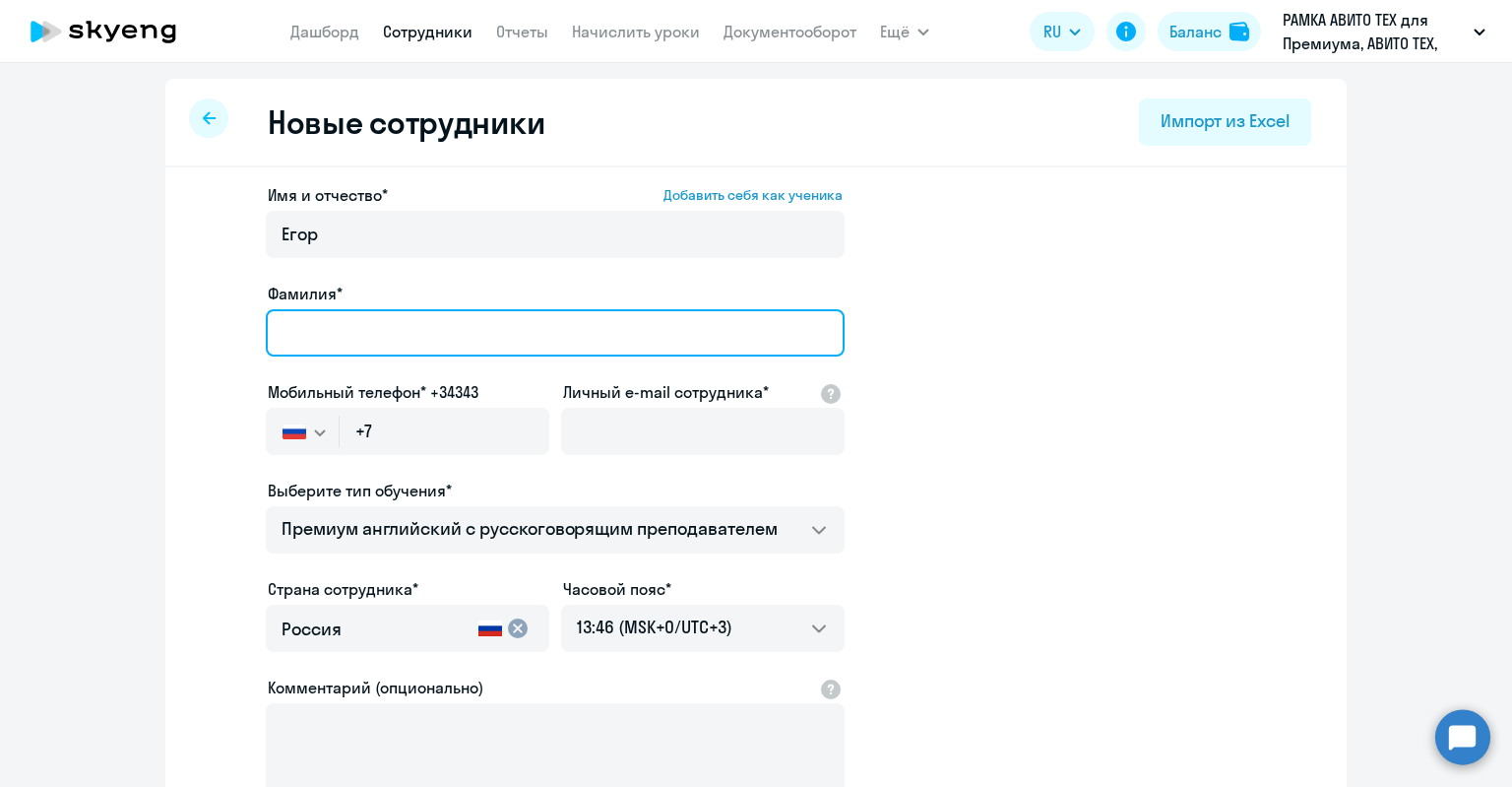 click on "Фамилия*" at bounding box center [555, 333] 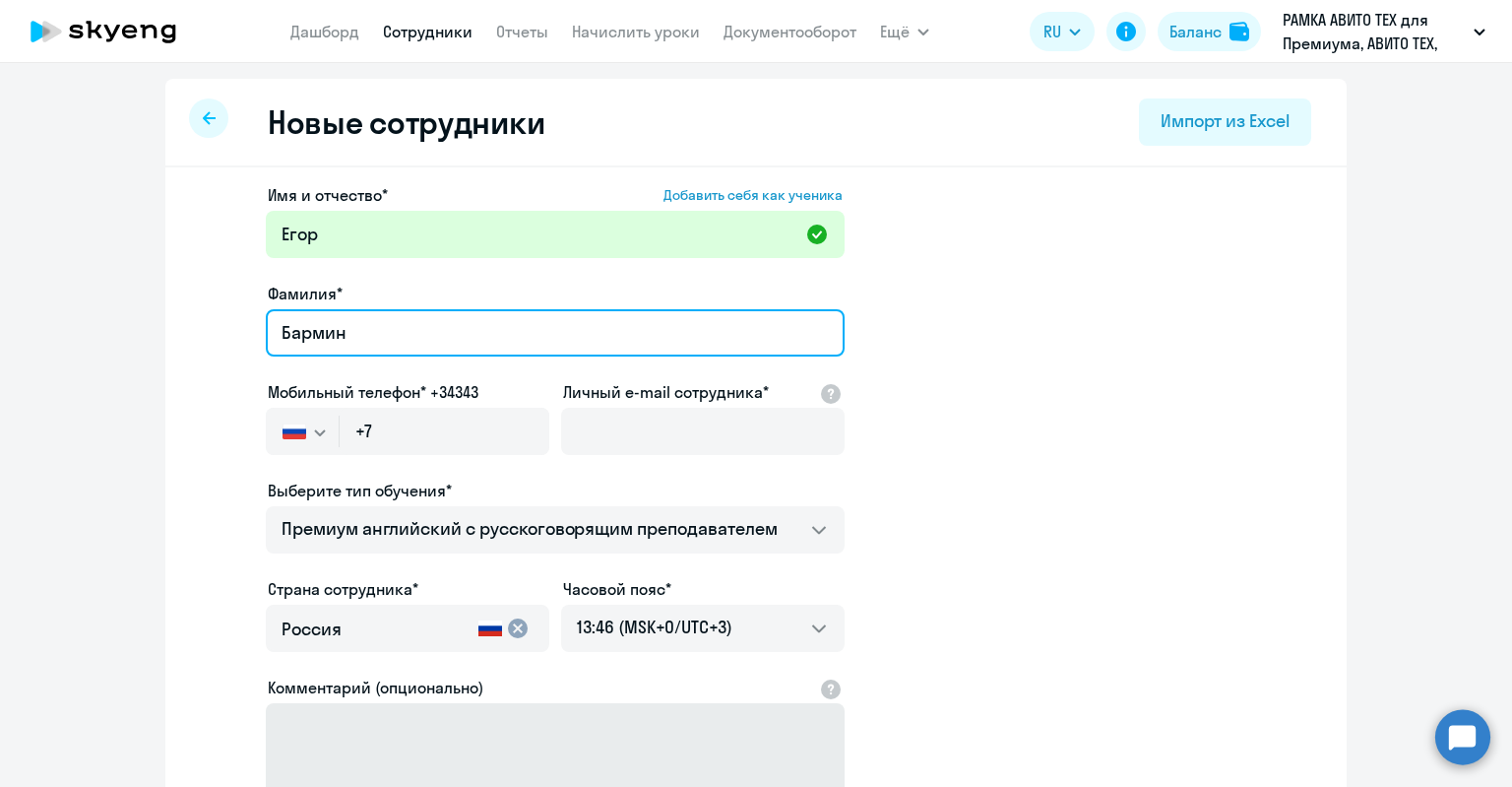 type on "Бармин" 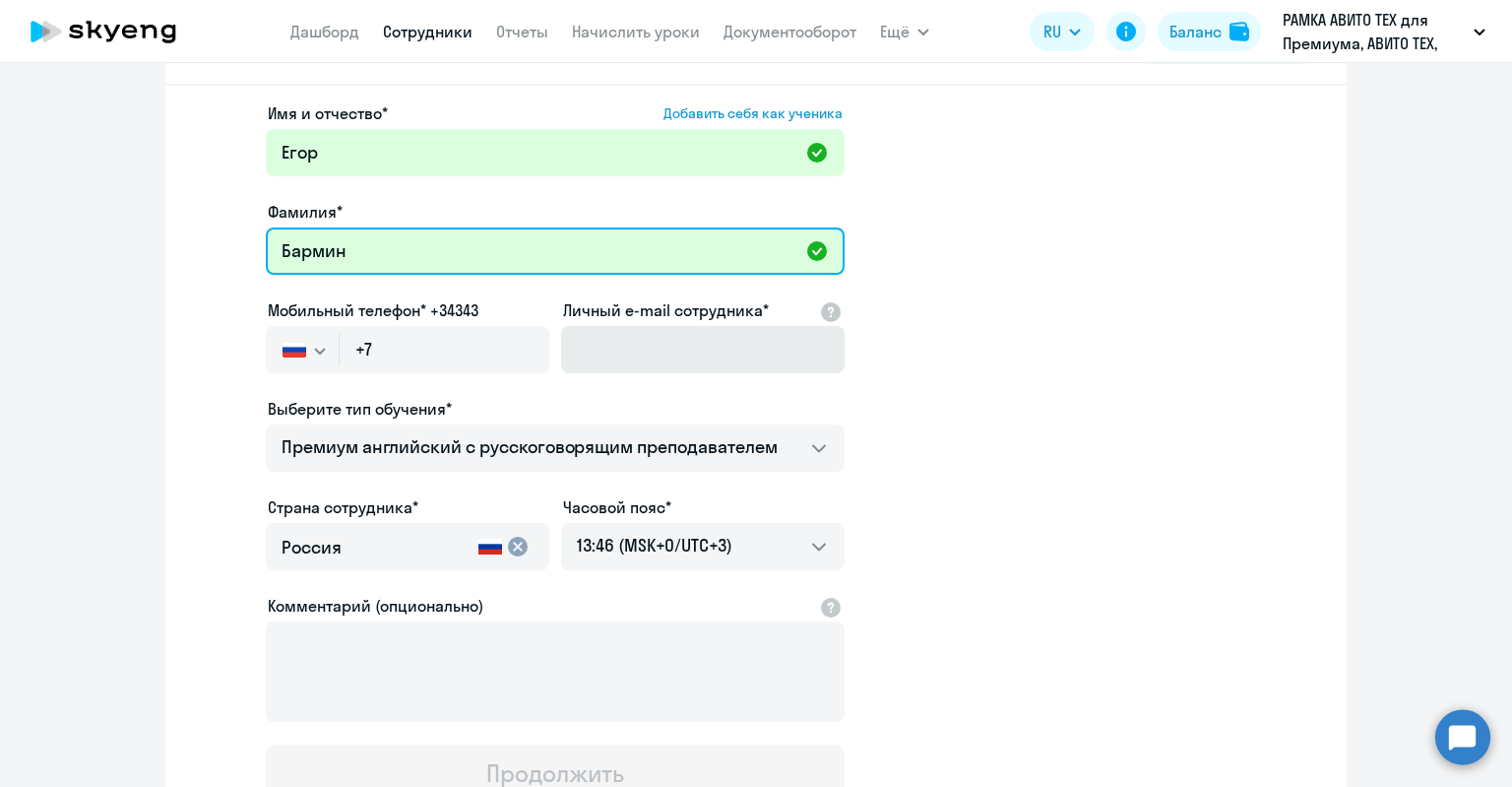 scroll, scrollTop: 98, scrollLeft: 0, axis: vertical 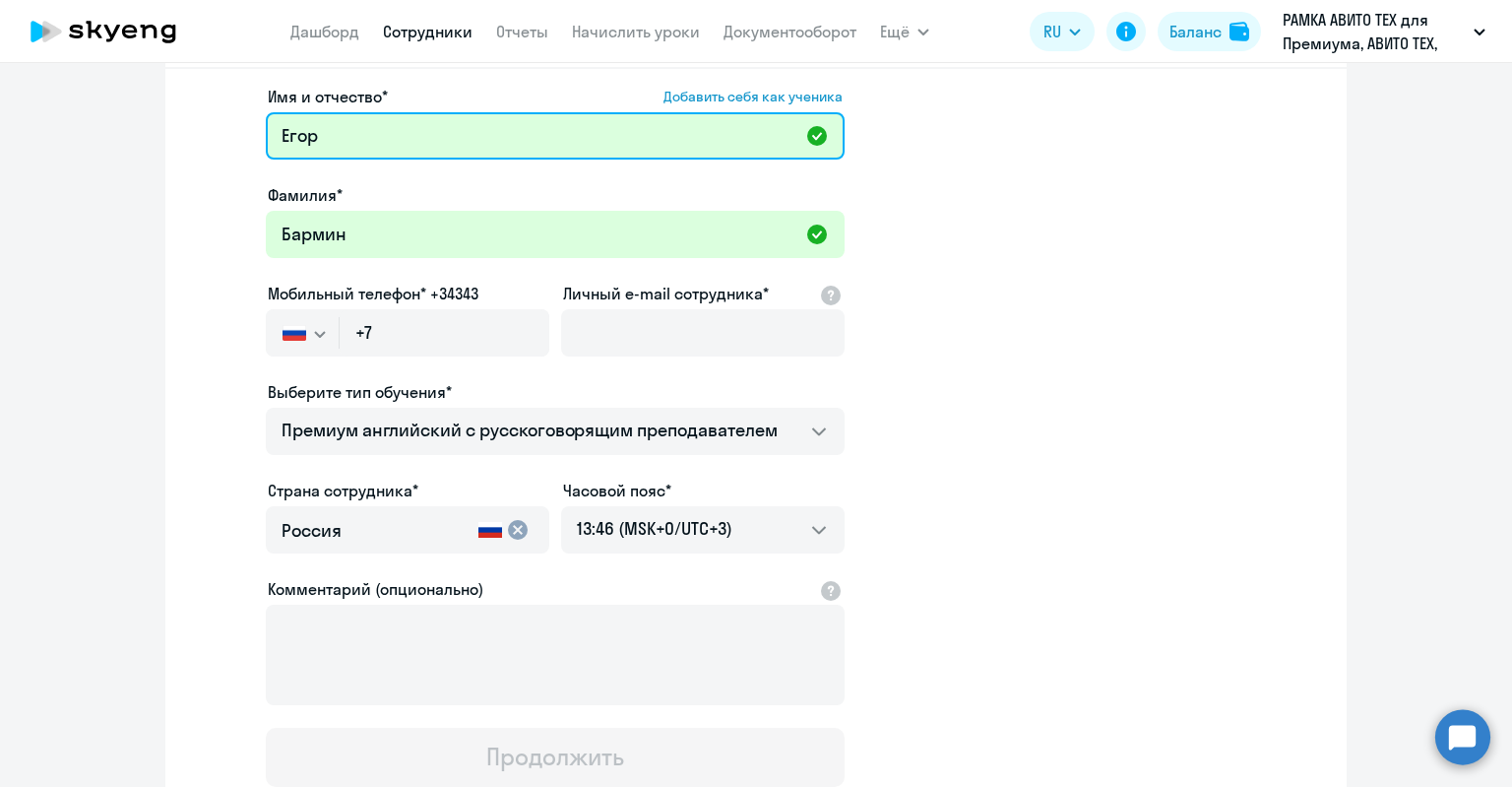 drag, startPoint x: 324, startPoint y: 128, endPoint x: 169, endPoint y: 97, distance: 158.0696 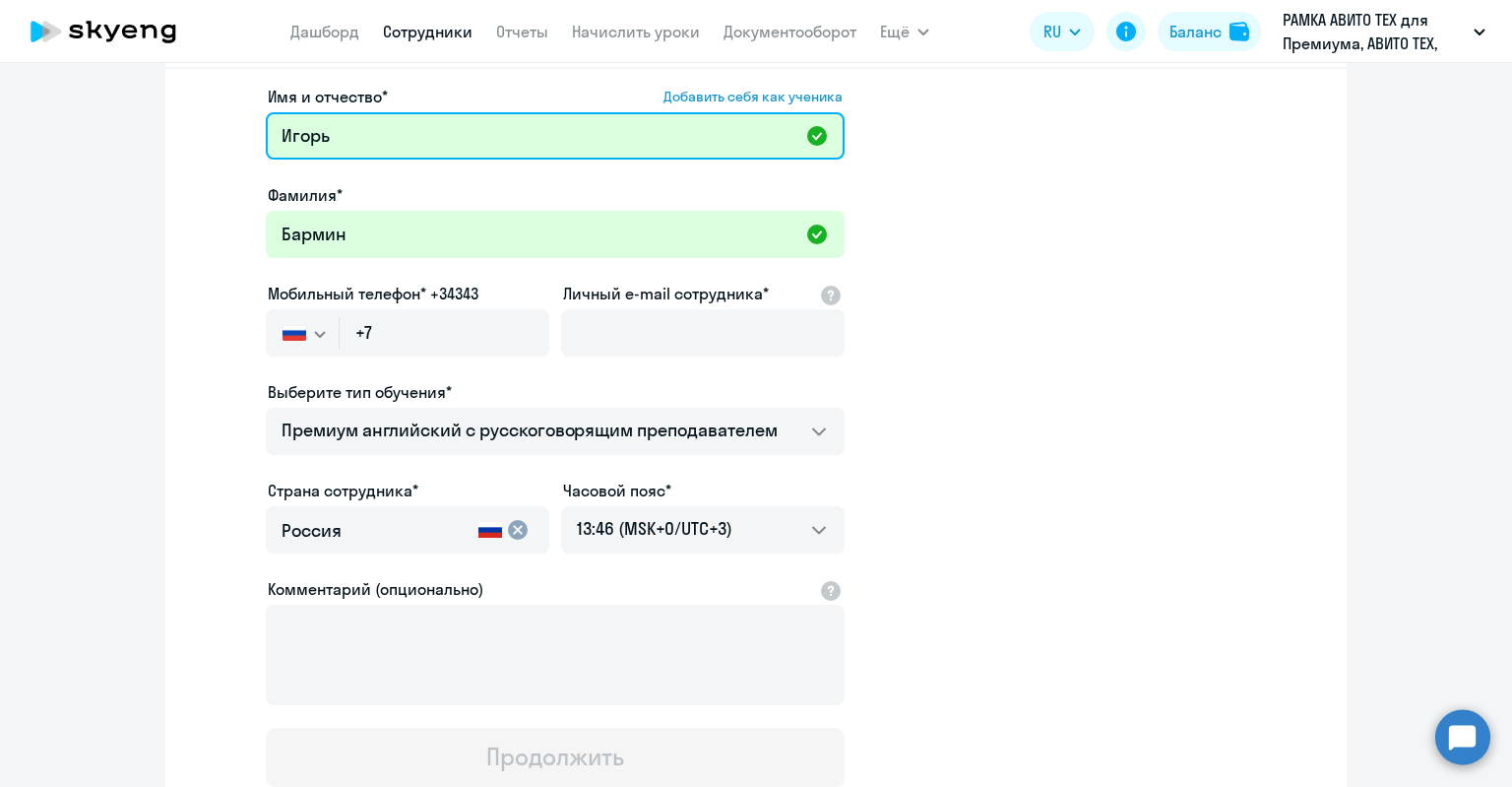 type on "Игорь" 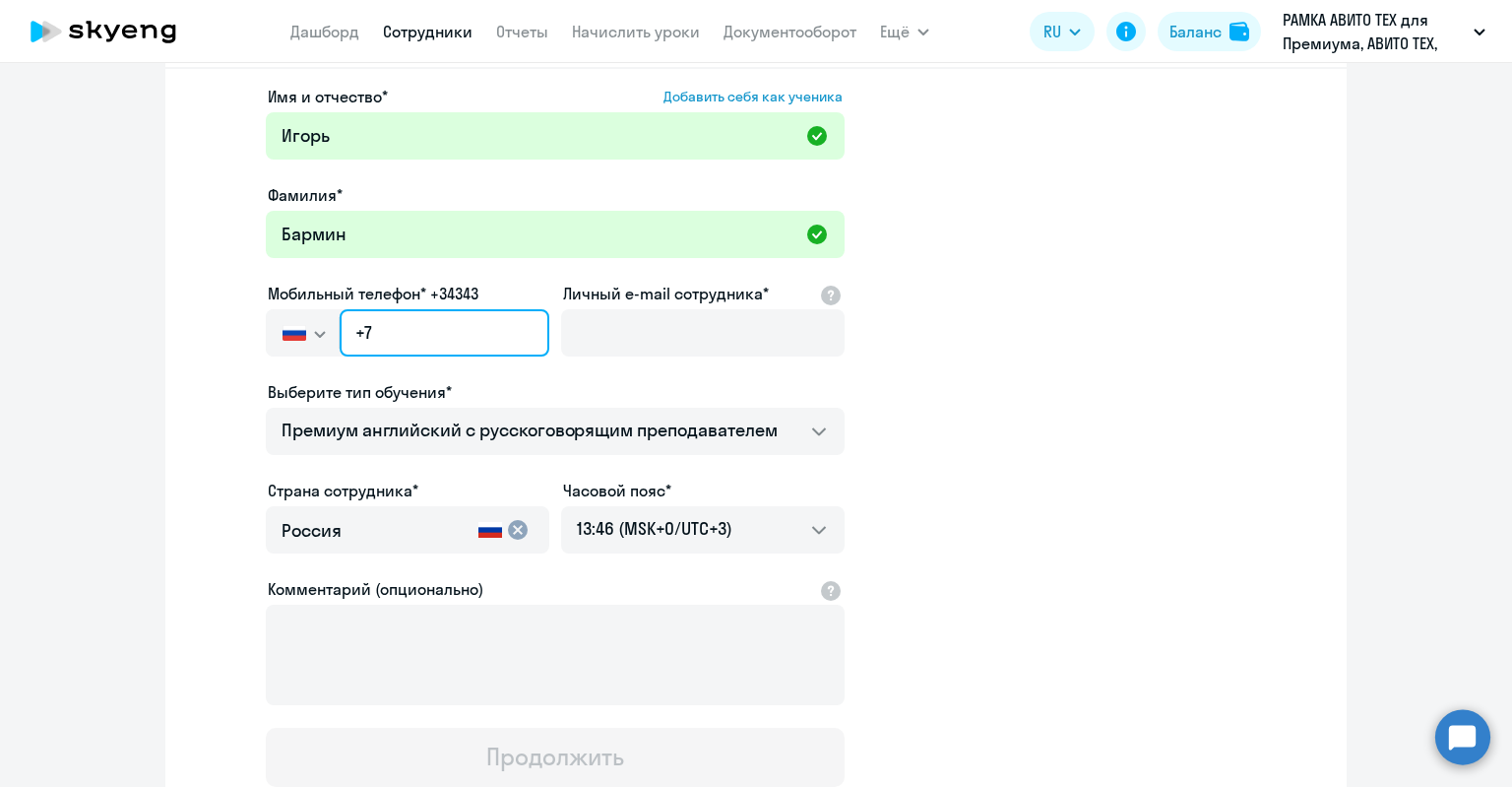 click on "+7" 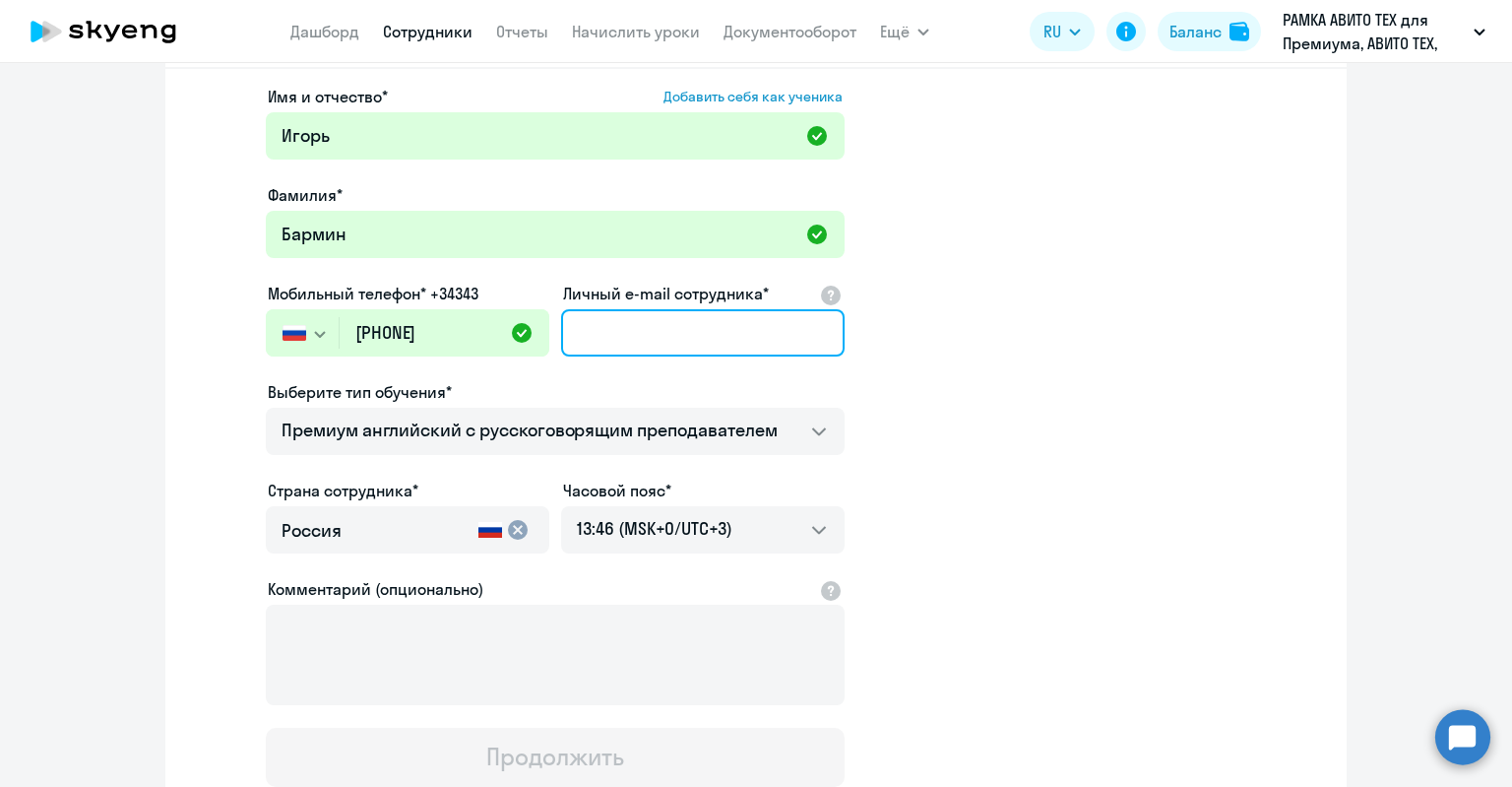 click on "Личный e-mail сотрудника*" at bounding box center [703, 333] 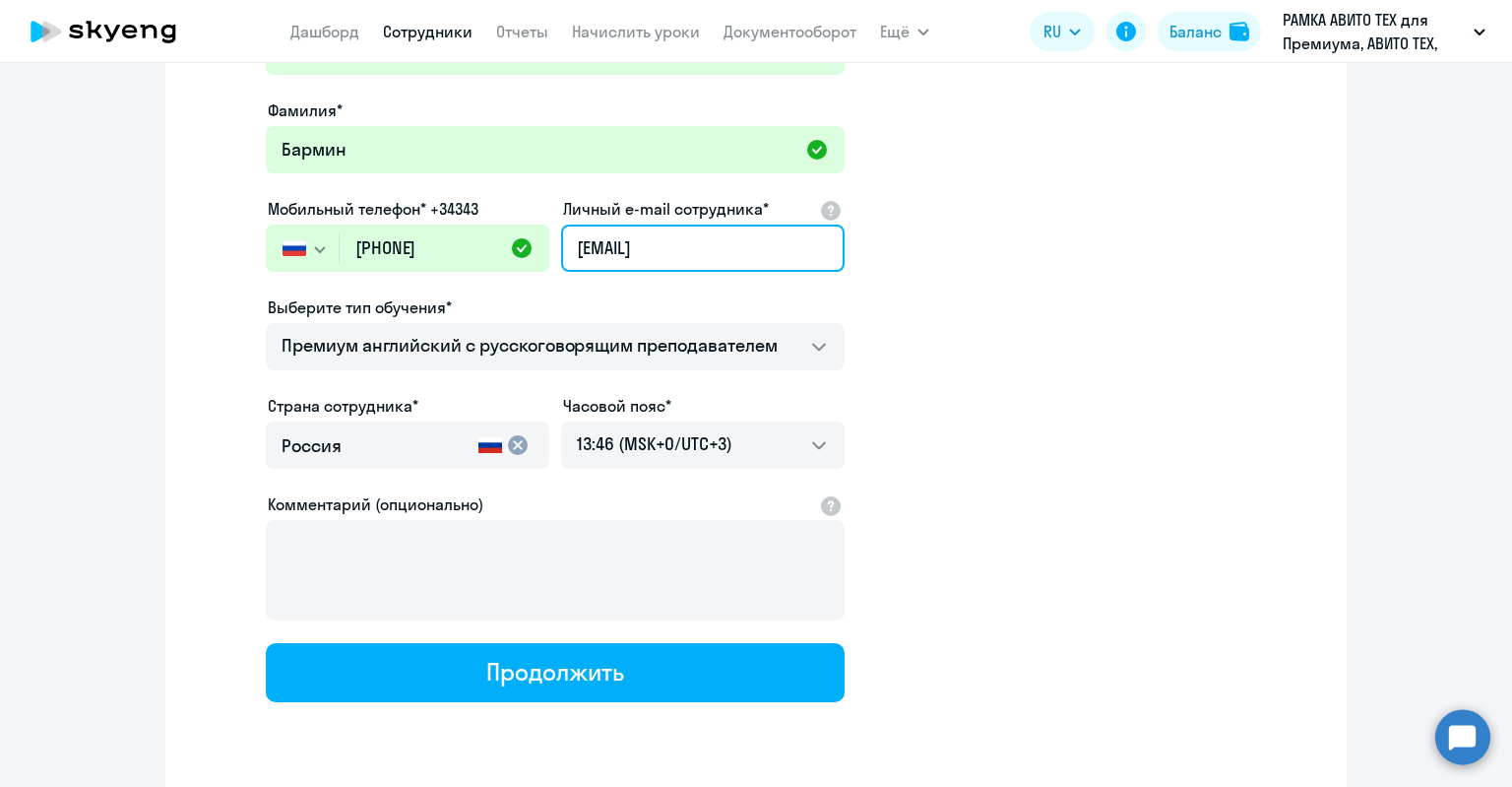 scroll, scrollTop: 244, scrollLeft: 0, axis: vertical 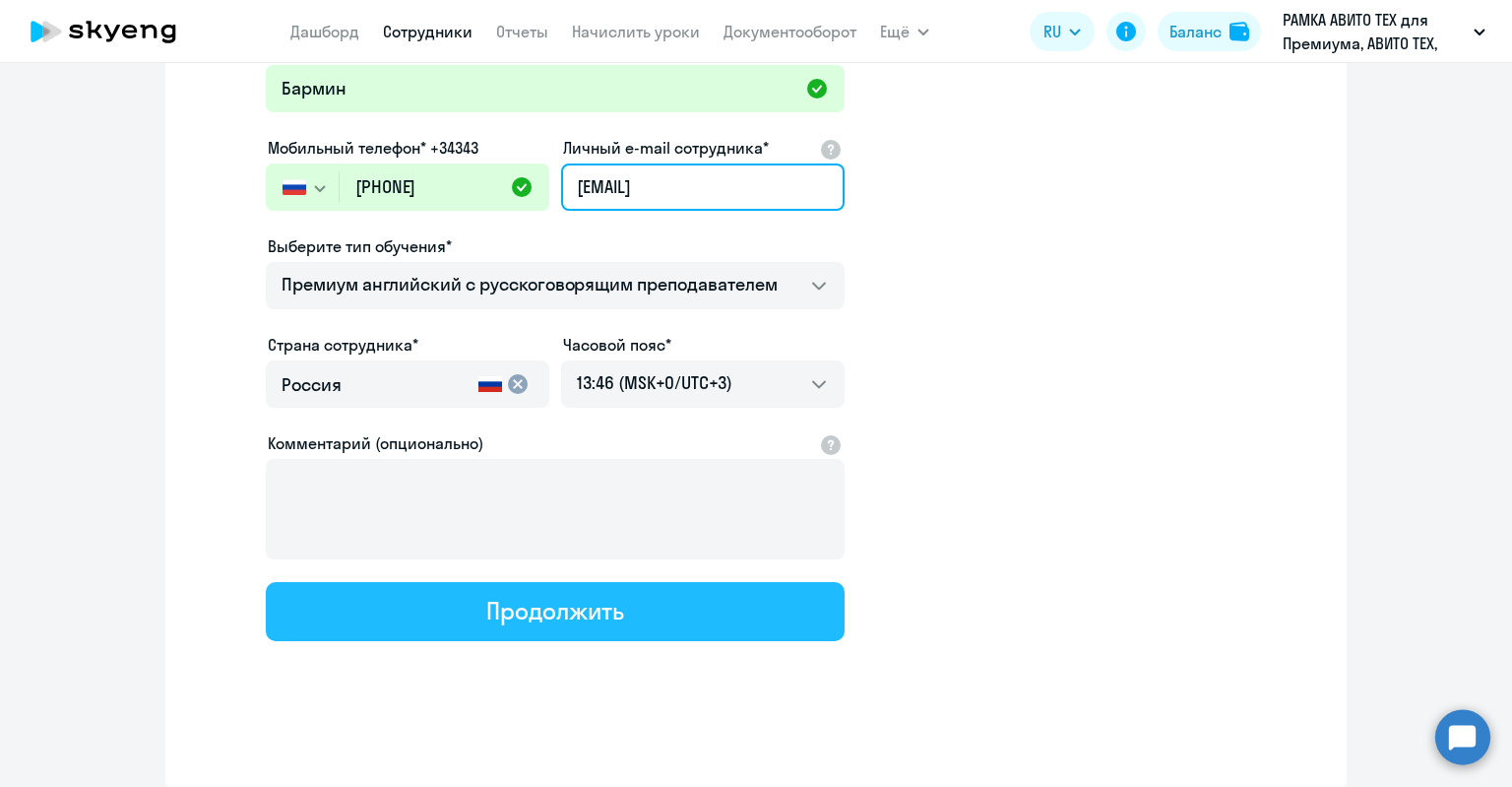 type on "iabarmin@avito.ru" 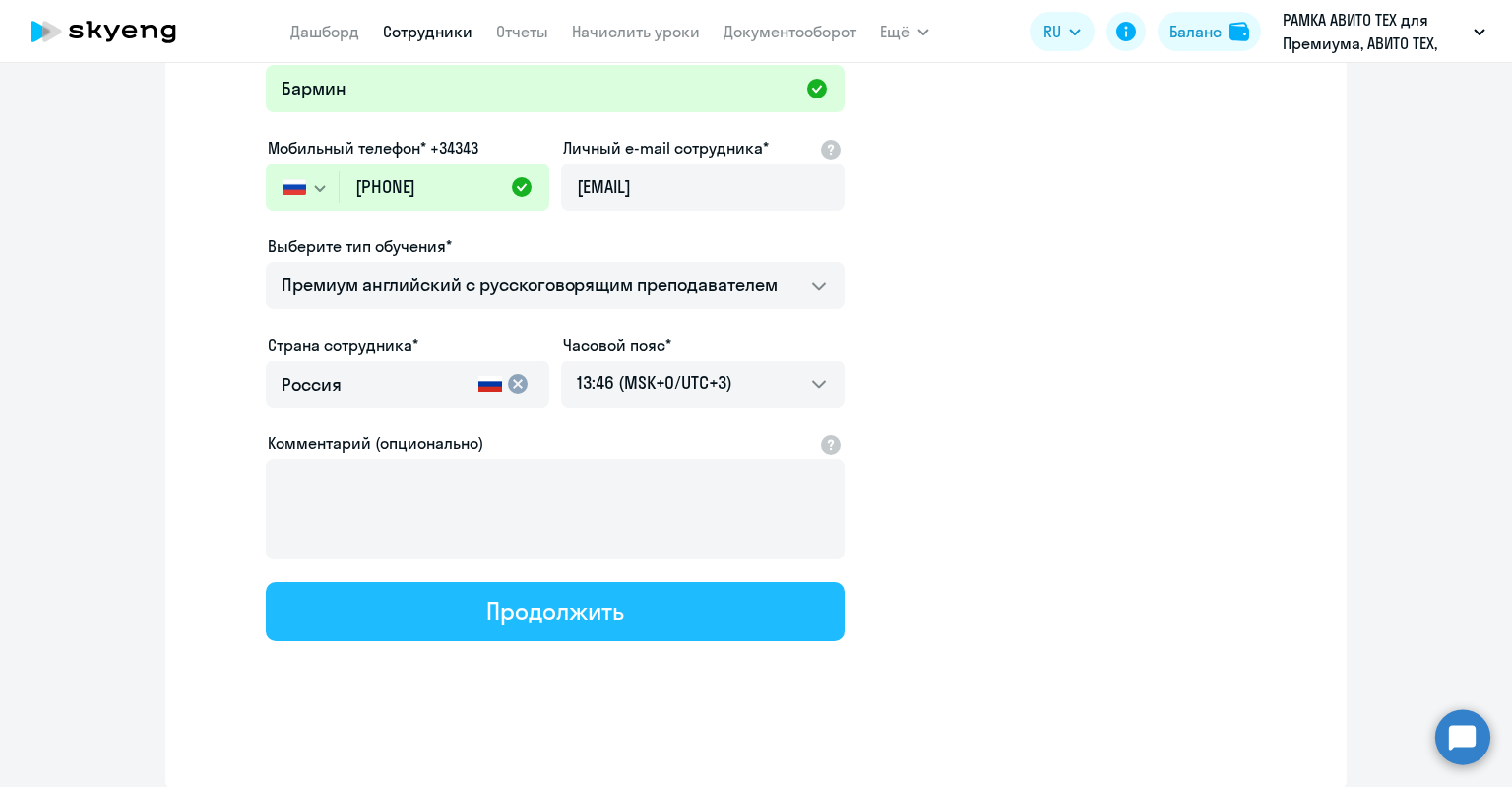 click on "Продолжить" 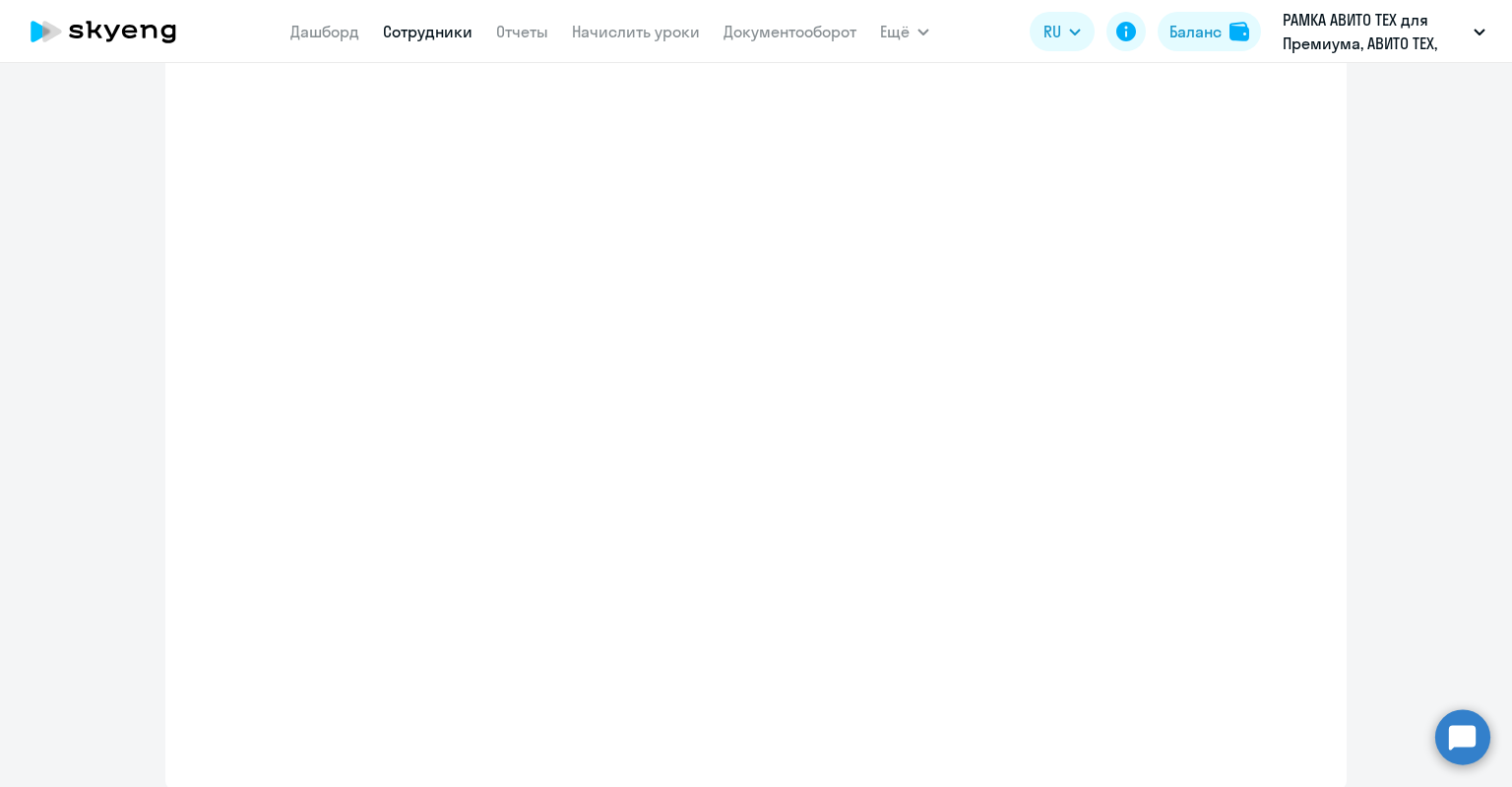select on "english_adult_not_native_speaker_premium" 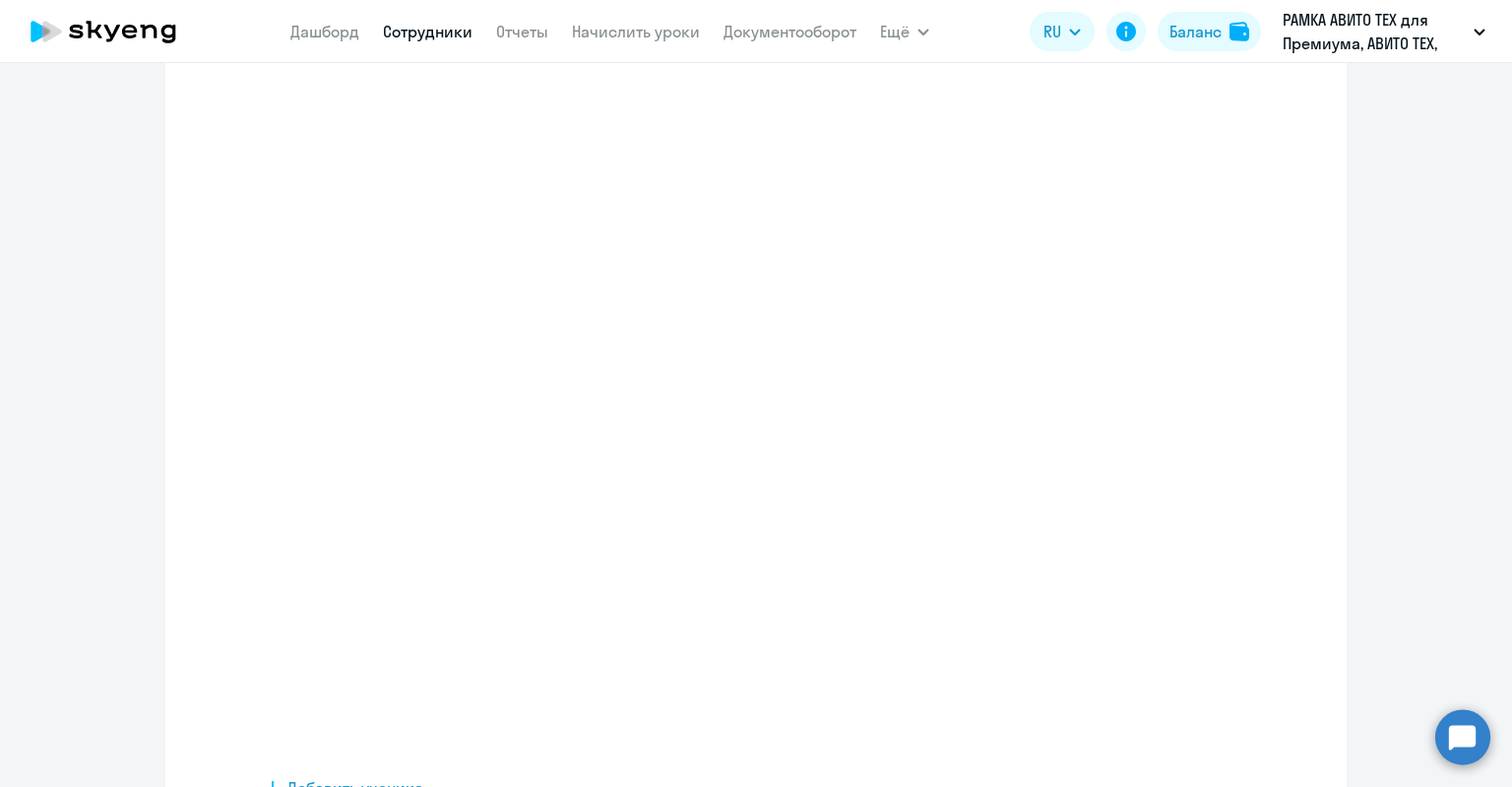 scroll, scrollTop: 0, scrollLeft: 0, axis: both 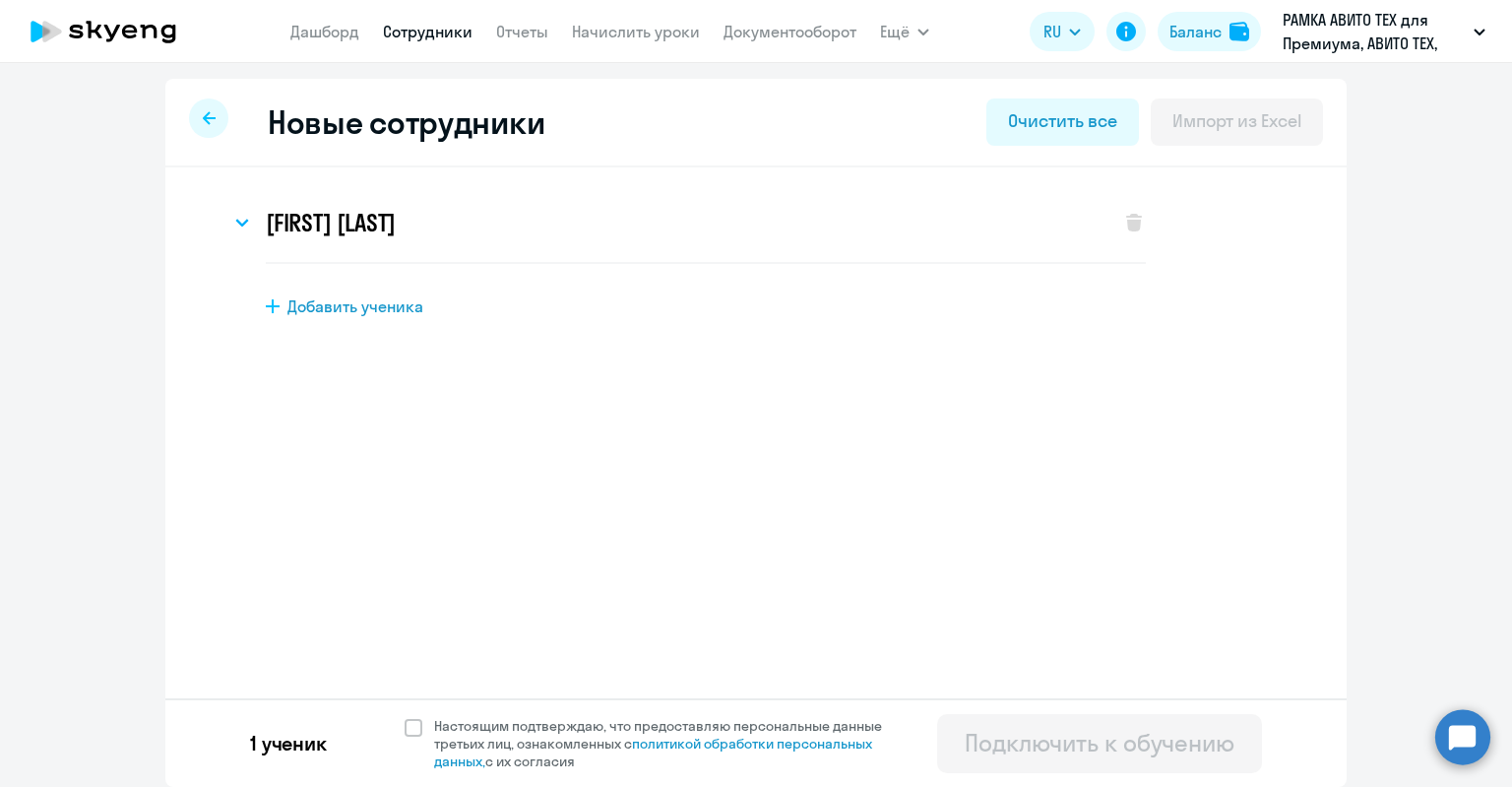click on "1 ученик  Настоящим подтверждаю, что предоставляю персональные данные третьих лиц, ознакомленных с   политикой обработки персональных данных,   с их согласия   Подключить к обучению" 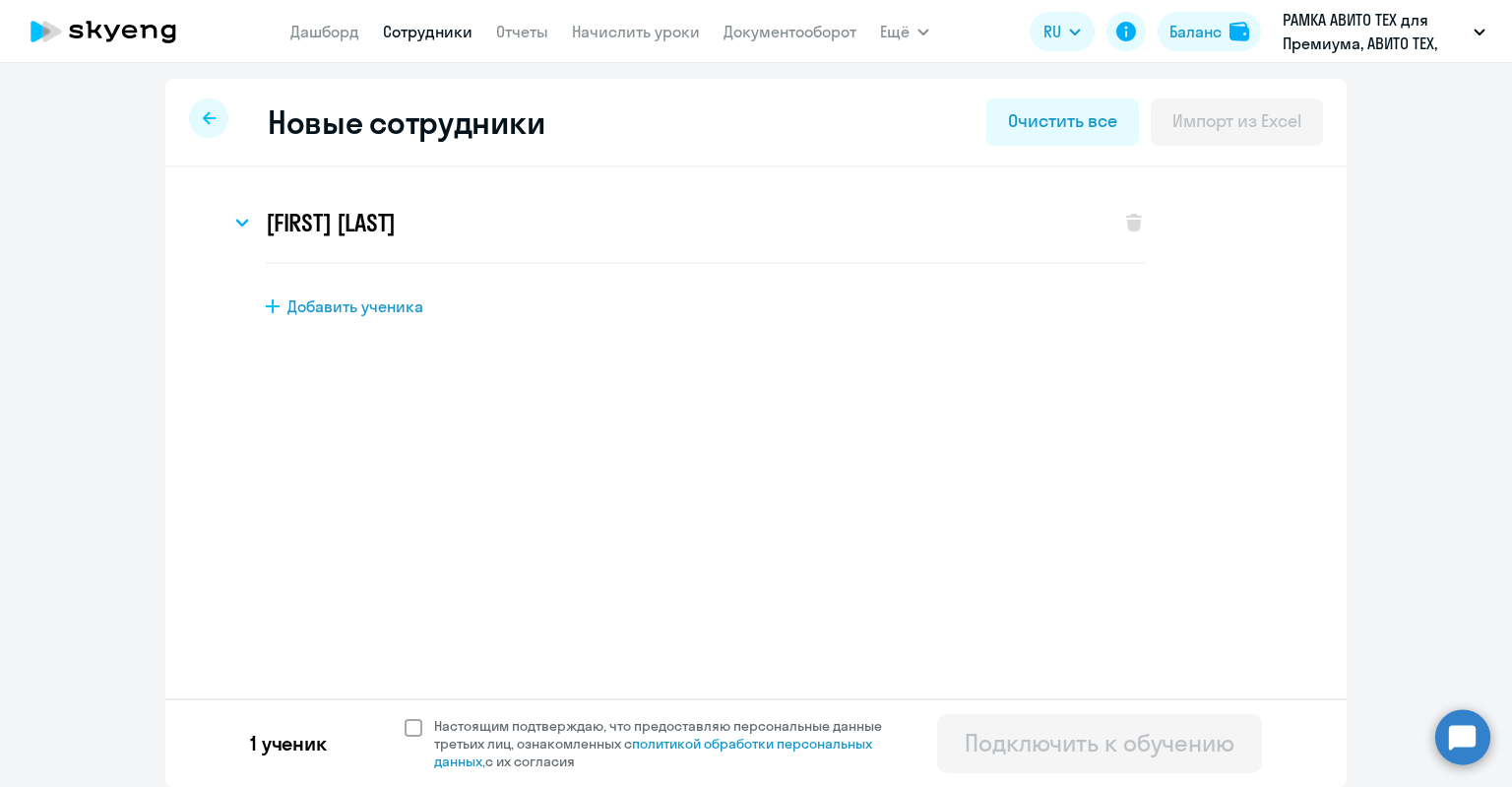 click on "Настоящим подтверждаю, что предоставляю персональные данные третьих лиц, ознакомленных с   политикой обработки персональных данных,   с их согласия" 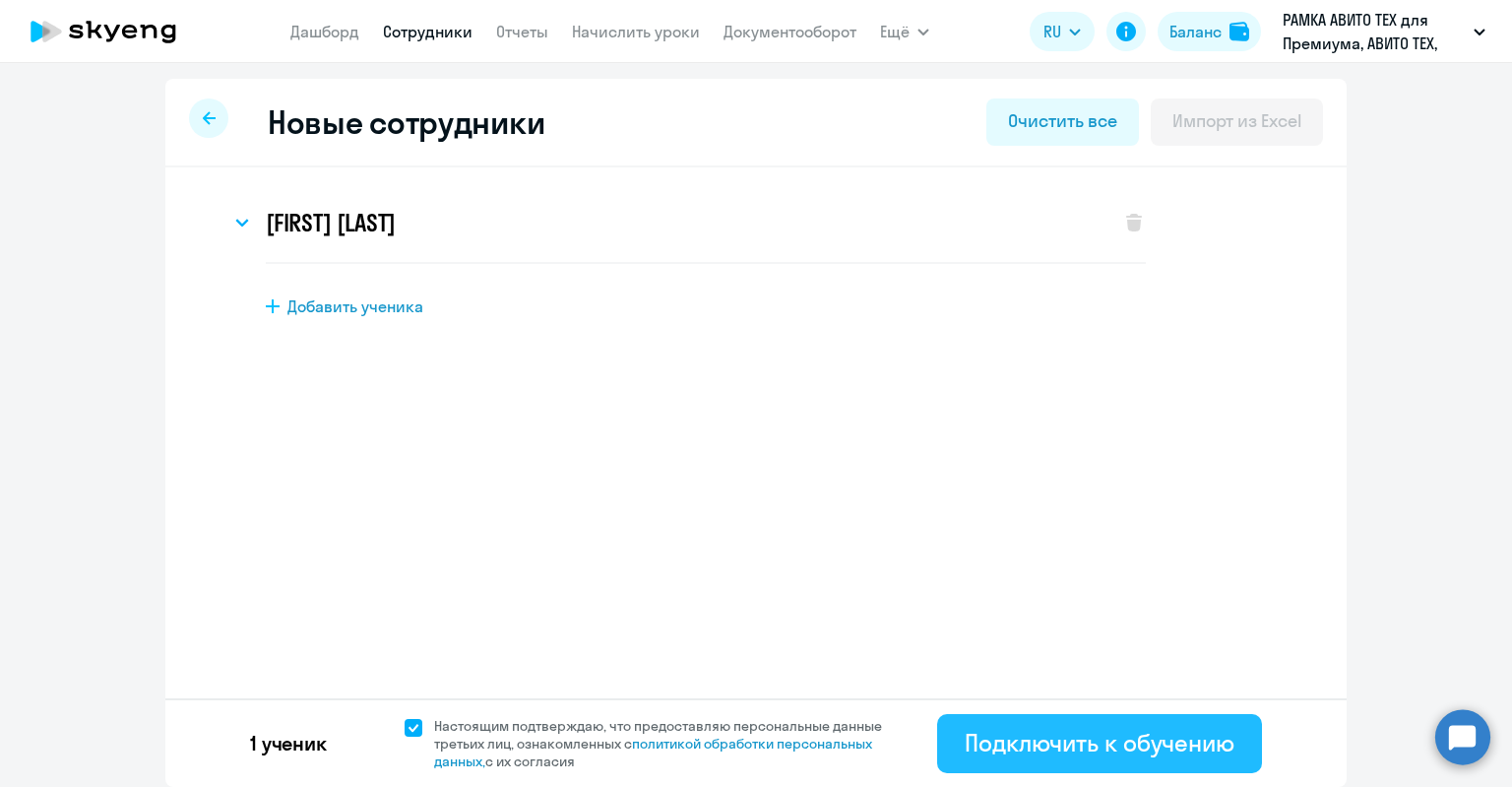 click on "Подключить к обучению" 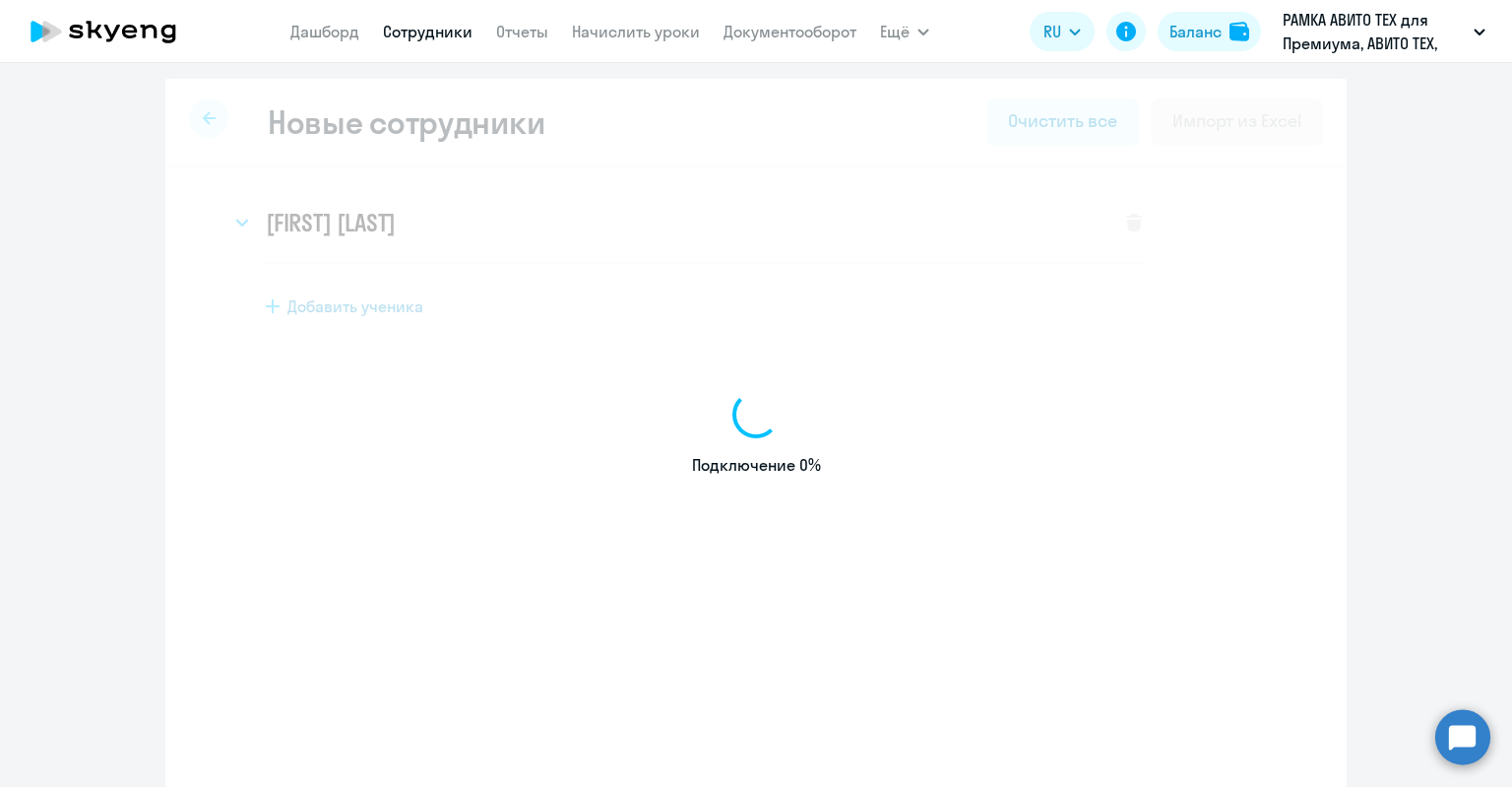 select on "english_adult_not_native_speaker_premium" 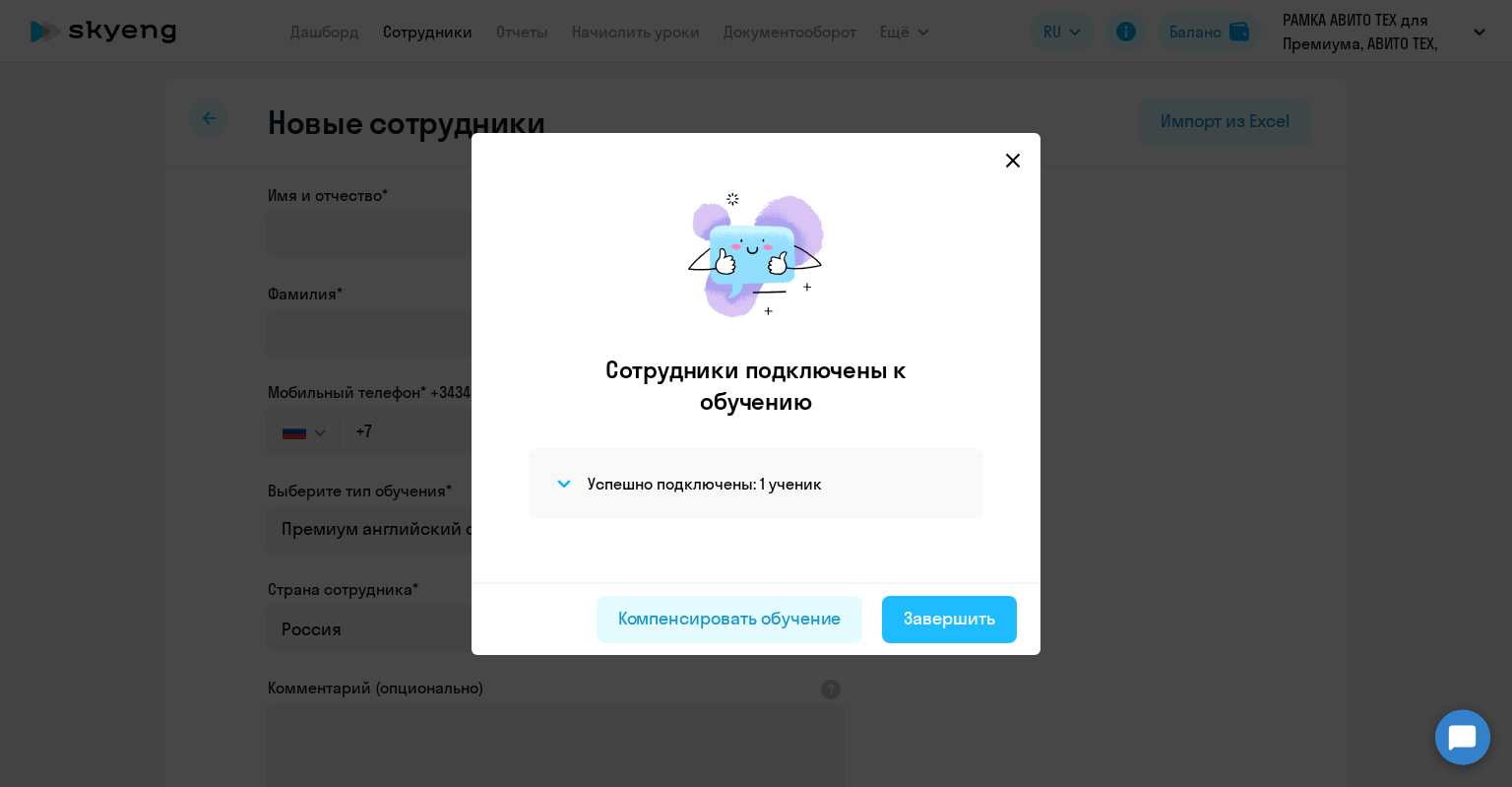 click on "Завершить" at bounding box center (949, 619) 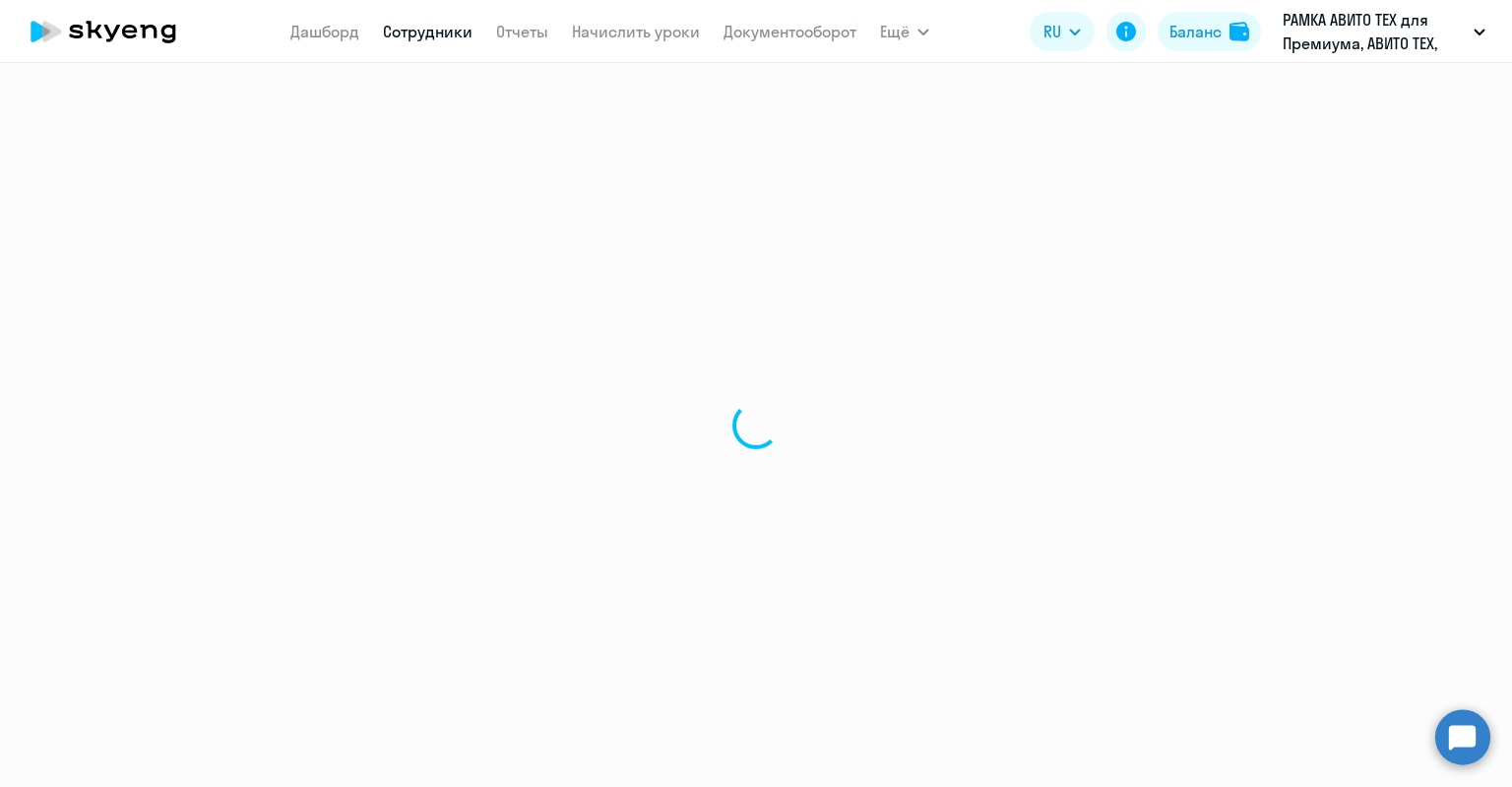 select on "30" 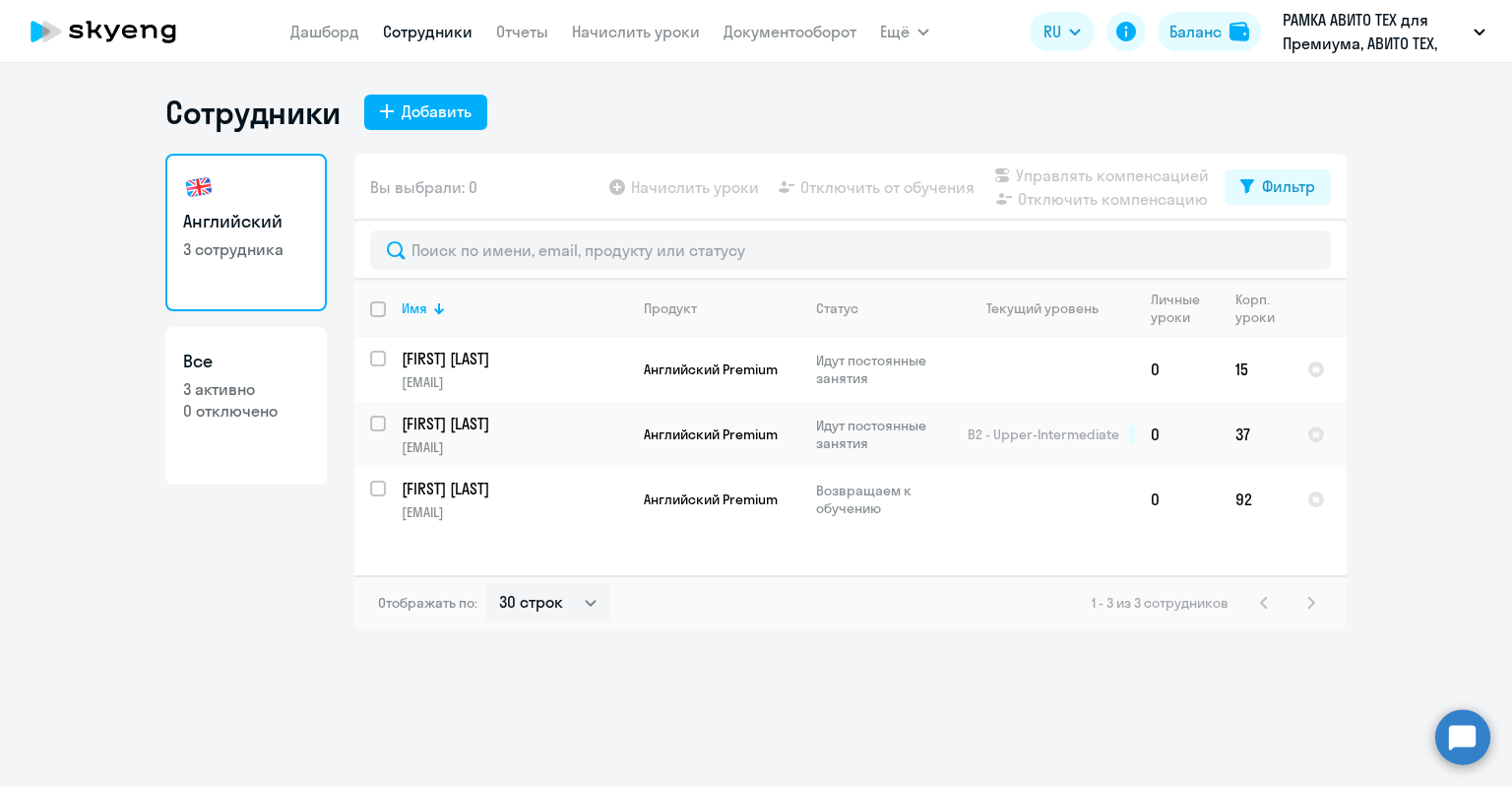click on "Все" 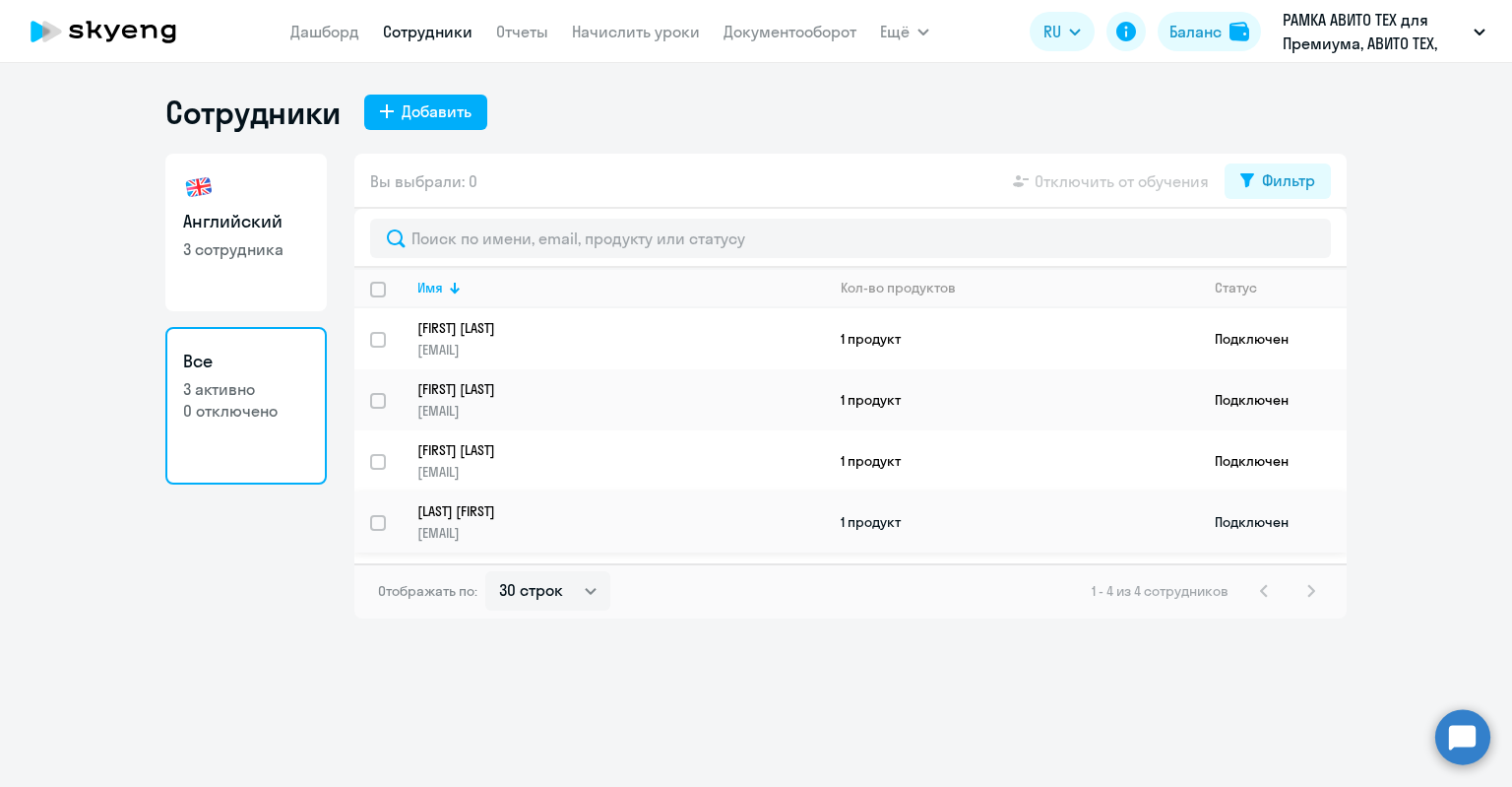 click at bounding box center [390, 535] 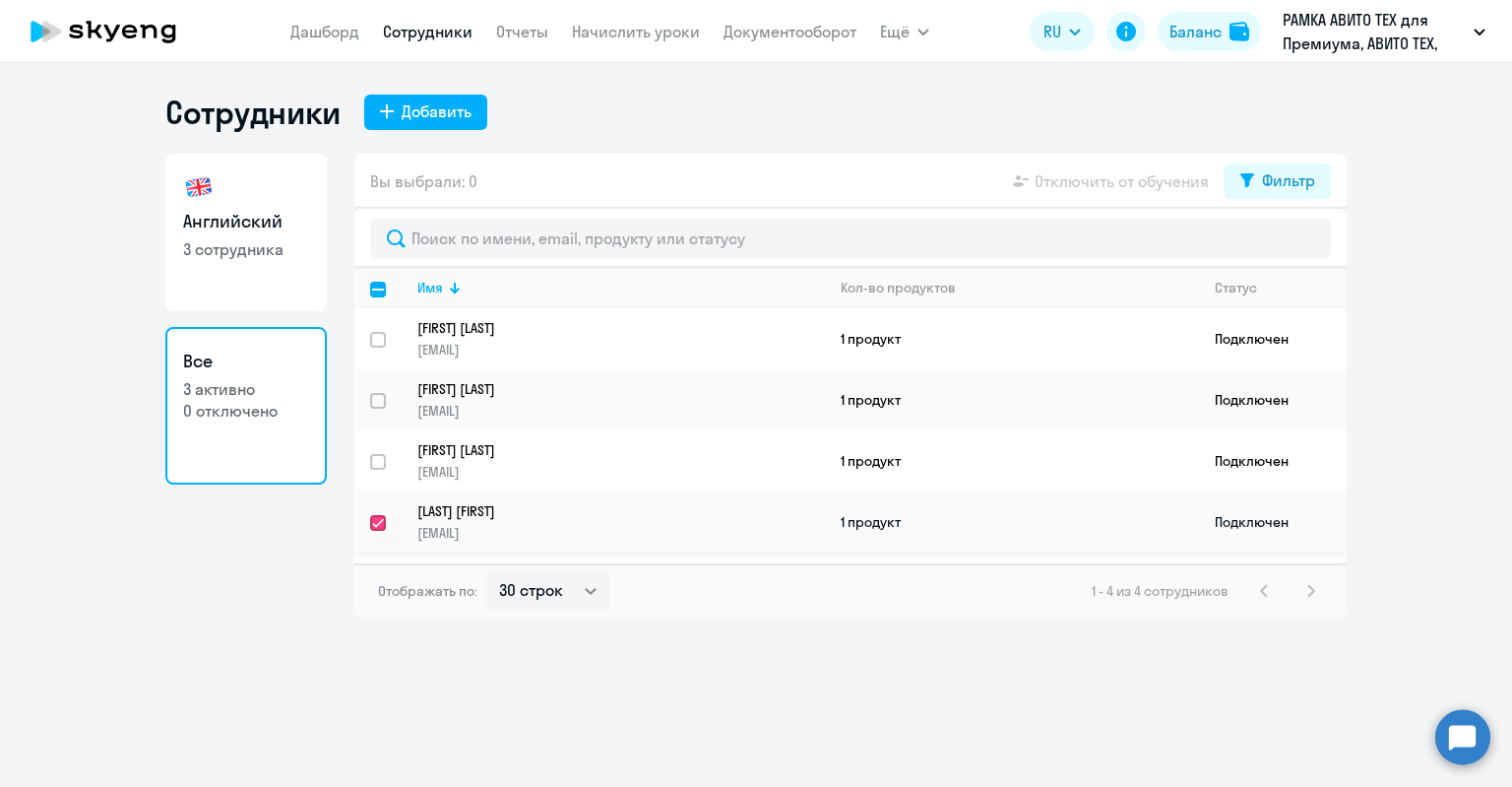 checkbox on "true" 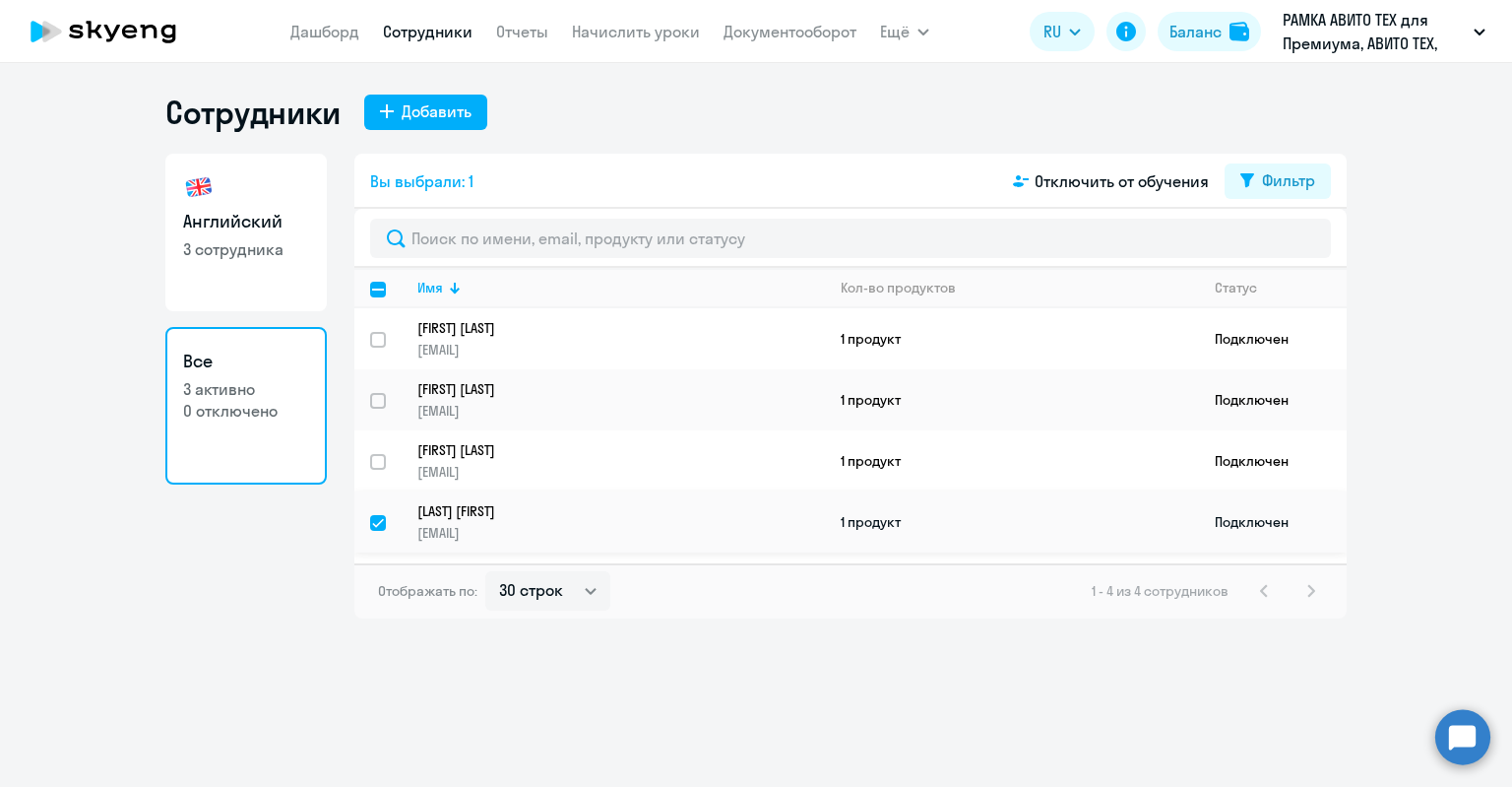 click on "[FIRST] [LAST]" 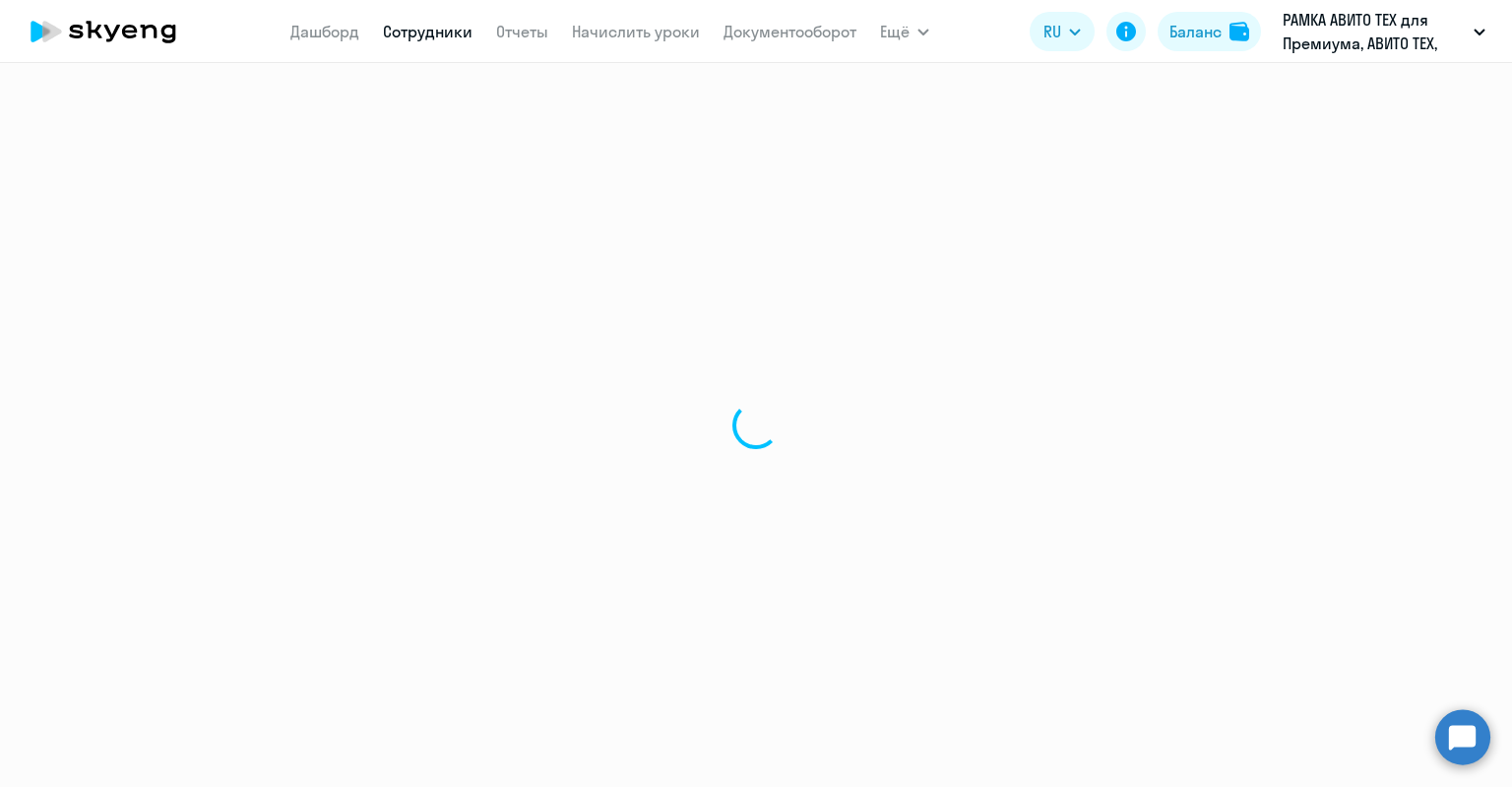 select on "english" 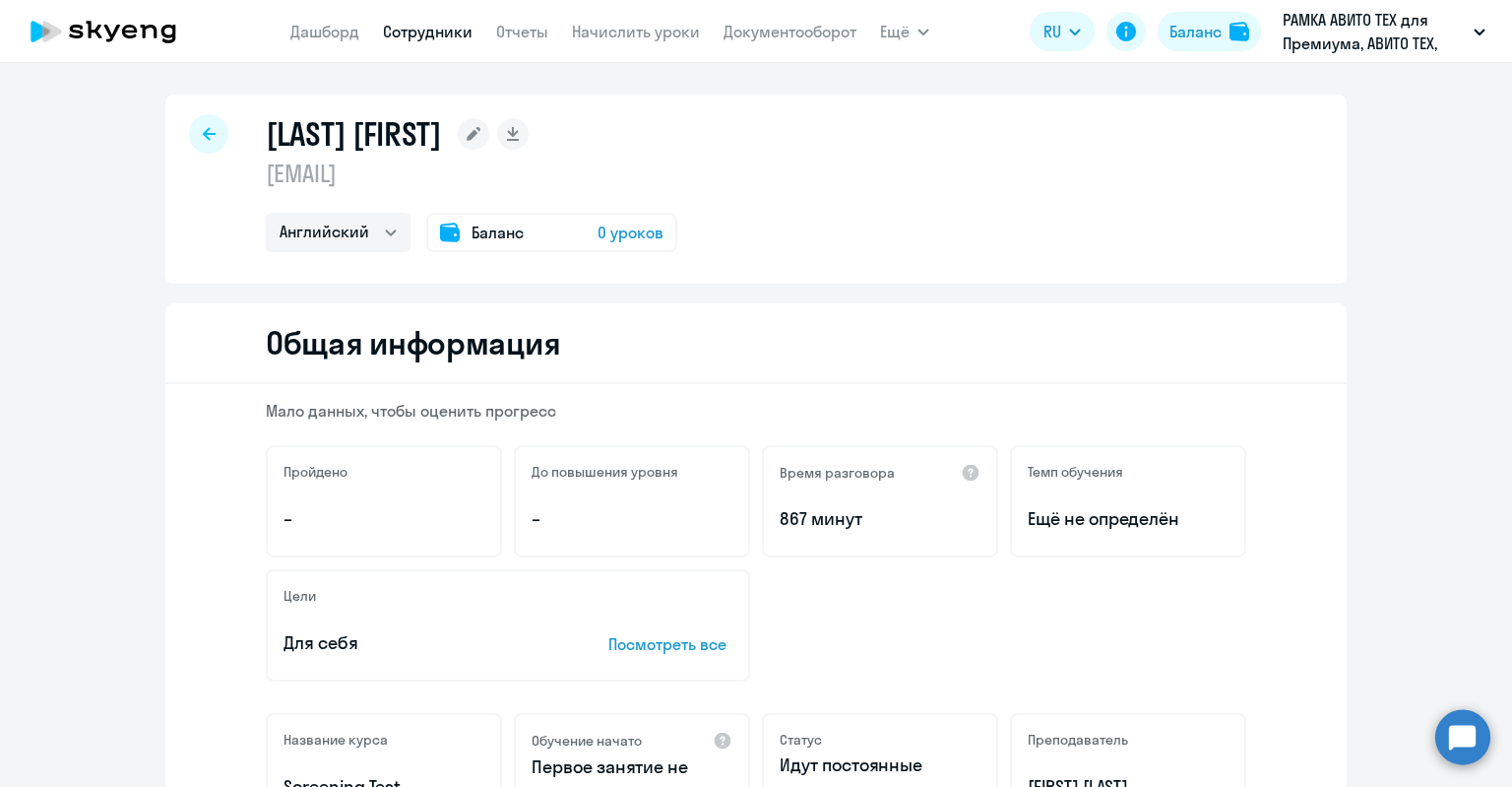 click on "Баланс" 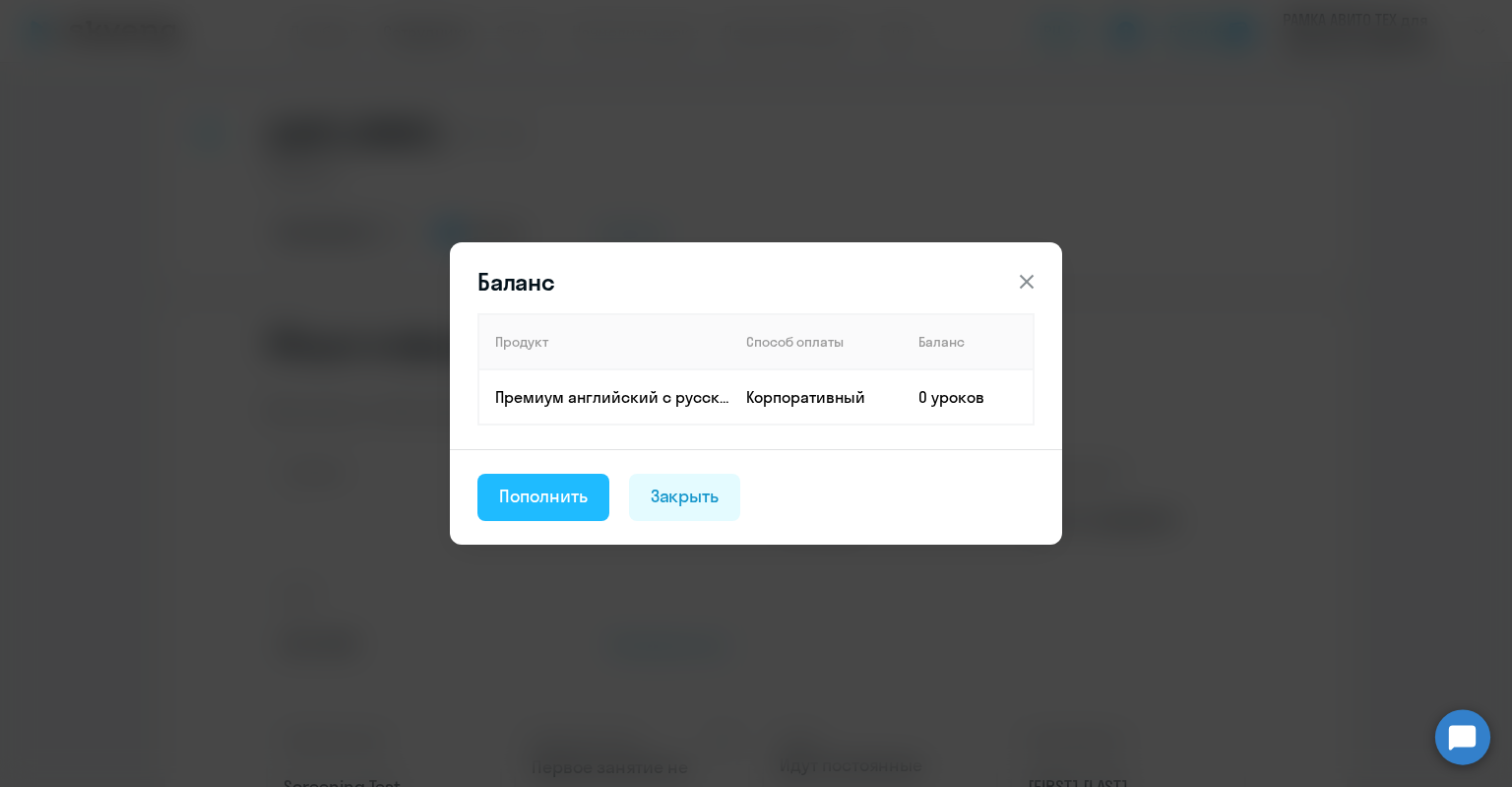 click on "Пополнить" at bounding box center (543, 496) 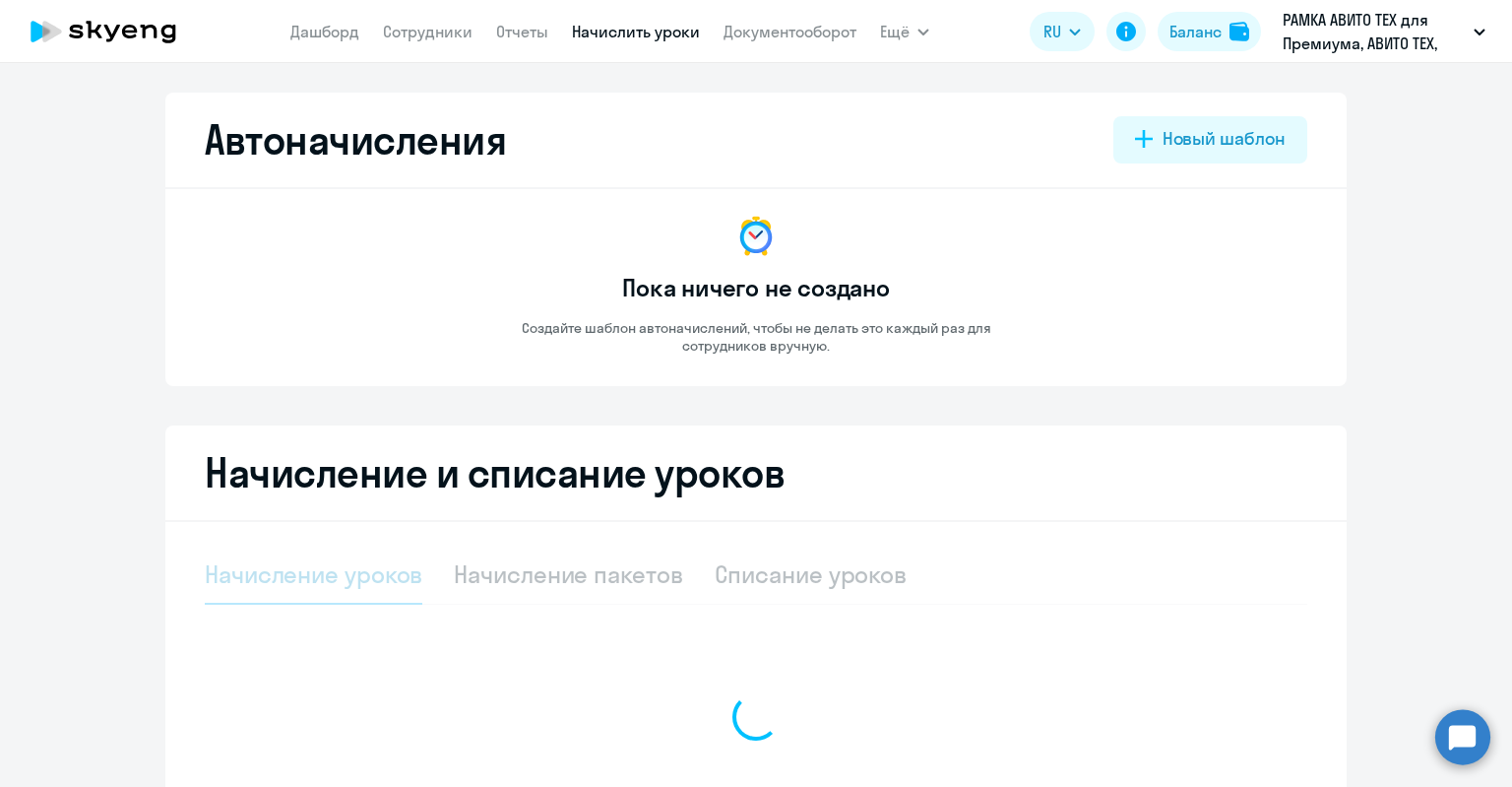 select on "10" 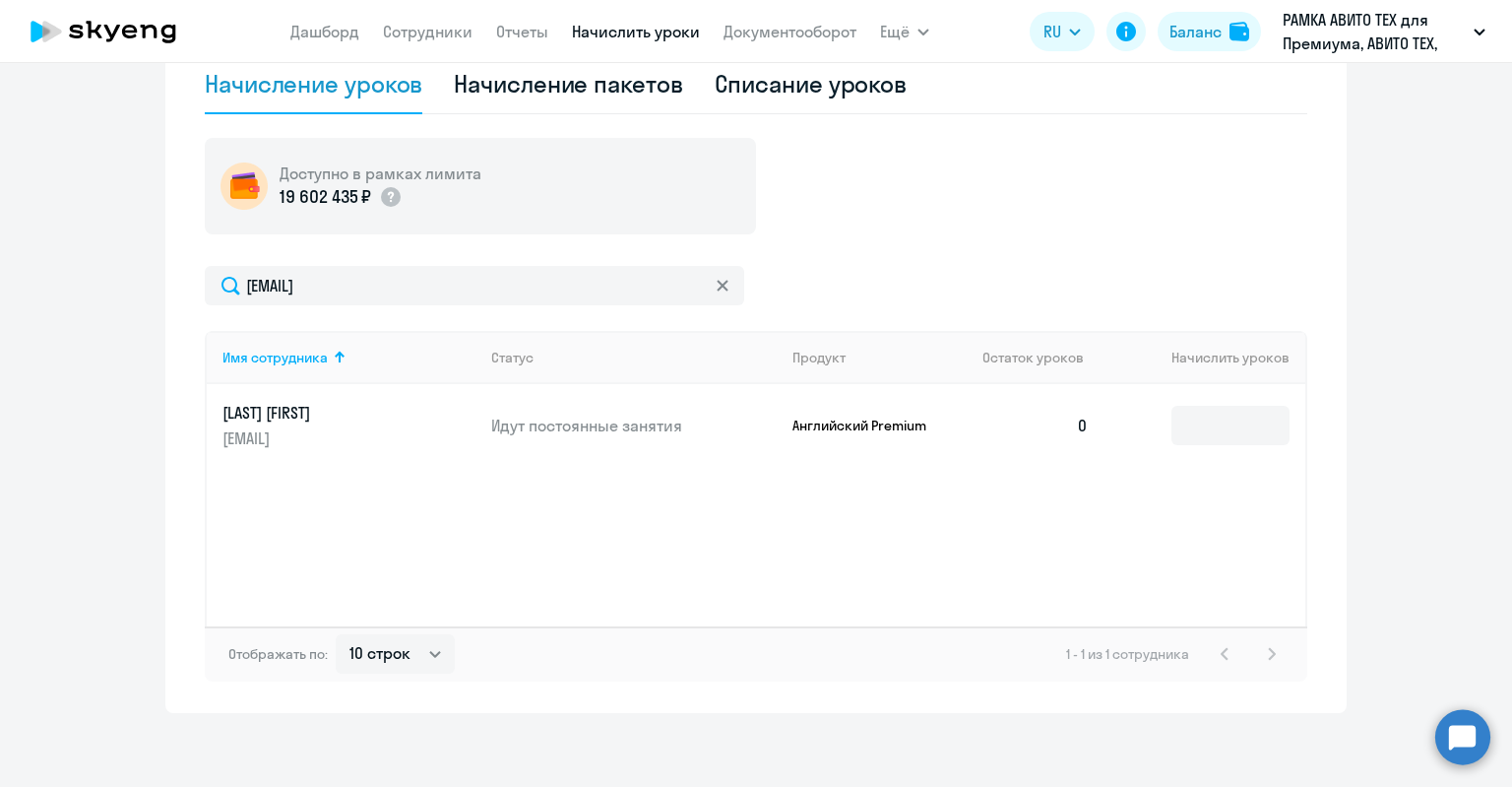 scroll, scrollTop: 494, scrollLeft: 0, axis: vertical 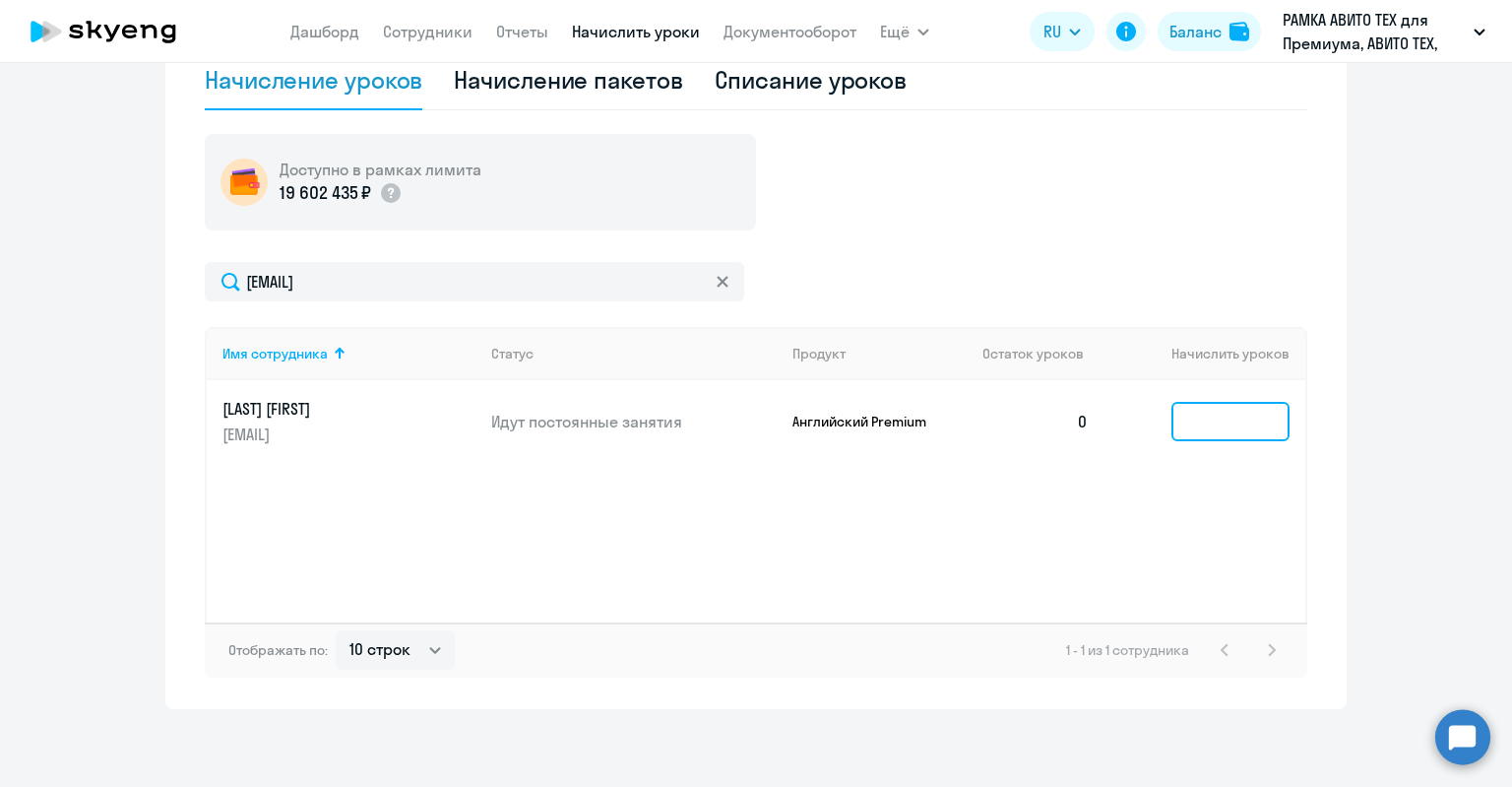 click 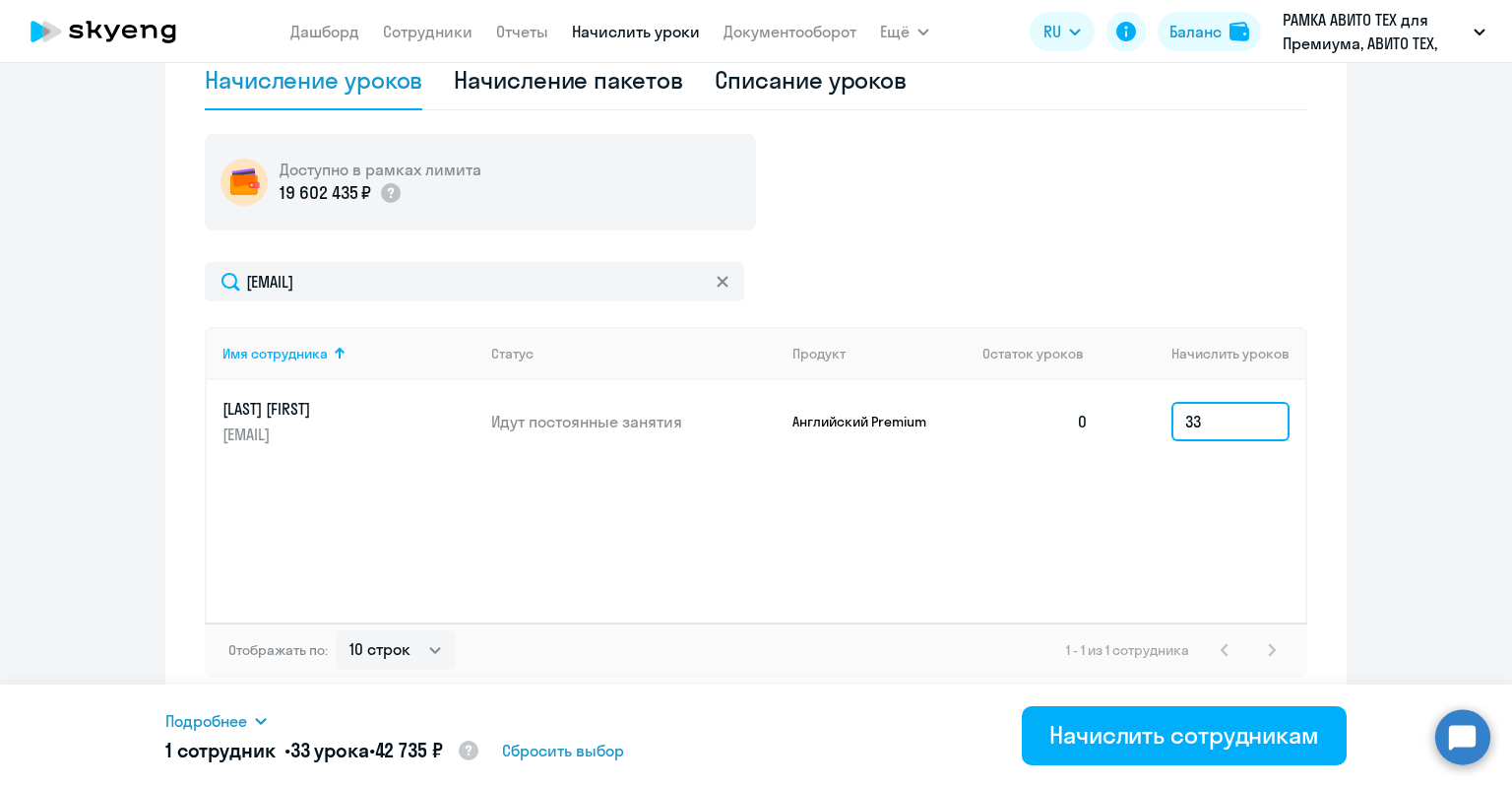 type on "33" 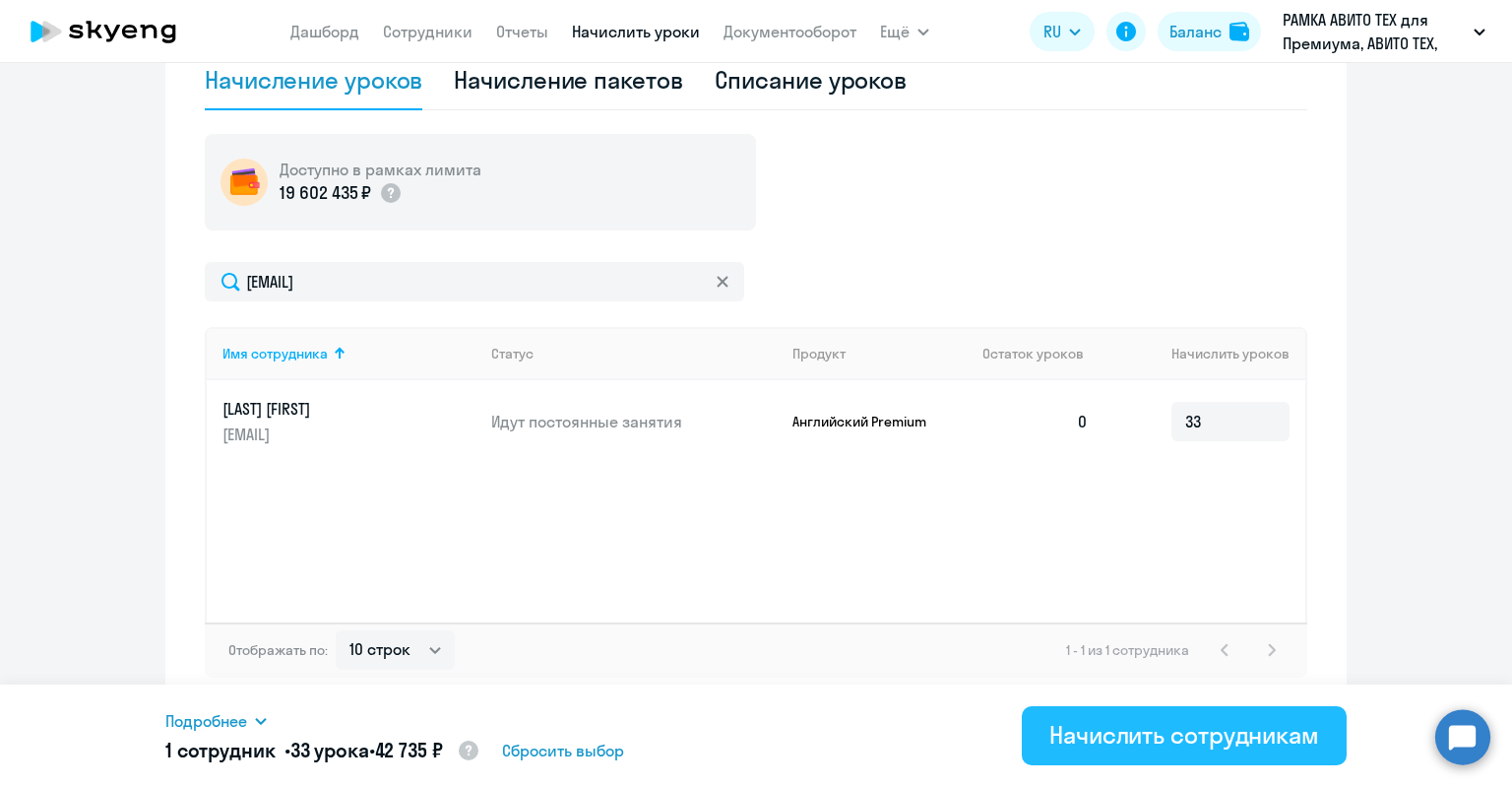 click on "Начислить сотрудникам" at bounding box center [1184, 735] 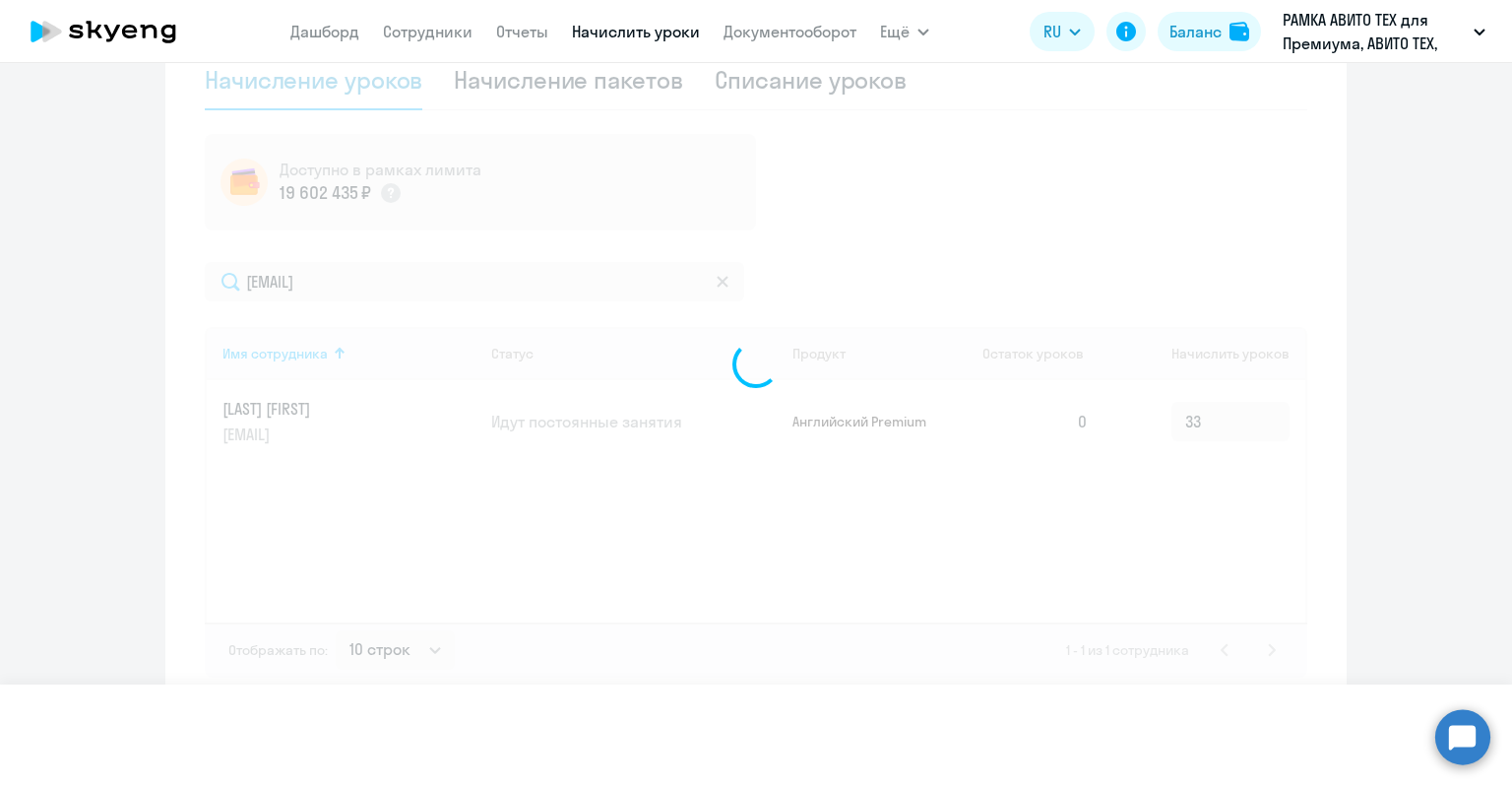 type 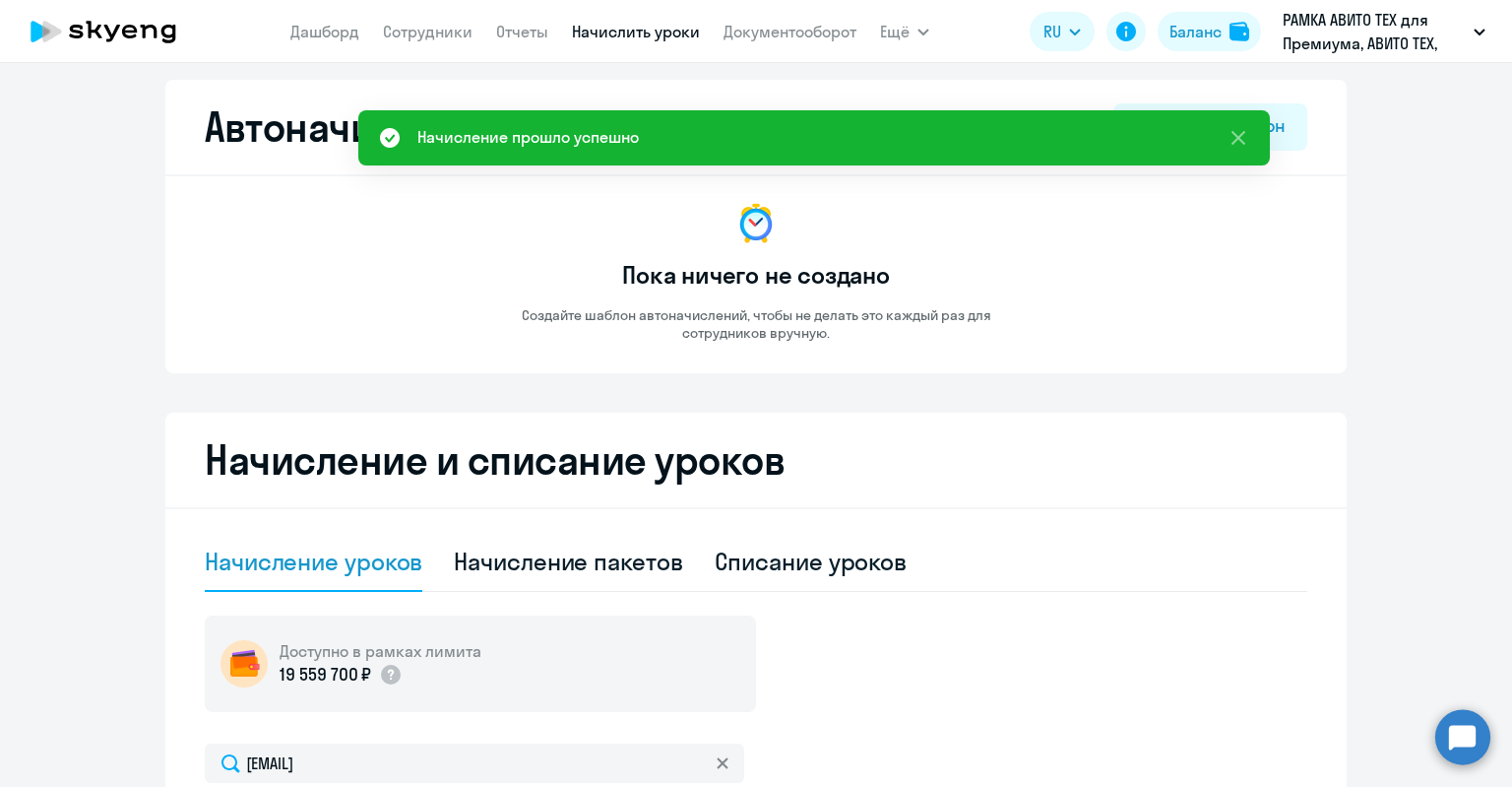 scroll, scrollTop: 0, scrollLeft: 0, axis: both 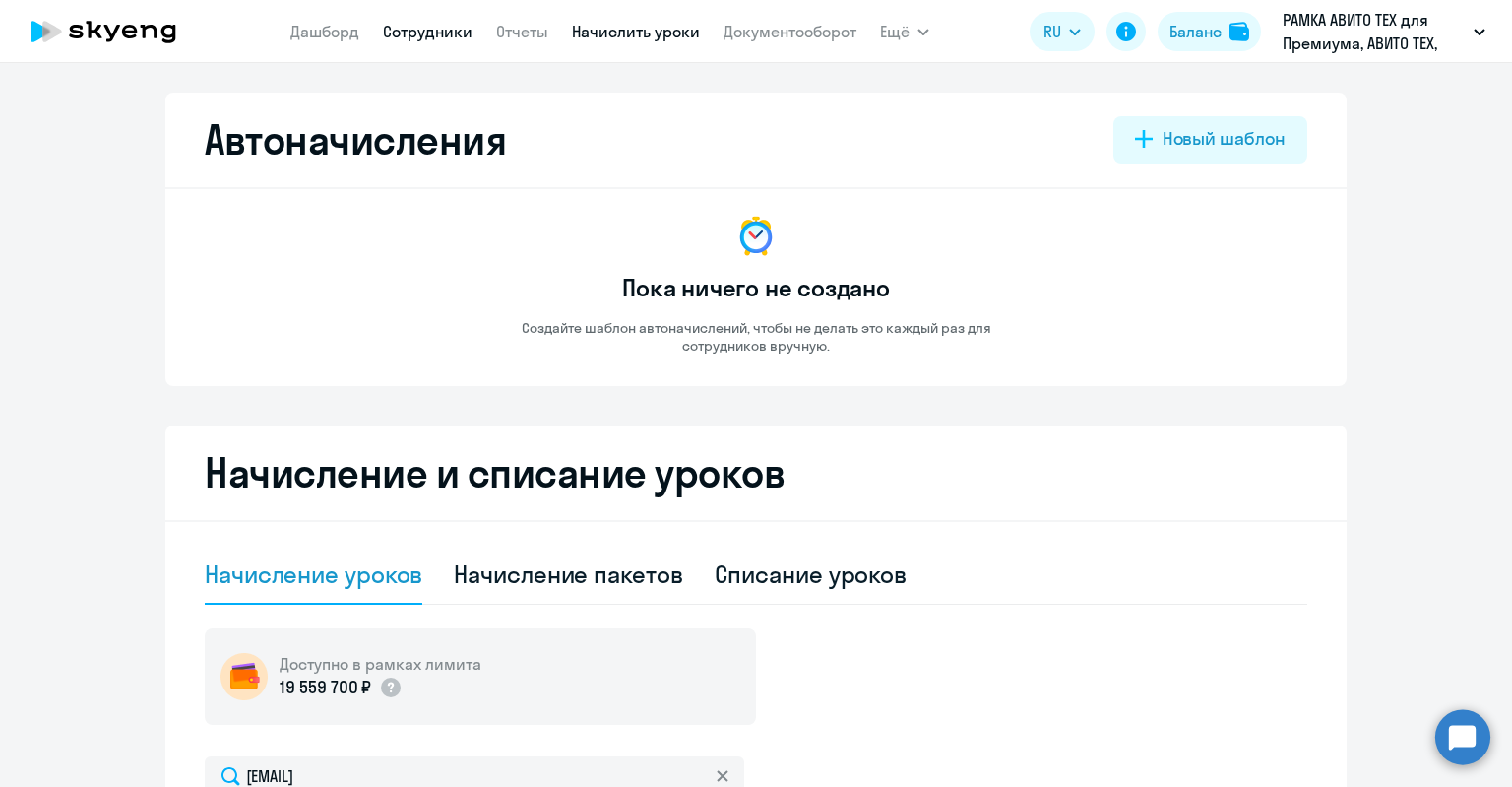 click on "Сотрудники" at bounding box center (427, 32) 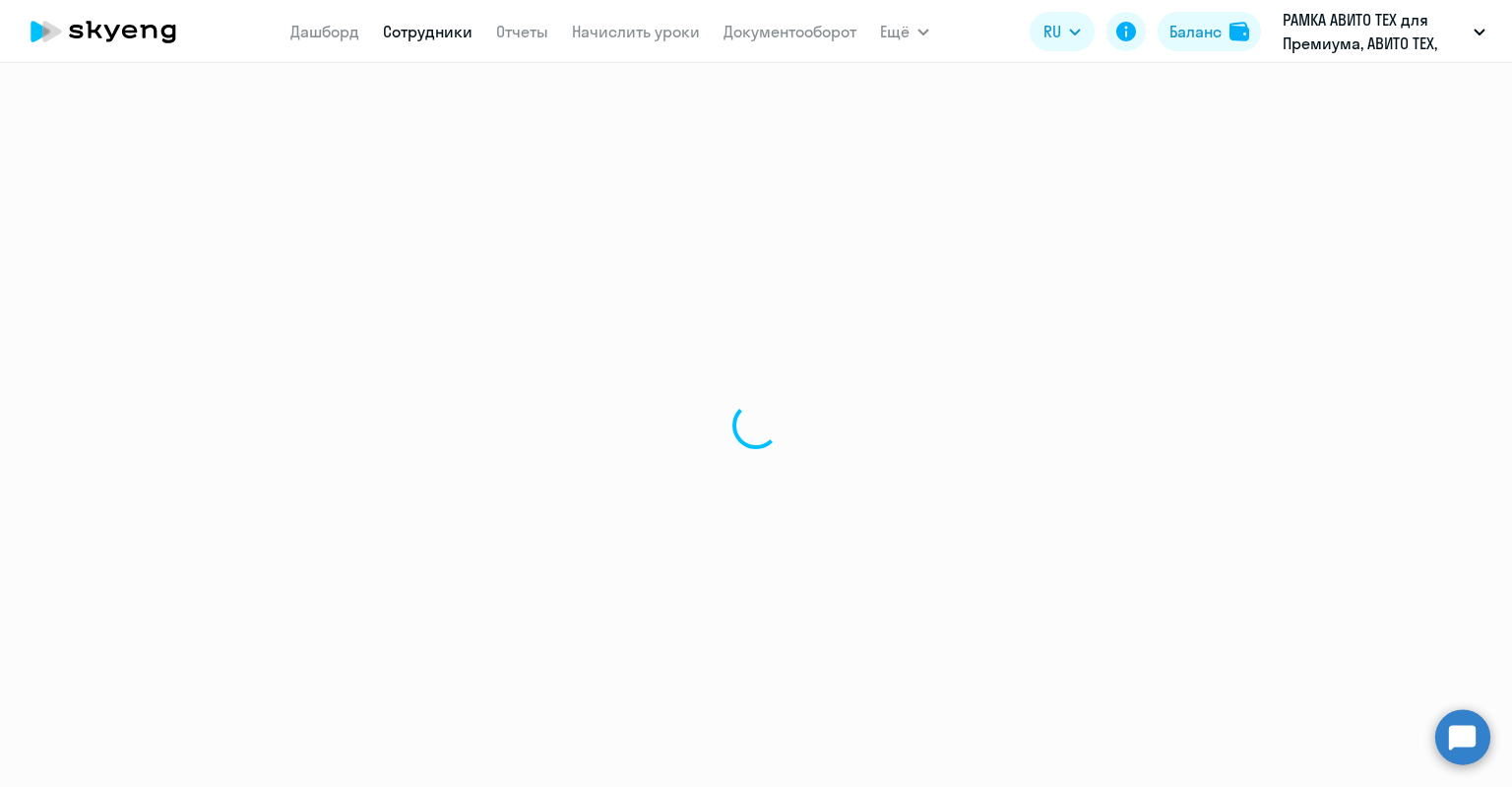 select on "30" 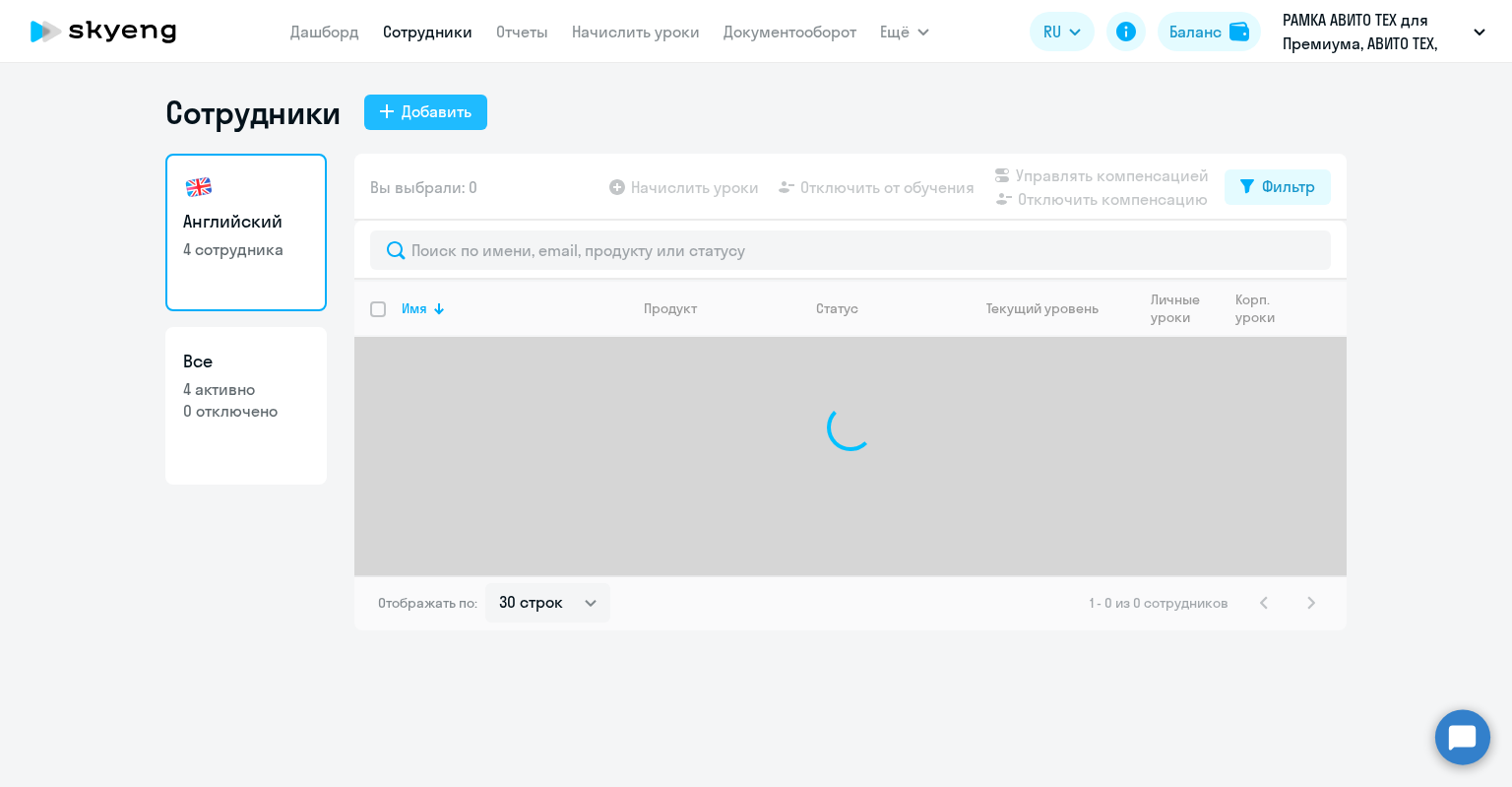 click on "Добавить" 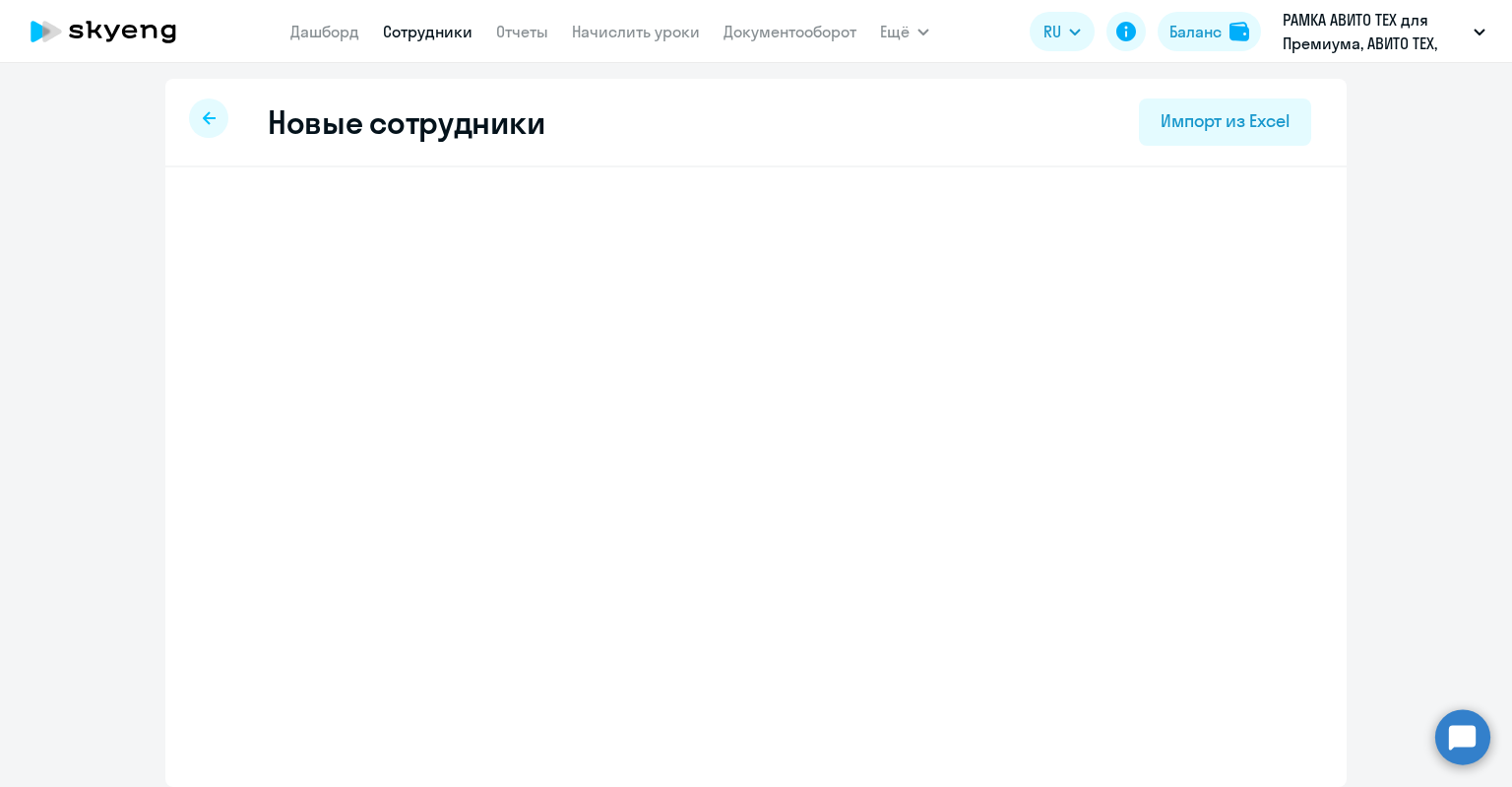 select on "english_adult_not_native_speaker_premium" 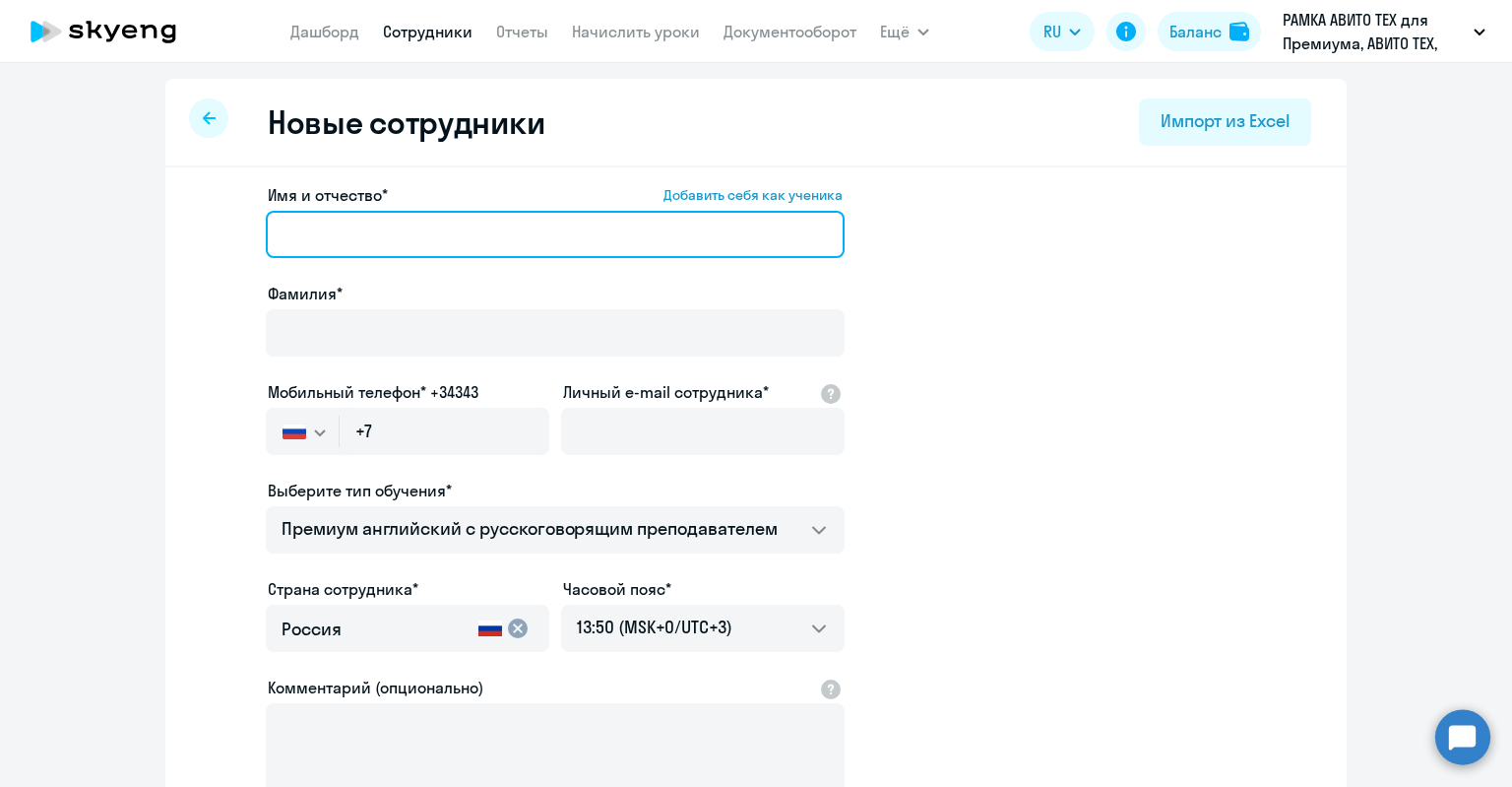 click on "Имя и отчество*  Добавить себя как ученика" at bounding box center (555, 234) 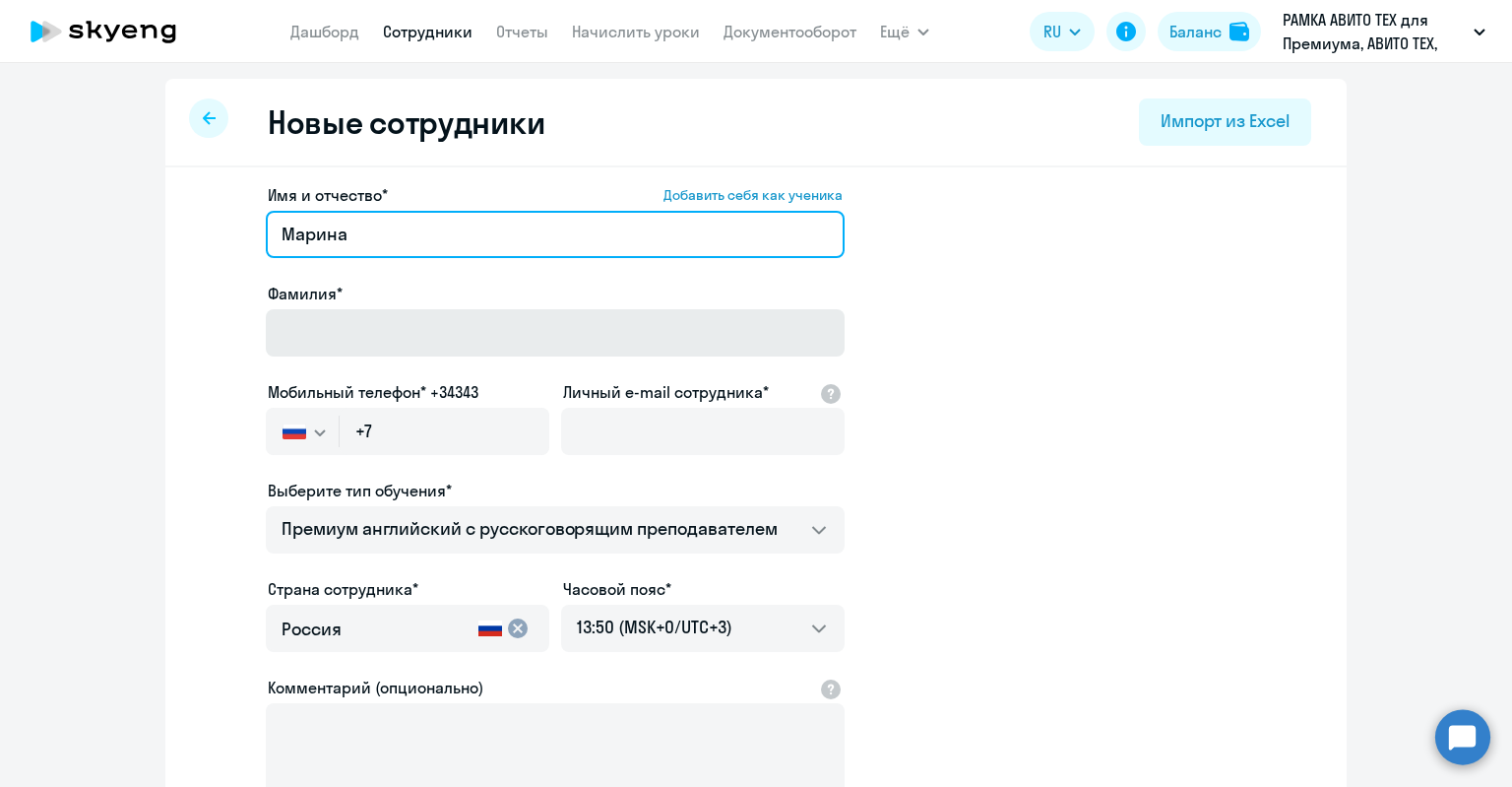 type on "Марина" 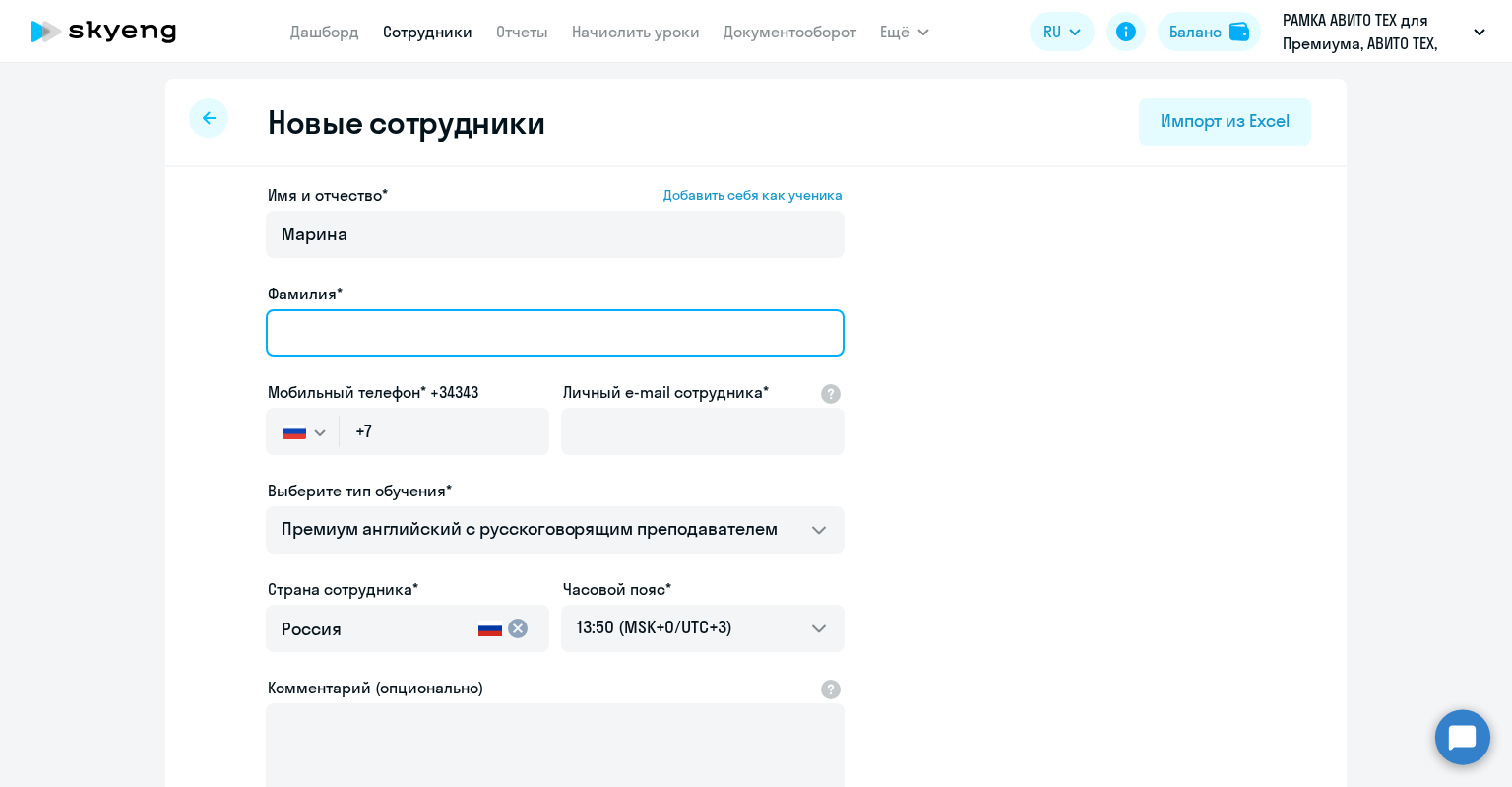 click on "Фамилия*" at bounding box center (555, 333) 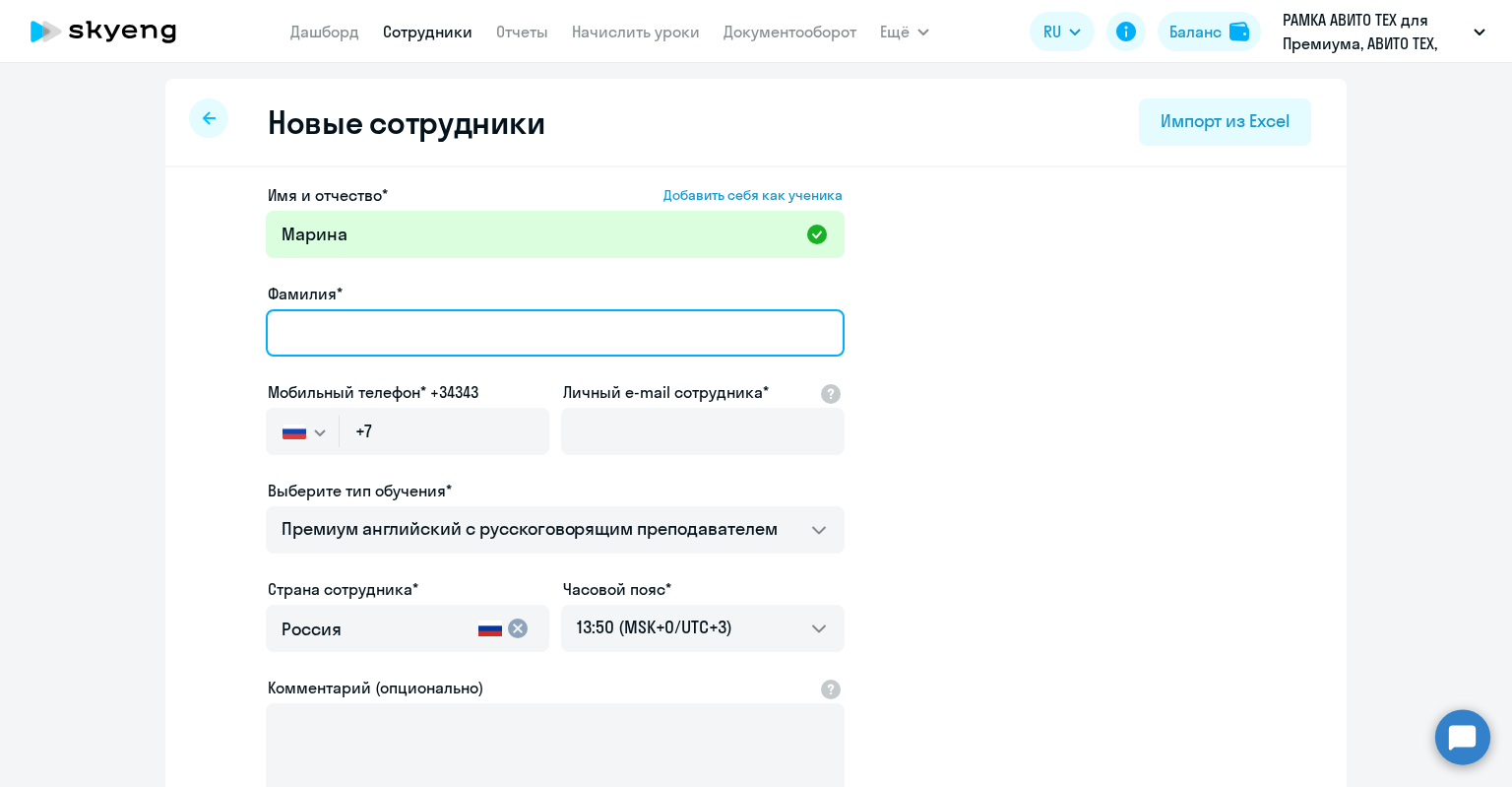 paste on "07.08.2025" 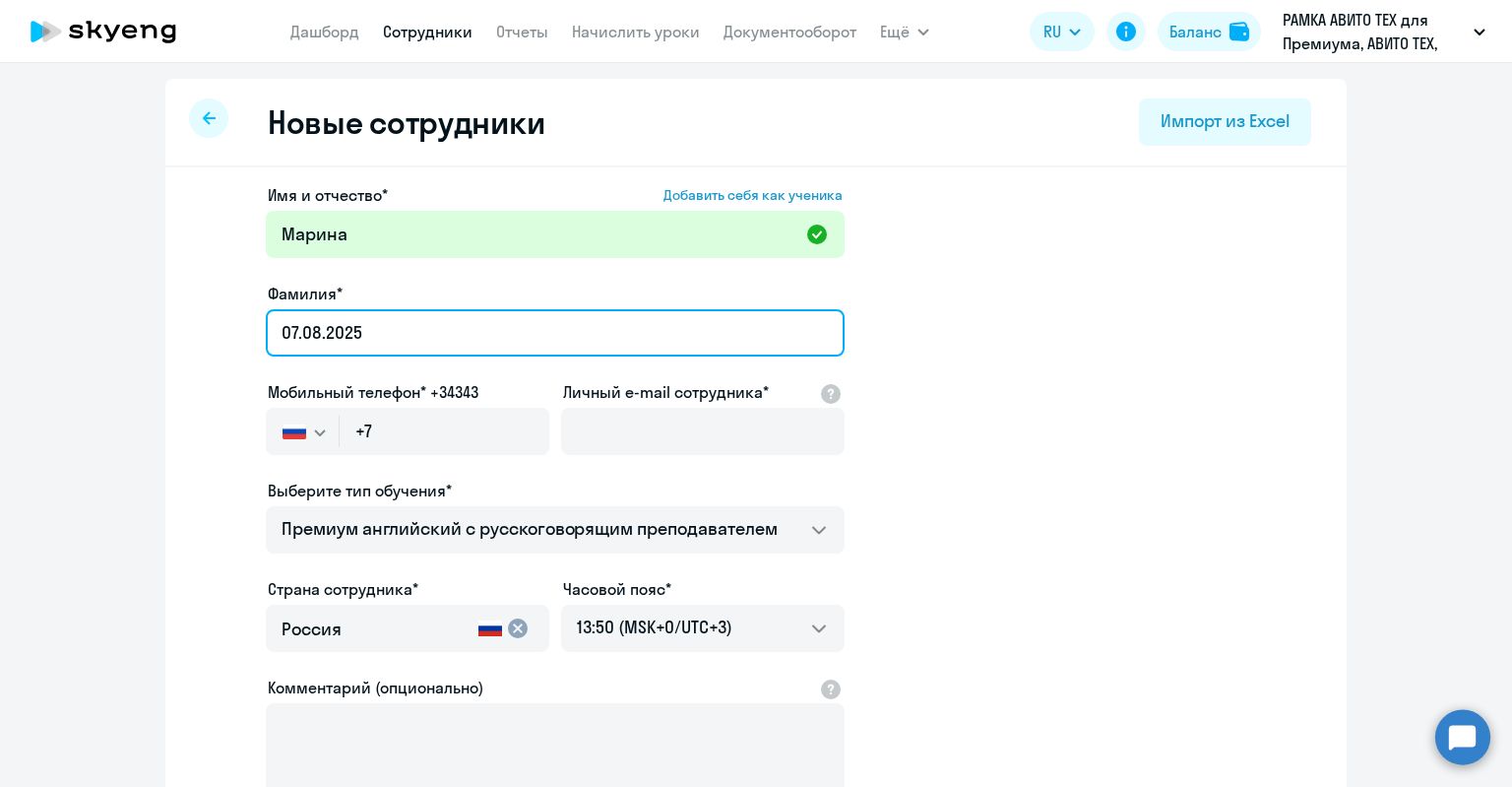 drag, startPoint x: 389, startPoint y: 301, endPoint x: 0, endPoint y: 302, distance: 389.00129 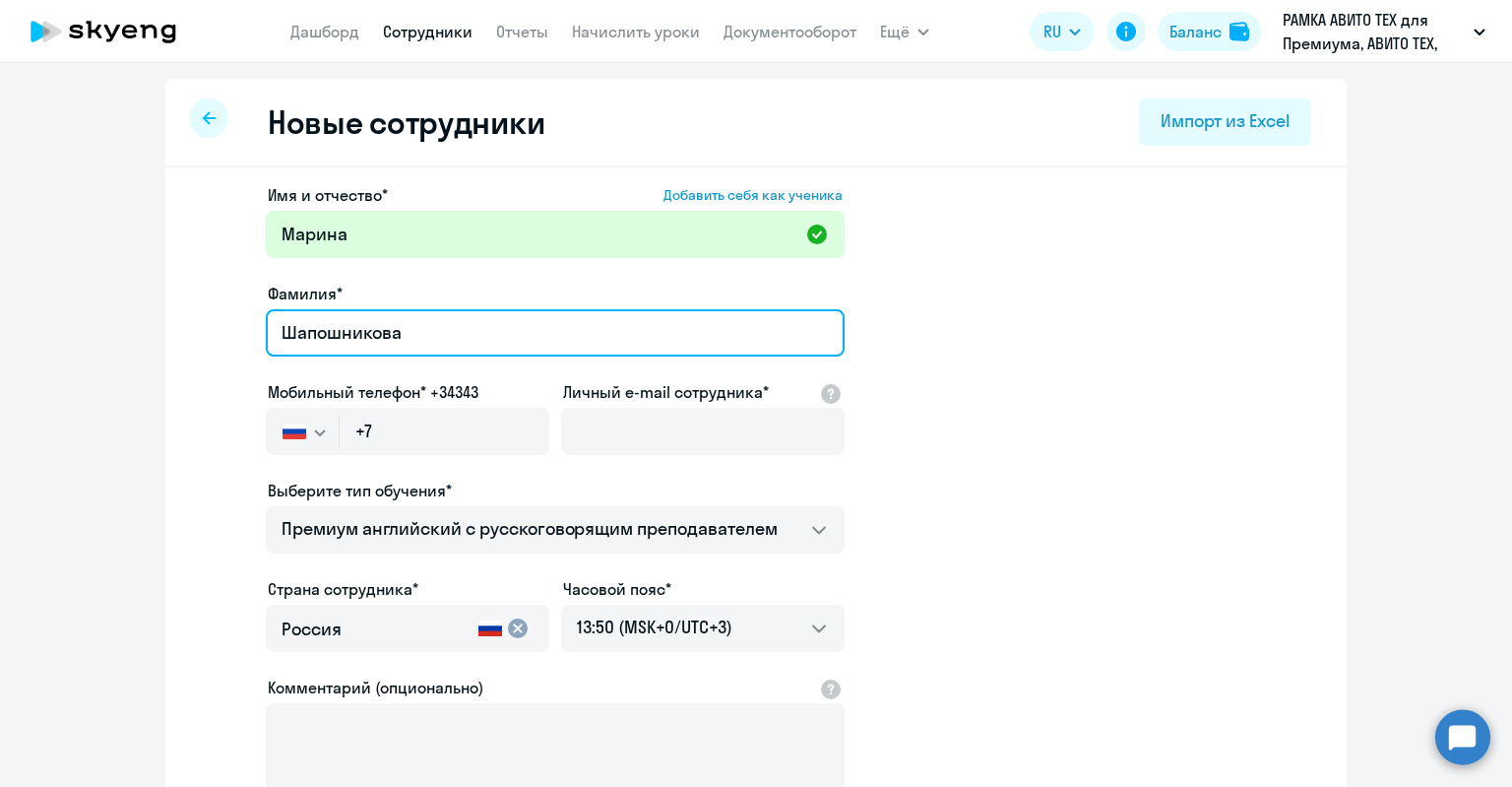 type on "Шапошникова" 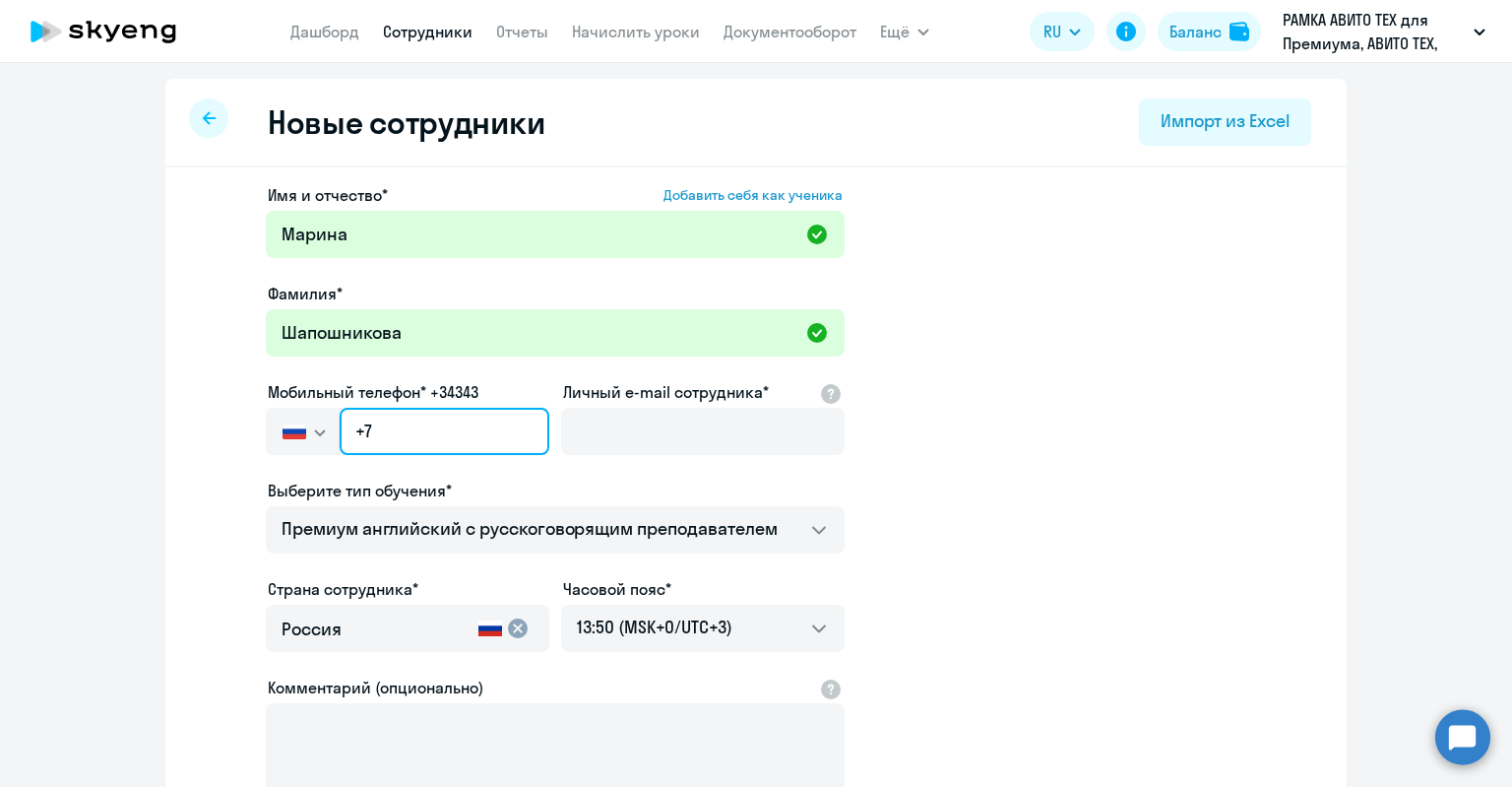 click on "+7" 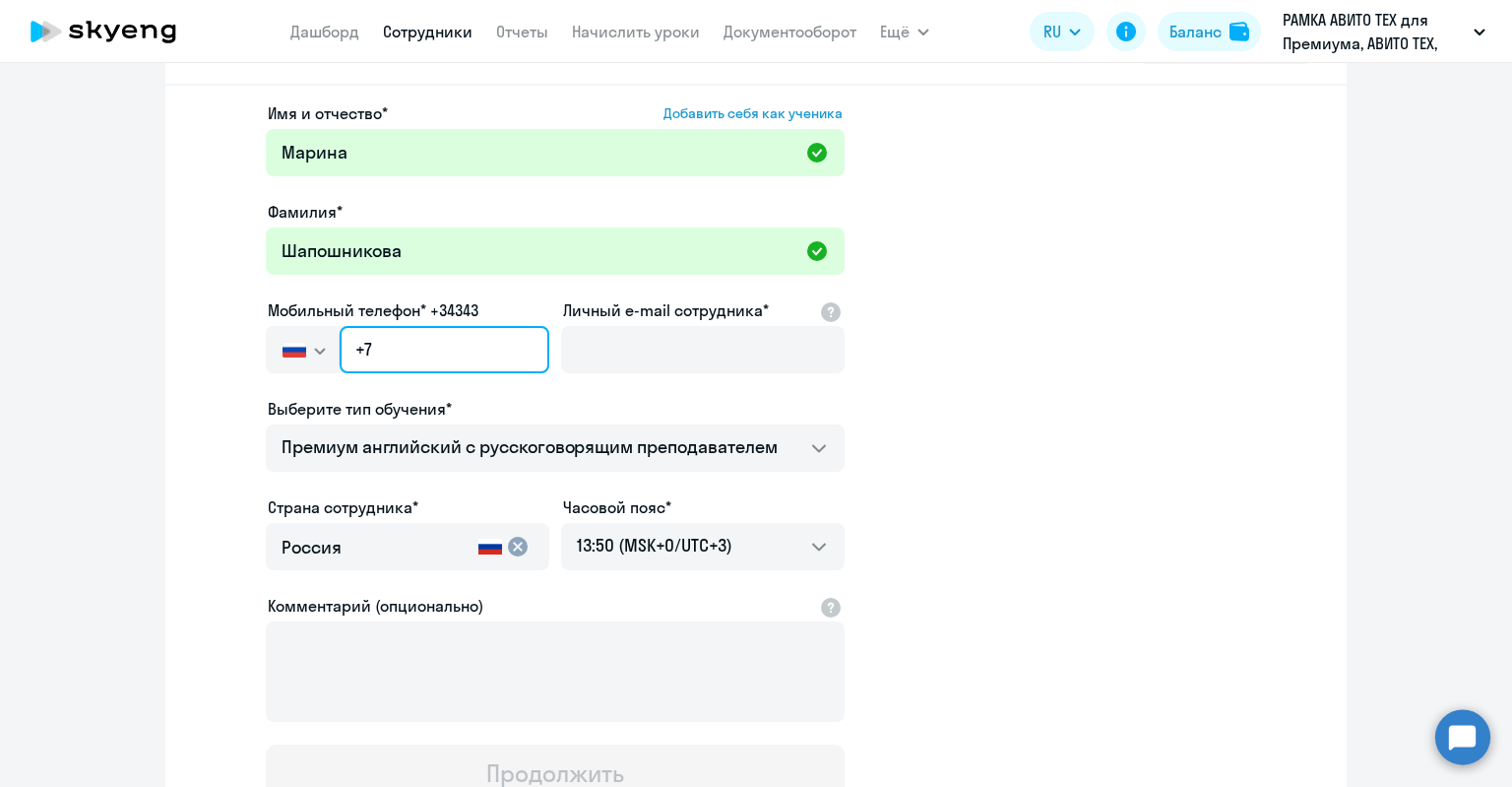scroll, scrollTop: 98, scrollLeft: 0, axis: vertical 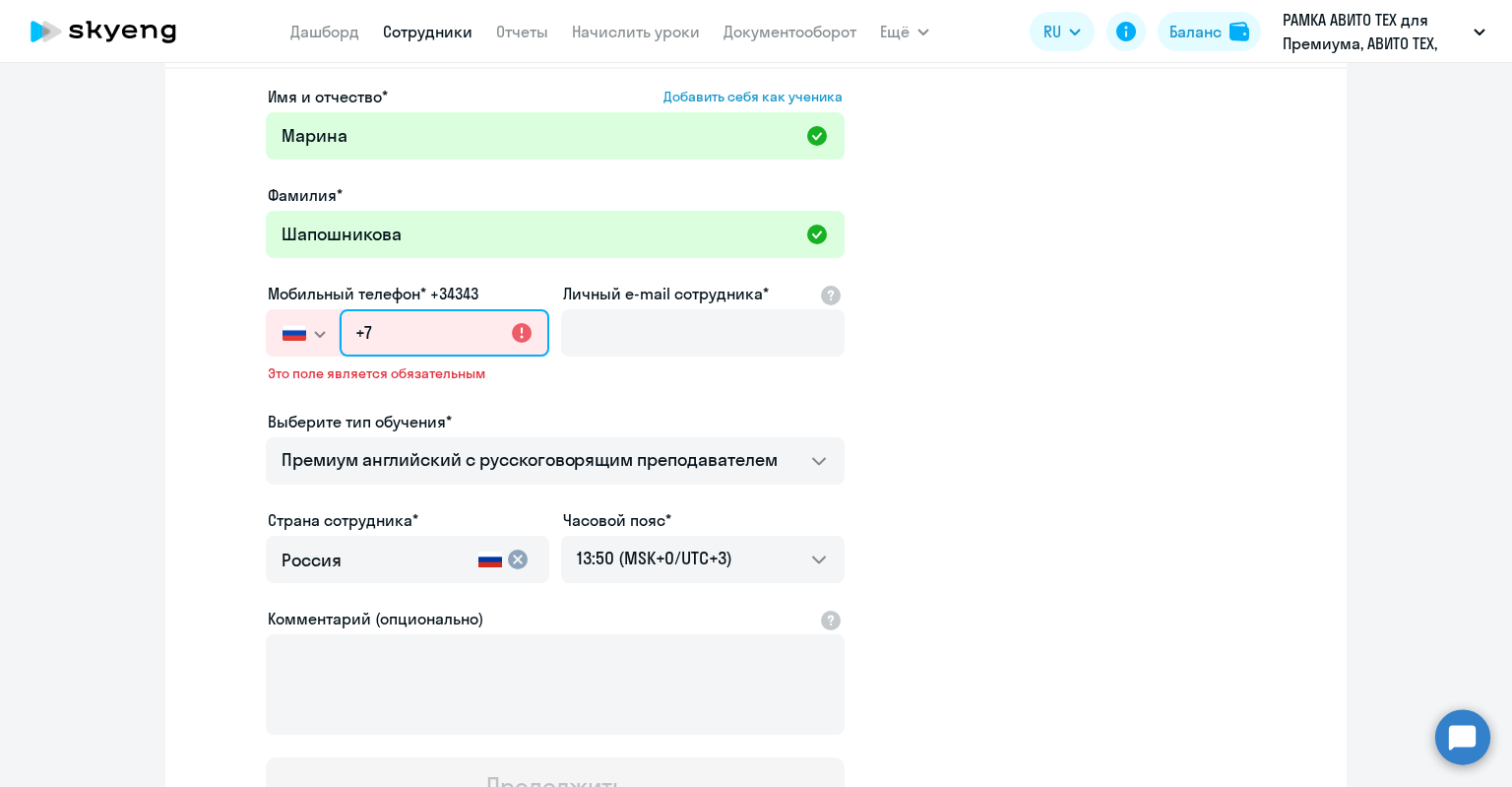 paste on "984 151-53-14" 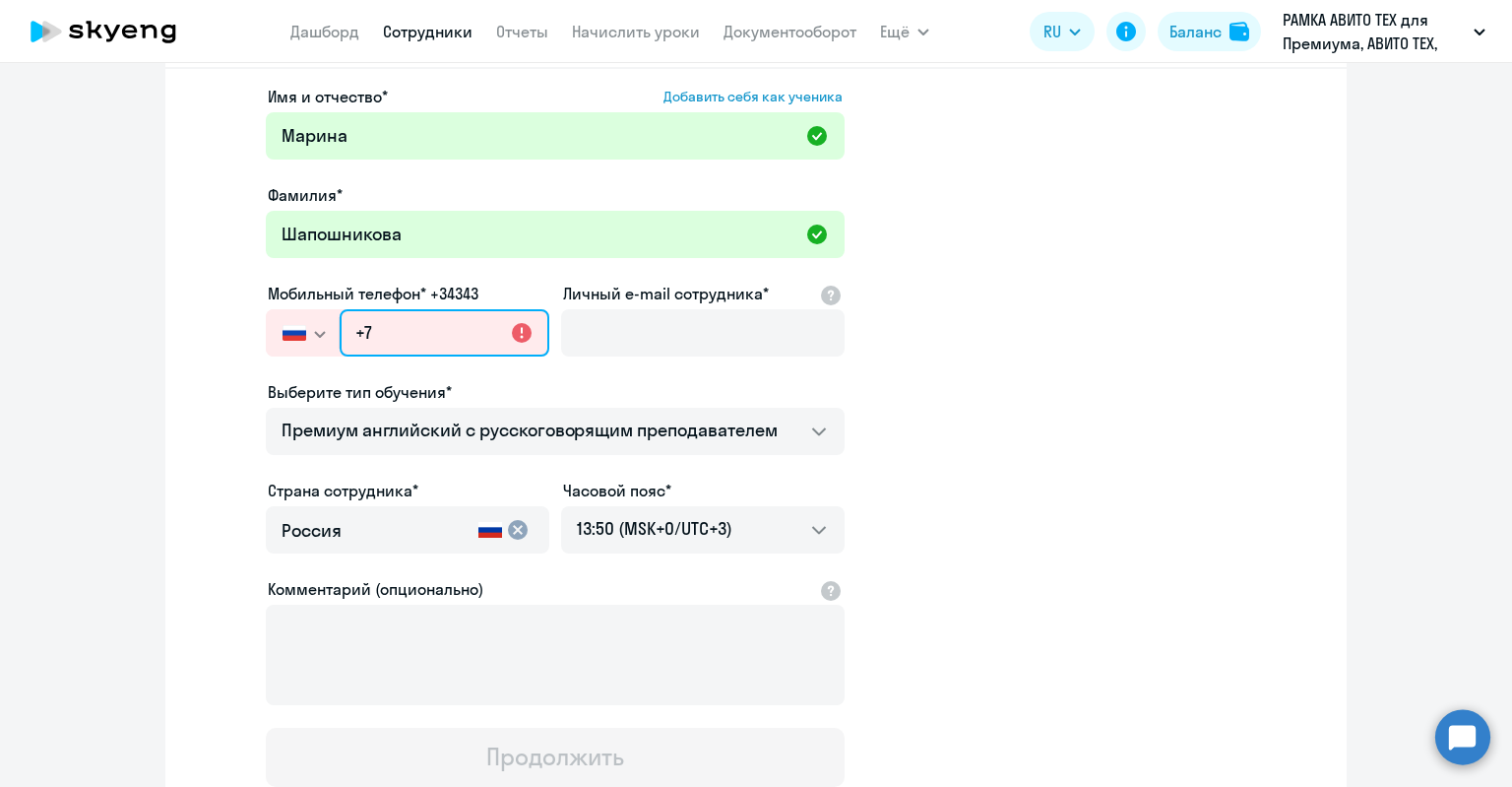type on "+7 984 151-53-14" 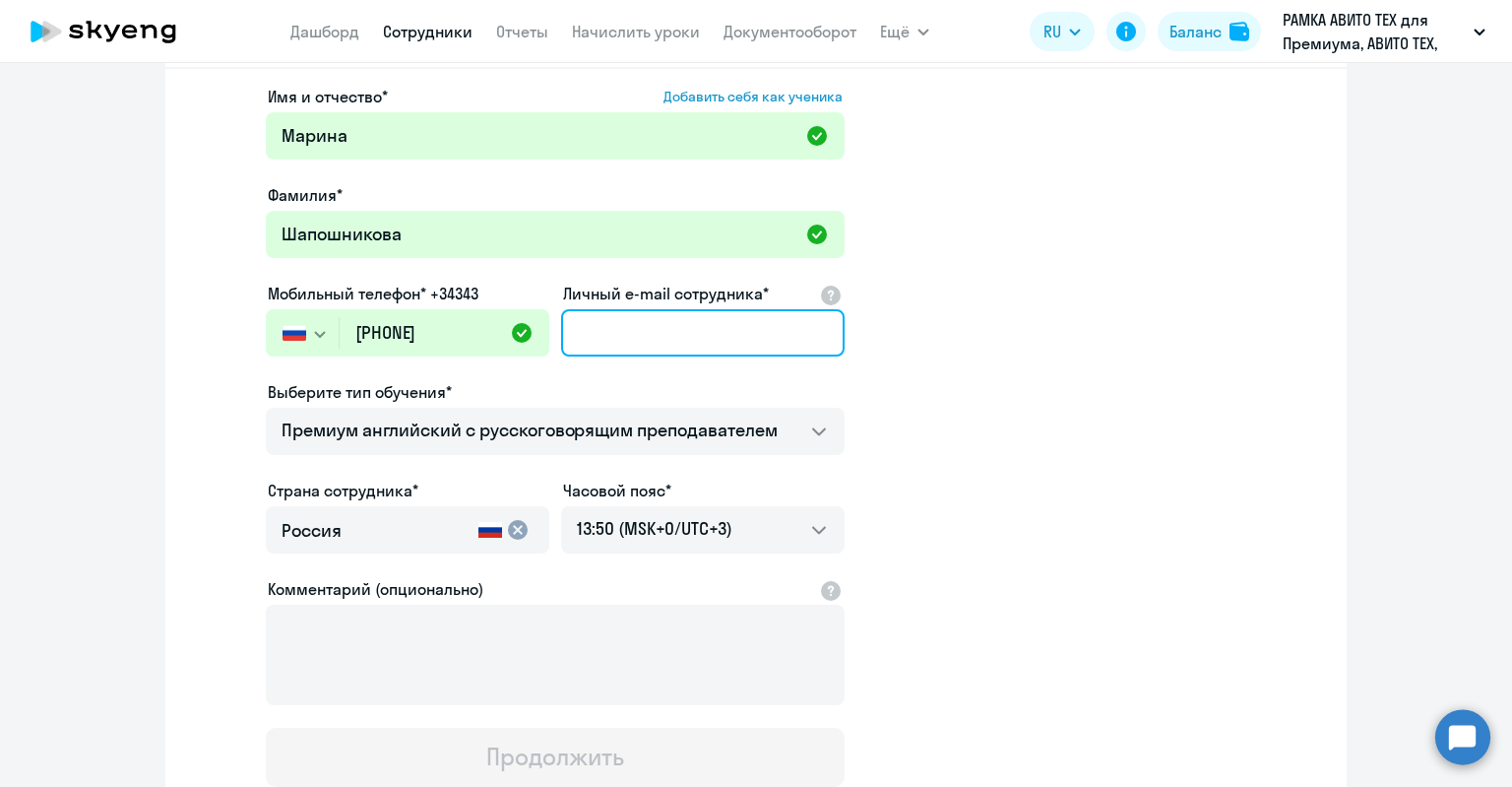 click on "Личный e-mail сотрудника*" at bounding box center (703, 333) 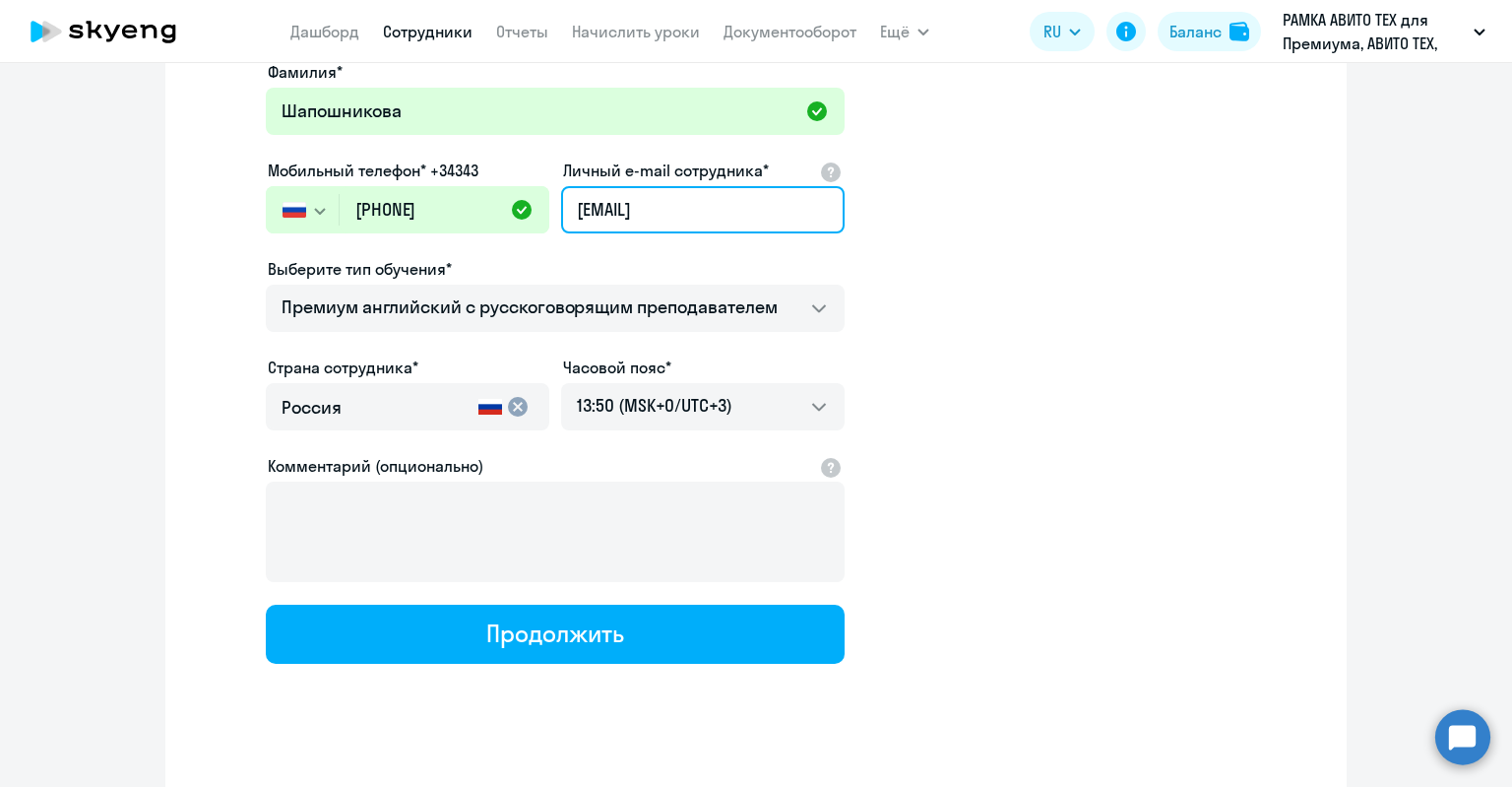 scroll, scrollTop: 244, scrollLeft: 0, axis: vertical 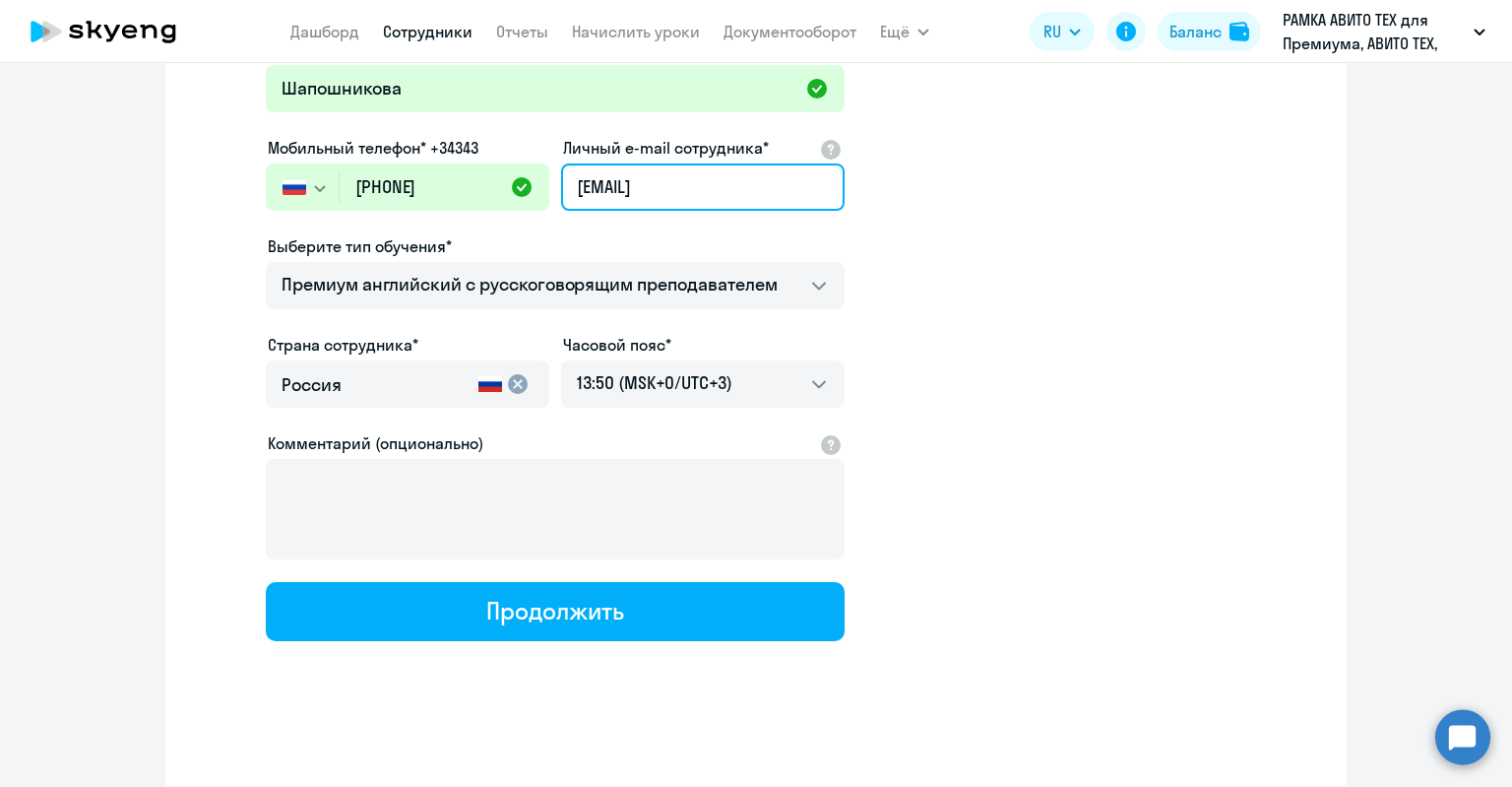 drag, startPoint x: 606, startPoint y: 188, endPoint x: 464, endPoint y: 194, distance: 142.1267 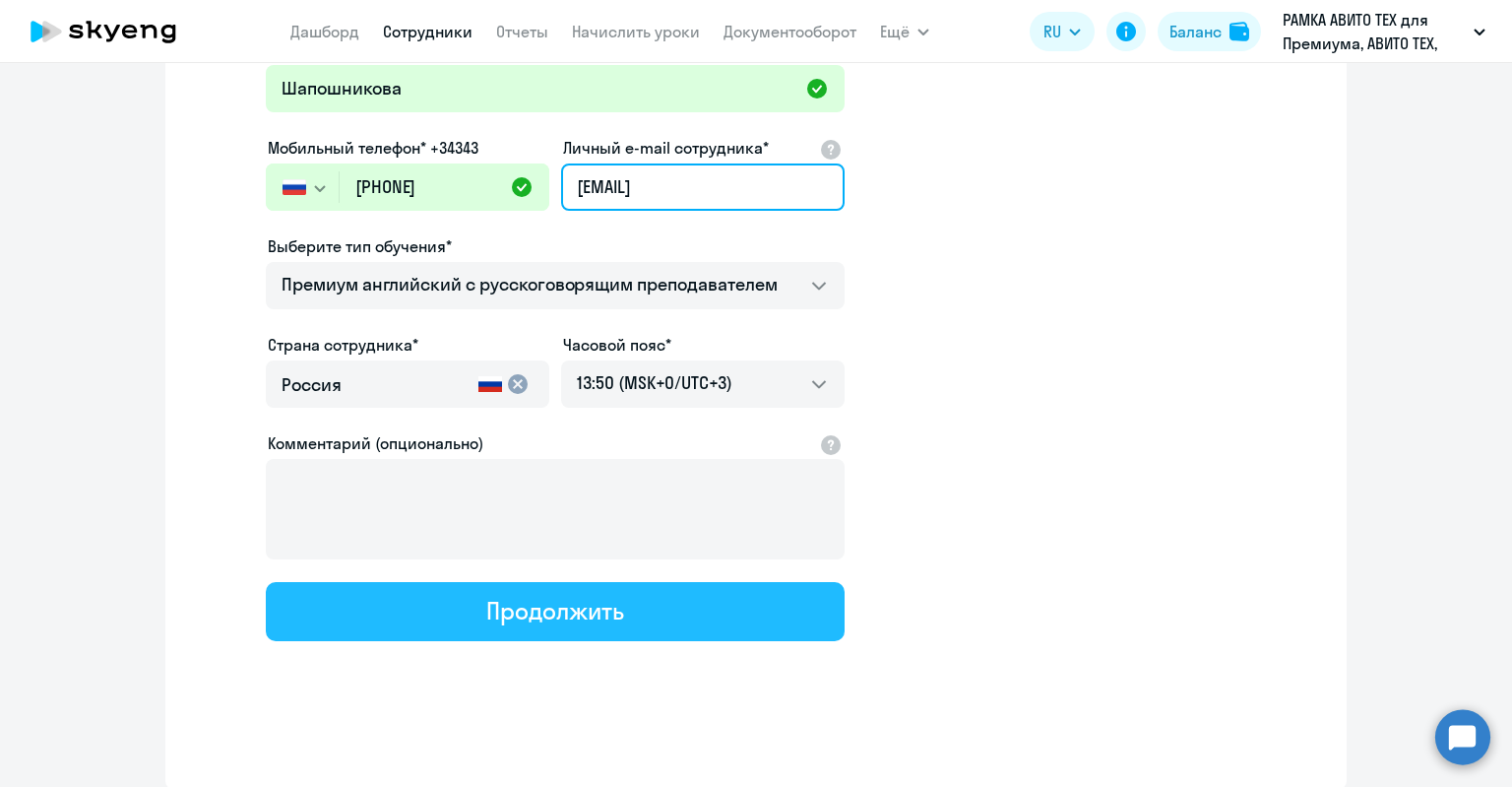 type on "[EMAIL]" 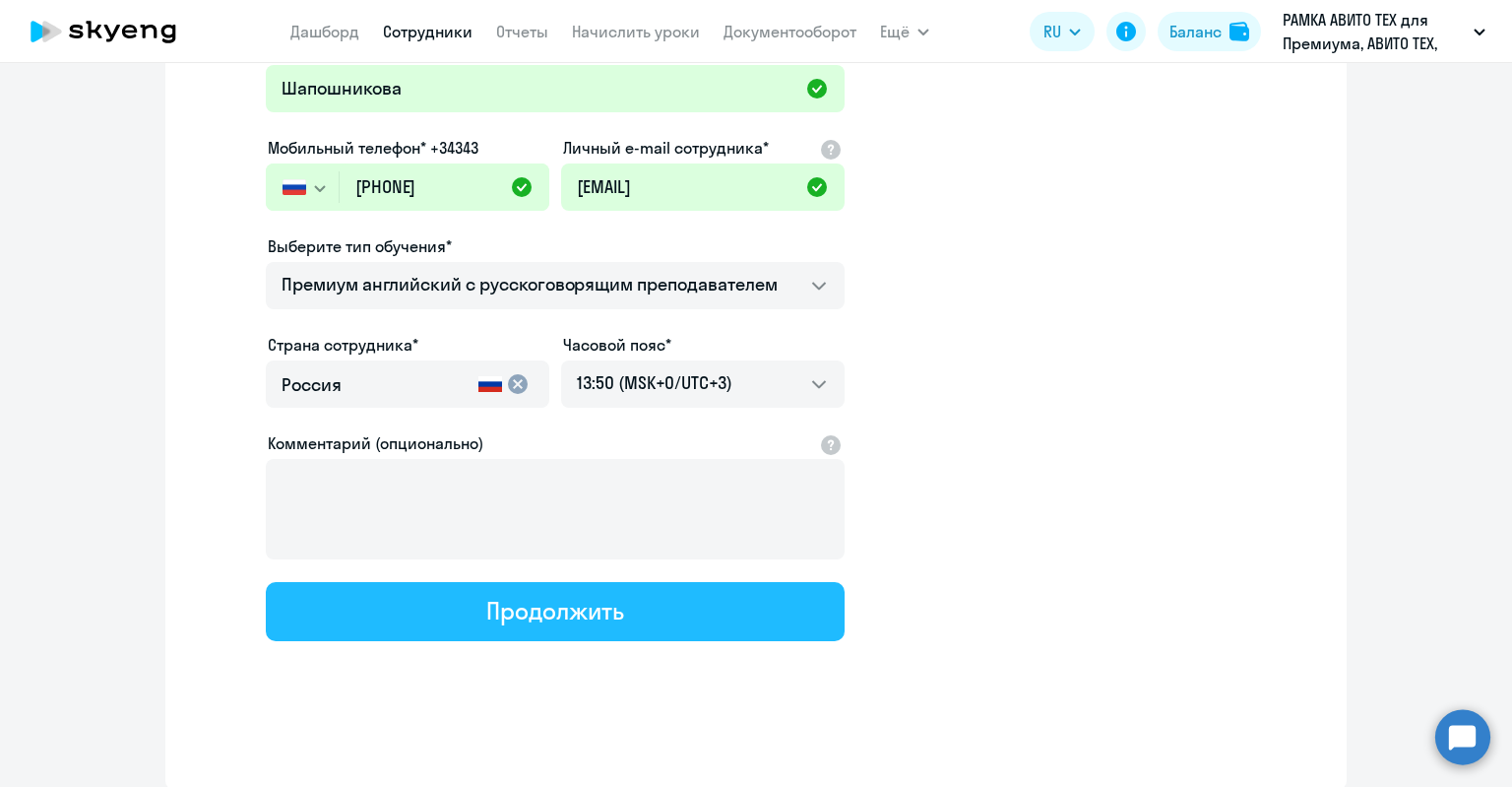 click on "Продолжить" 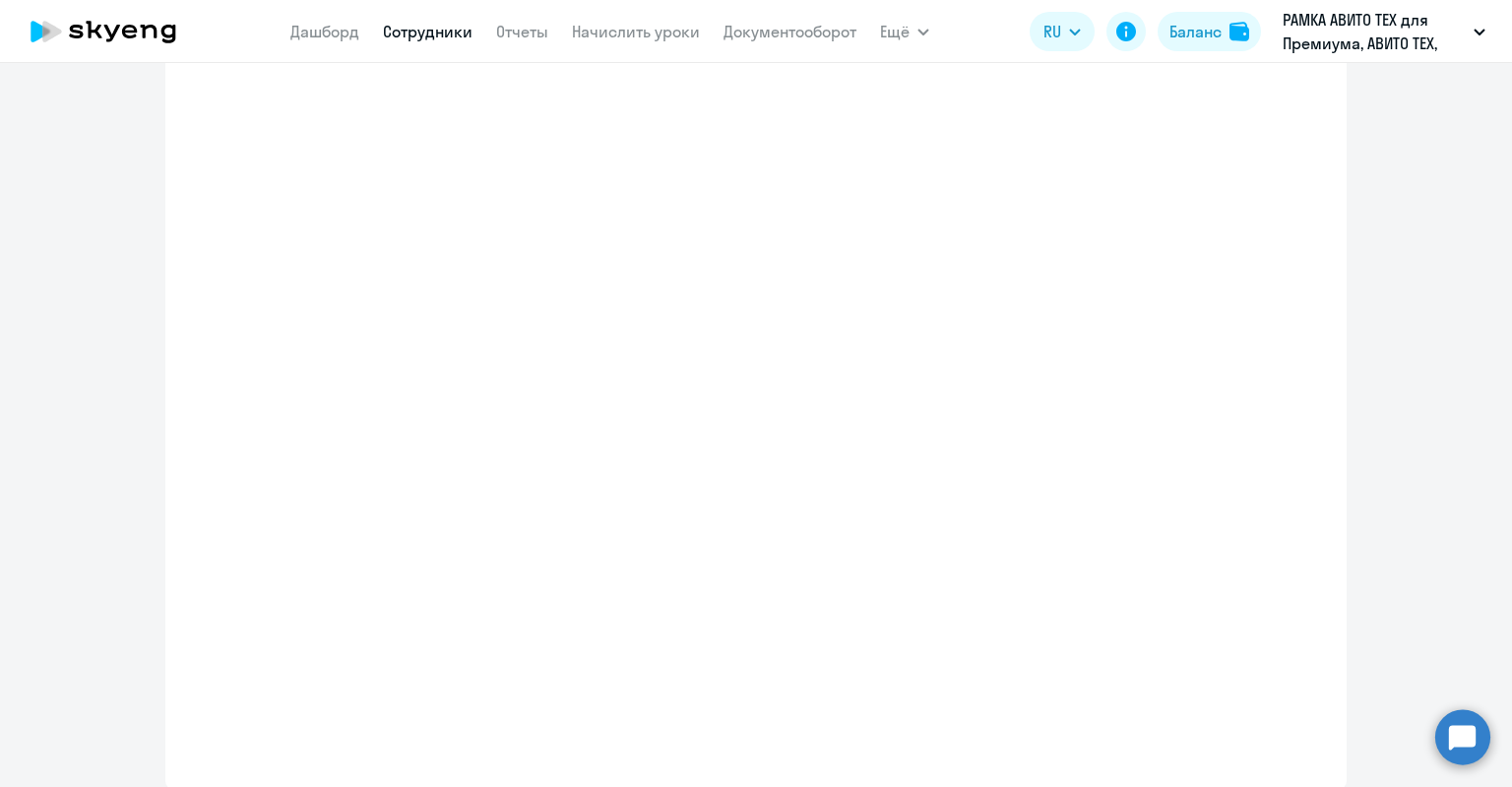 scroll, scrollTop: 357, scrollLeft: 0, axis: vertical 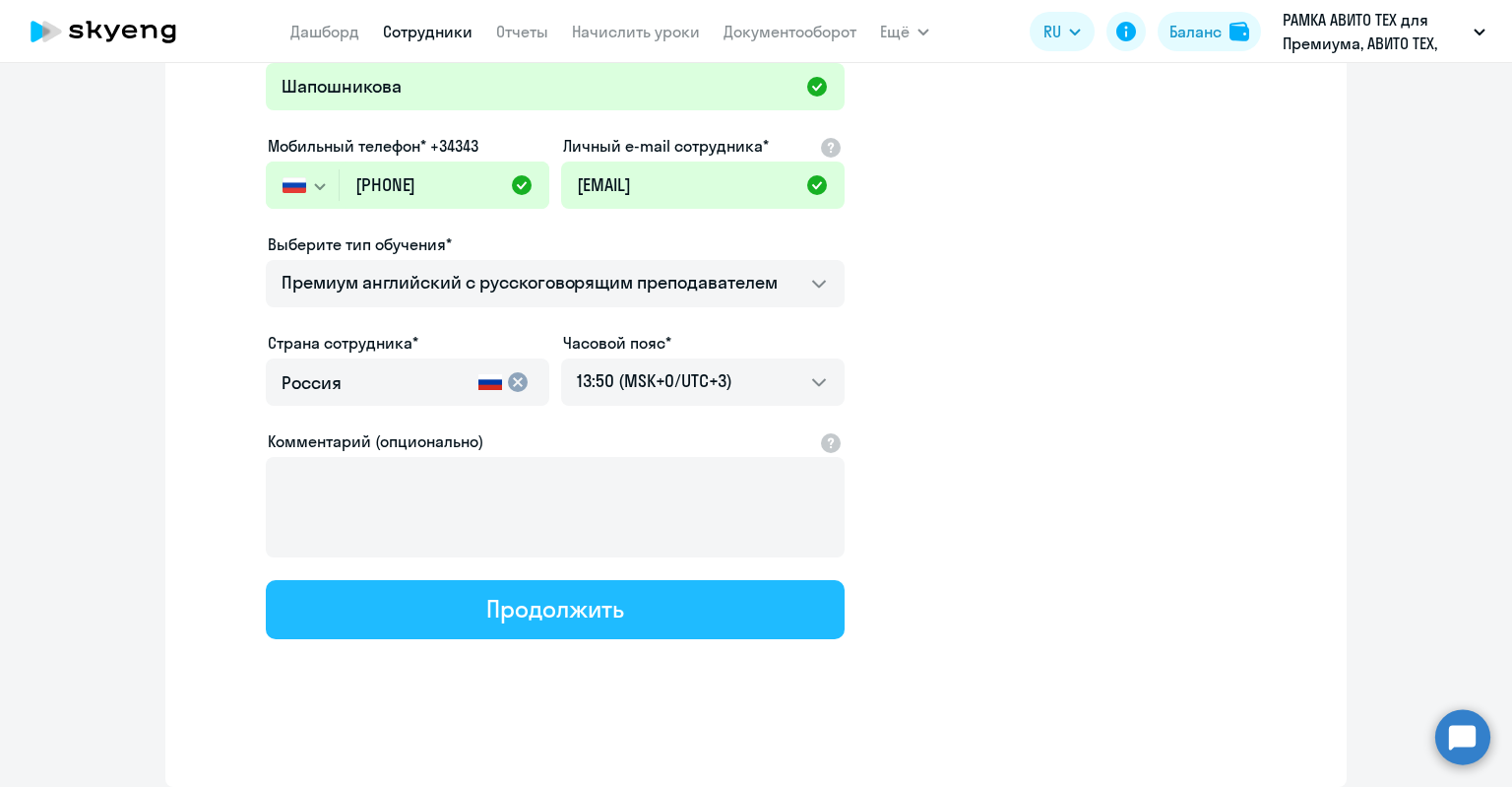 select on "english_adult_not_native_speaker_premium" 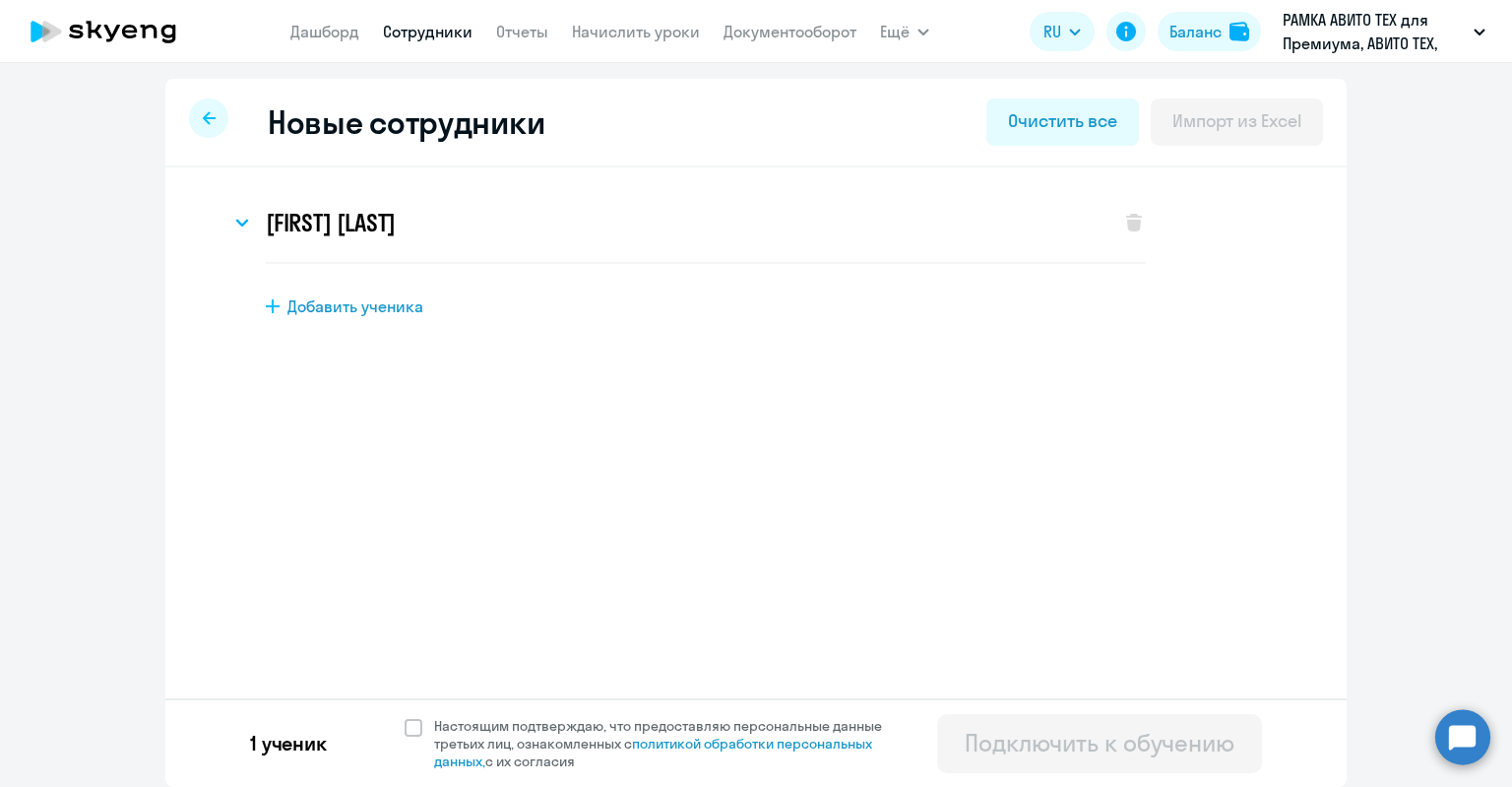scroll, scrollTop: 0, scrollLeft: 0, axis: both 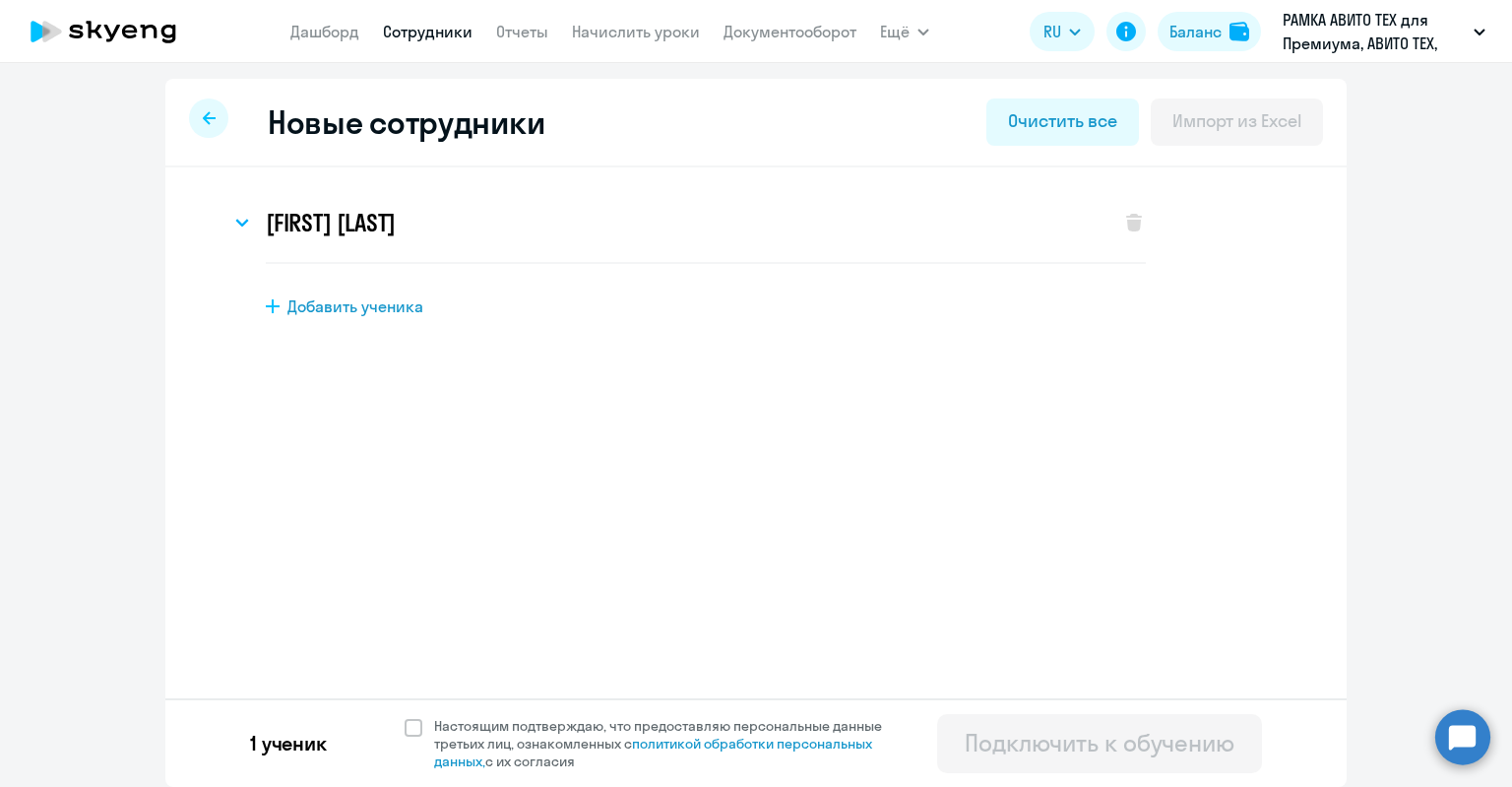 click on "1 ученик  Настоящим подтверждаю, что предоставляю персональные данные третьих лиц, ознакомленных с   политикой обработки персональных данных,   с их согласия   Подключить к обучению" 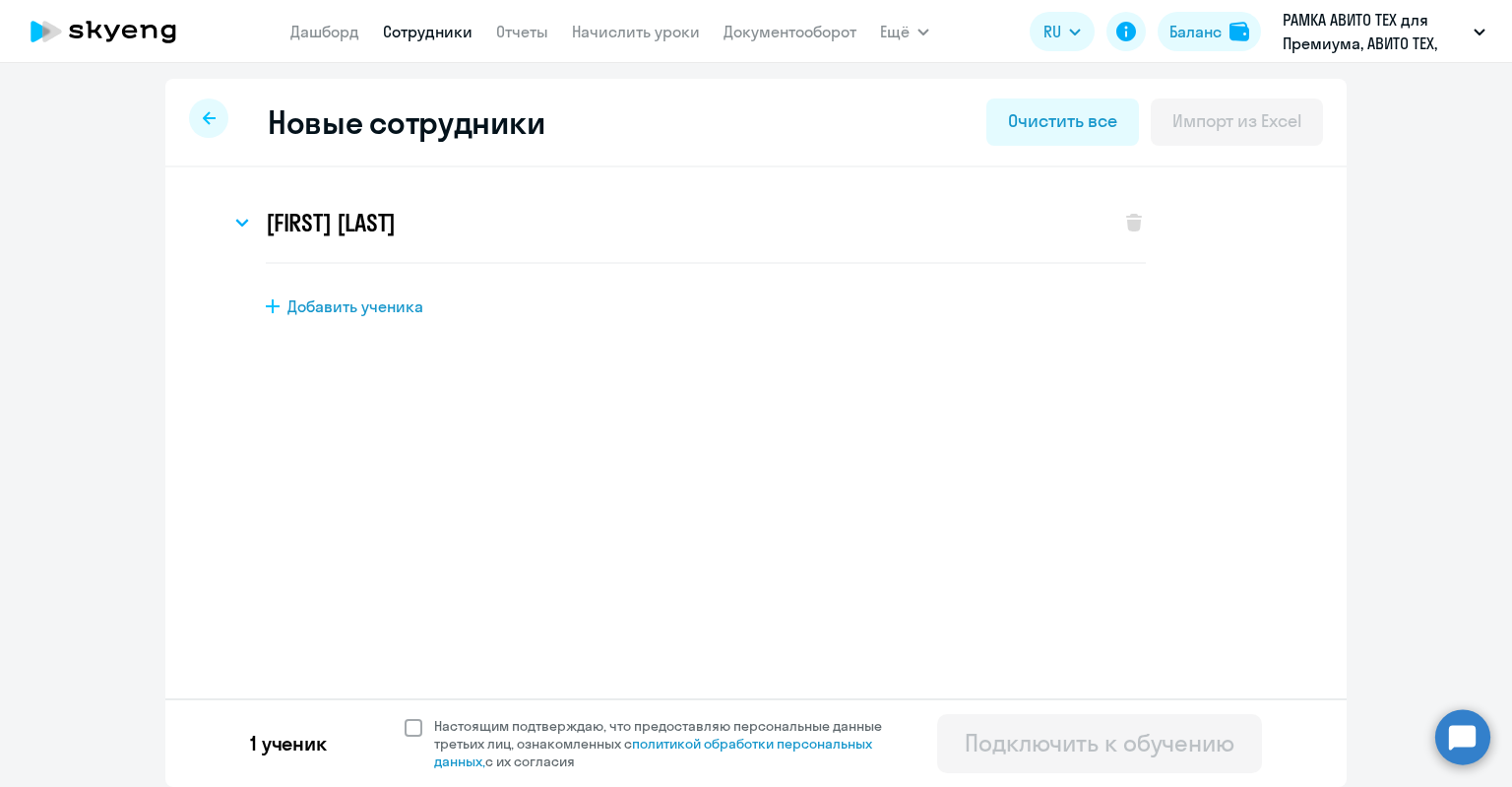 click on "Настоящим подтверждаю, что предоставляю персональные данные третьих лиц, ознакомленных с   политикой обработки персональных данных,   с их согласия" 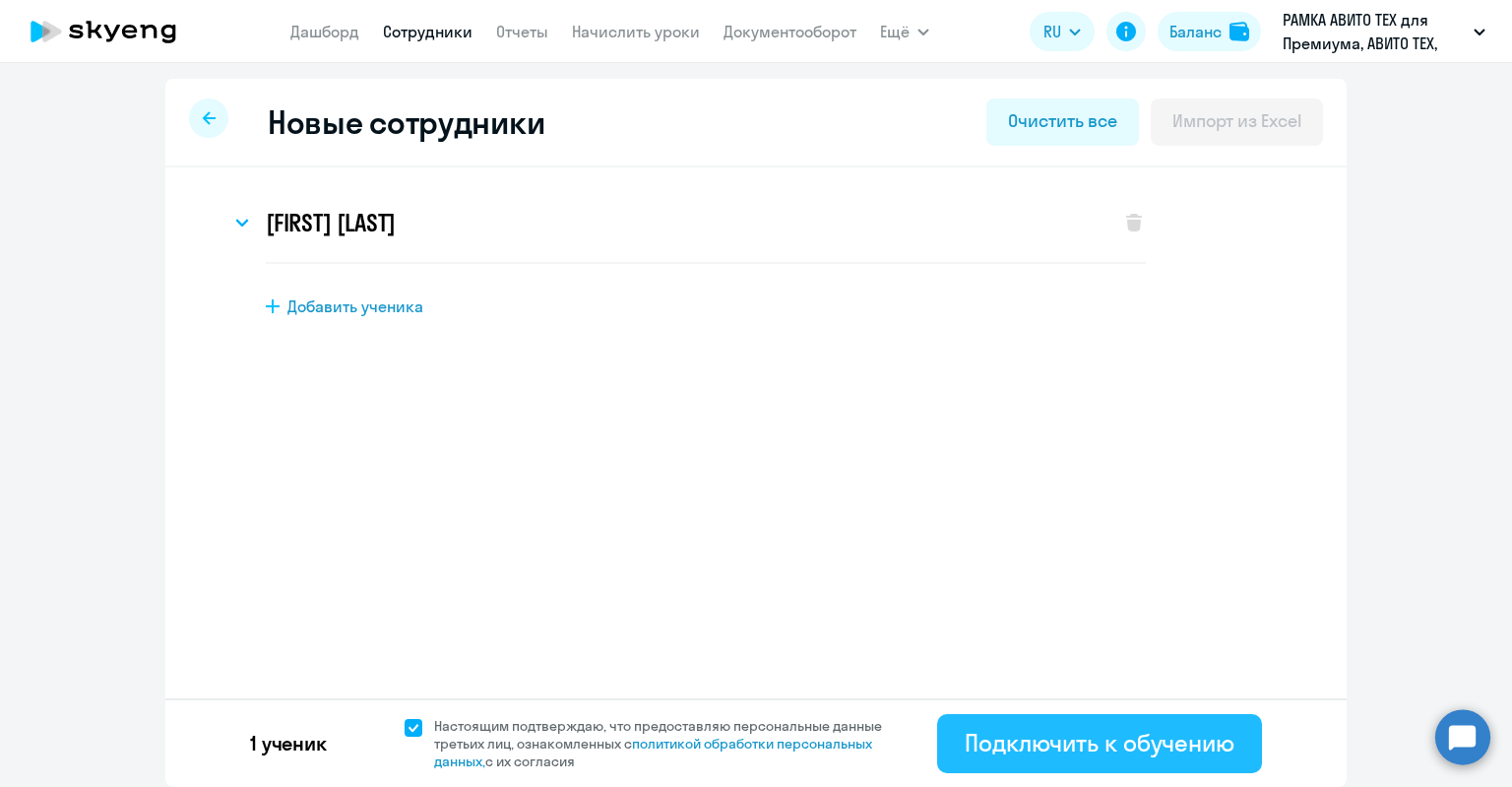 click on "Подключить к обучению" 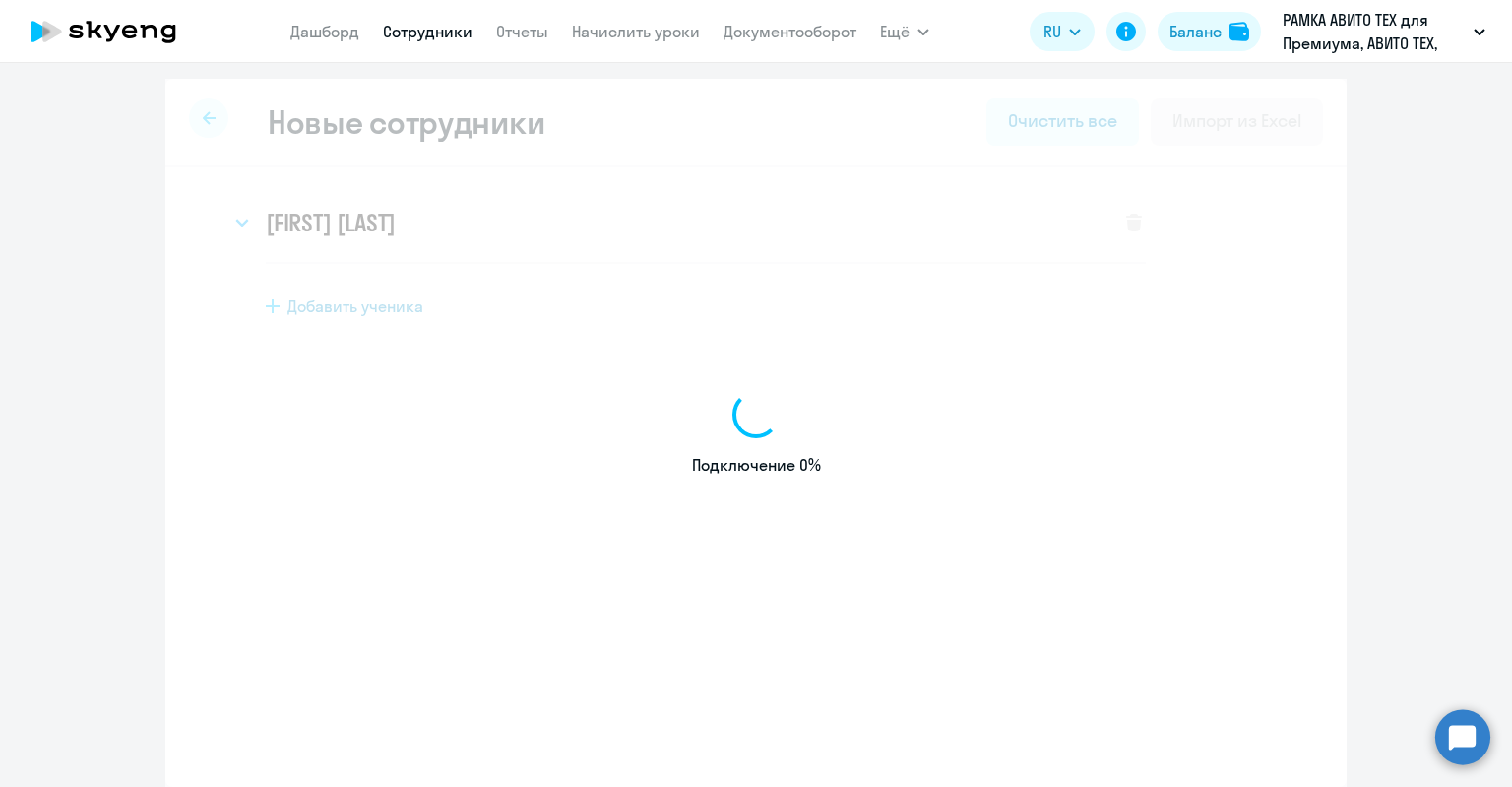 select on "english_adult_not_native_speaker_premium" 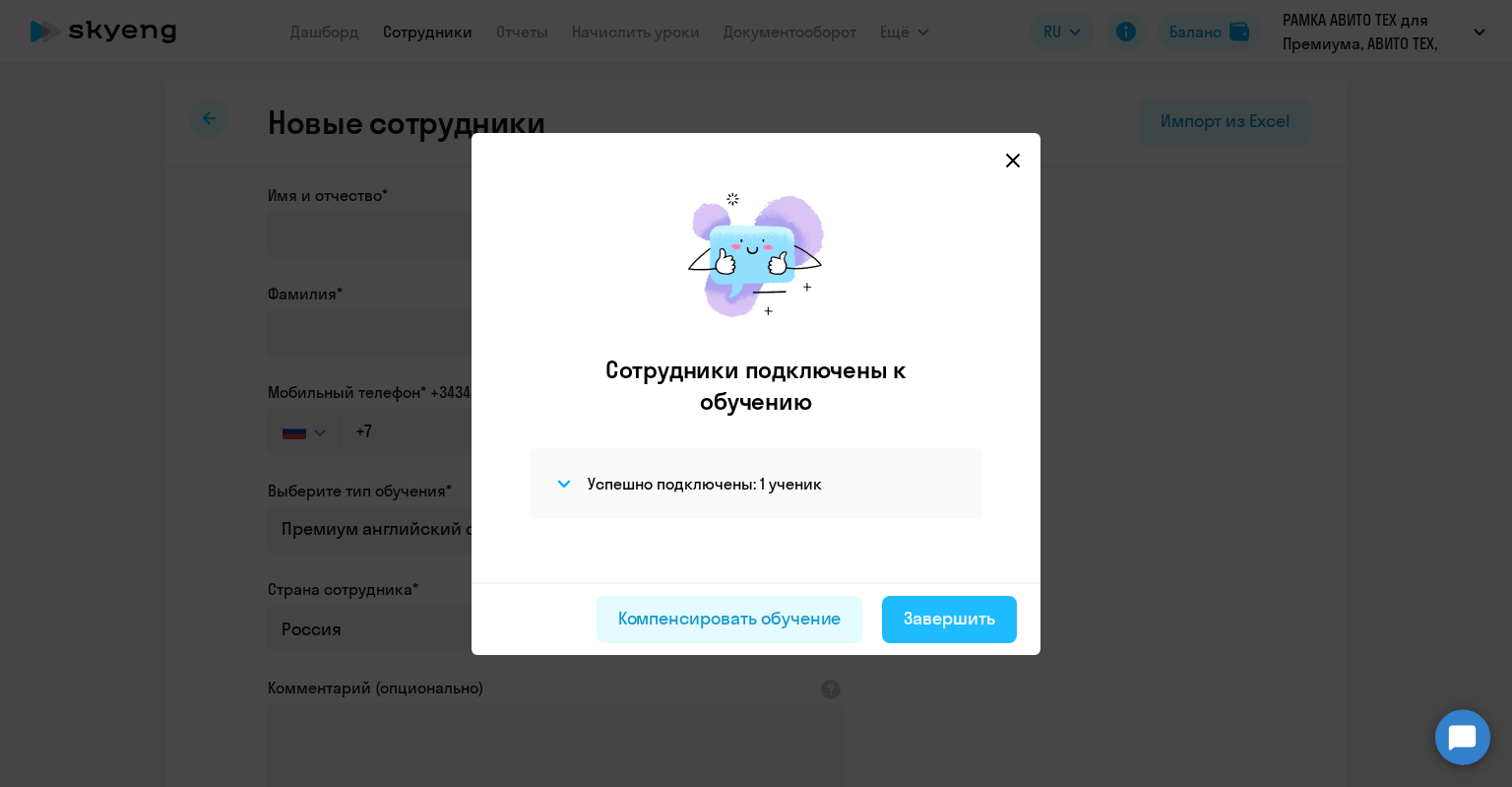 click on "Завершить" at bounding box center (949, 619) 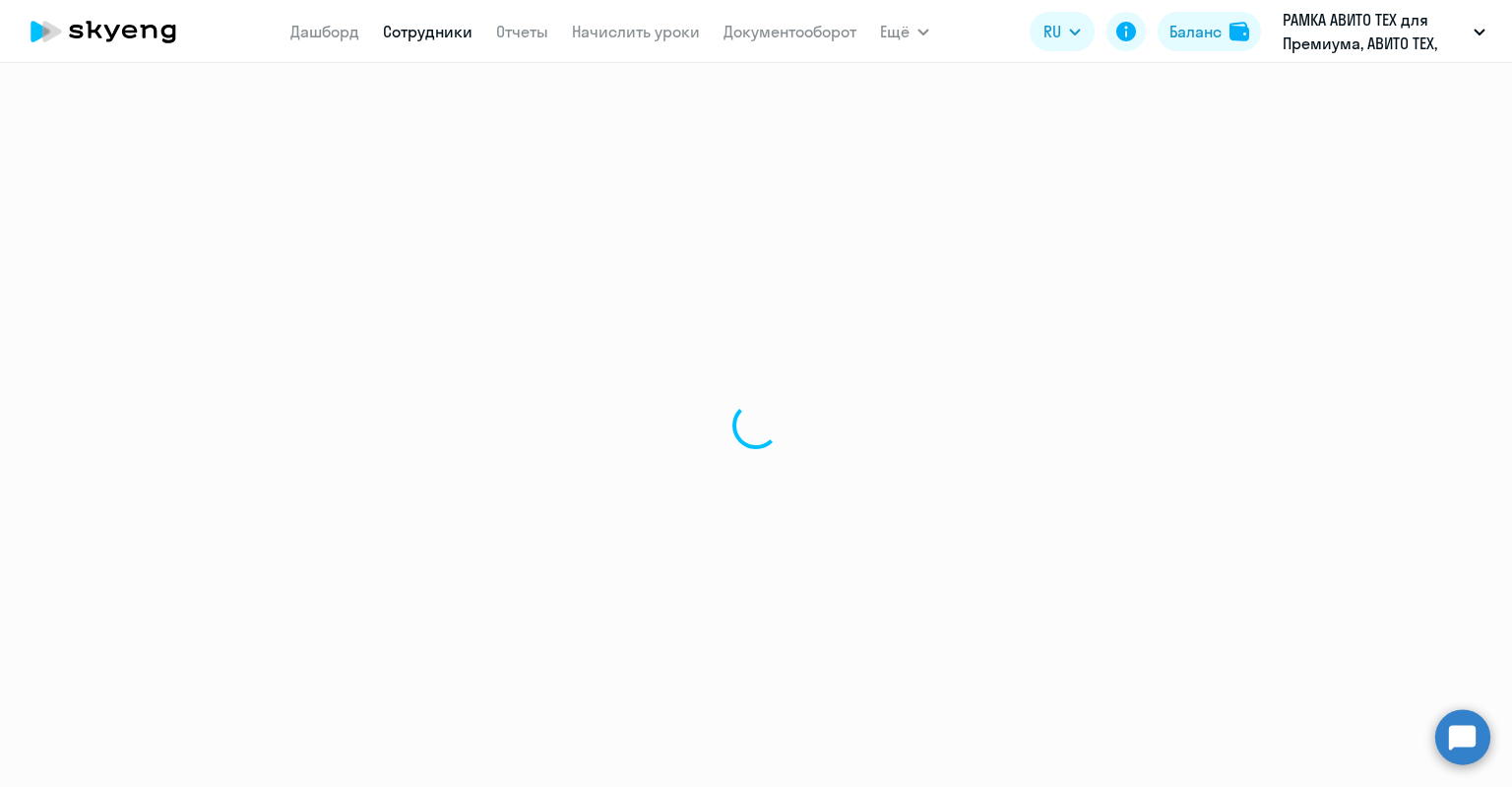 select on "30" 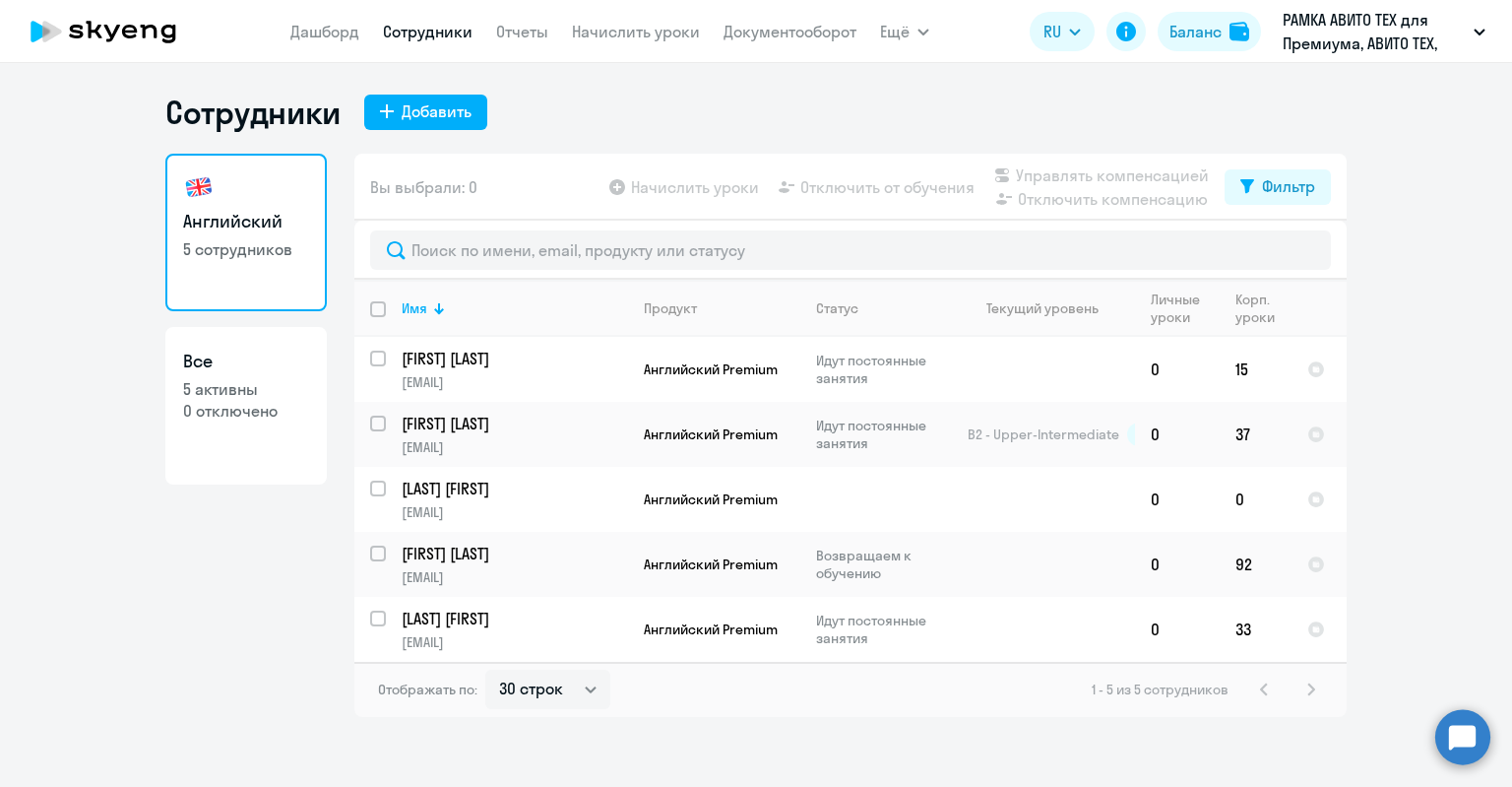 click on "Сотрудники
Добавить   Английский   5 сотрудников  Все  5 активны   0 отключено   Вы выбрали: 0
Начислить уроки
Отключить от обучения
Управлять компенсацией
Отключить компенсацию
Фильтр
Имя   Продукт   Статус   Текущий уровень   Личные уроки   Корп. уроки  Шубина Ирина ira.shoubina@gmail.com Английский Premium Идут постоянные занятия  0   15
Никуло Екатерина e.gruzdeva@gmail.com Английский Premium Идут постоянные занятия B2 - Upper-Intermediate
0   37
Логвиненко Марина logvinenko_marina@mail.ru Английский Premium  0   0
Куликов Арсений asekulikov@avito.ru Английский Premium Возвращаем к обучению  0" at bounding box center [756, 425] 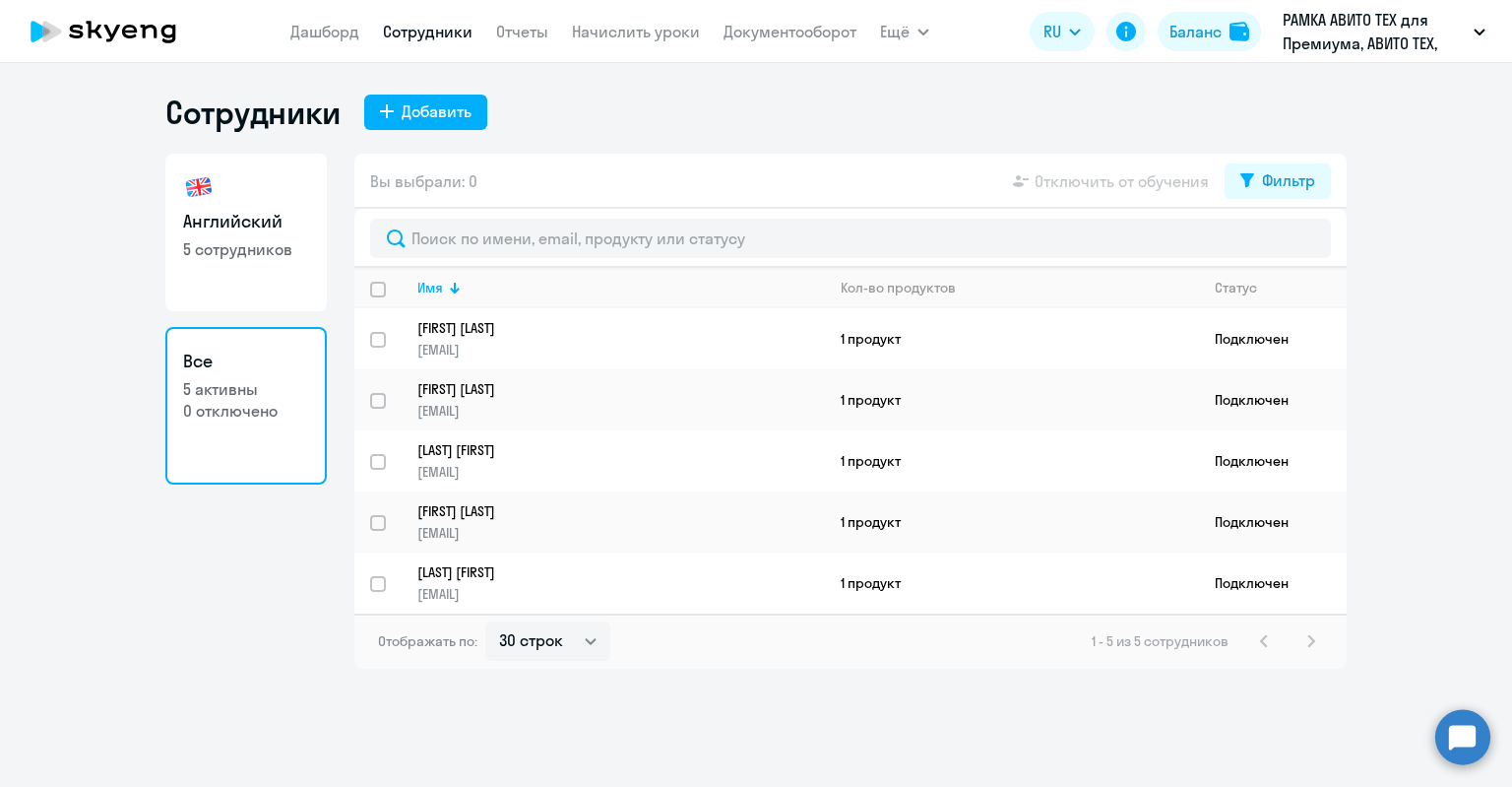 click on "5 активны" 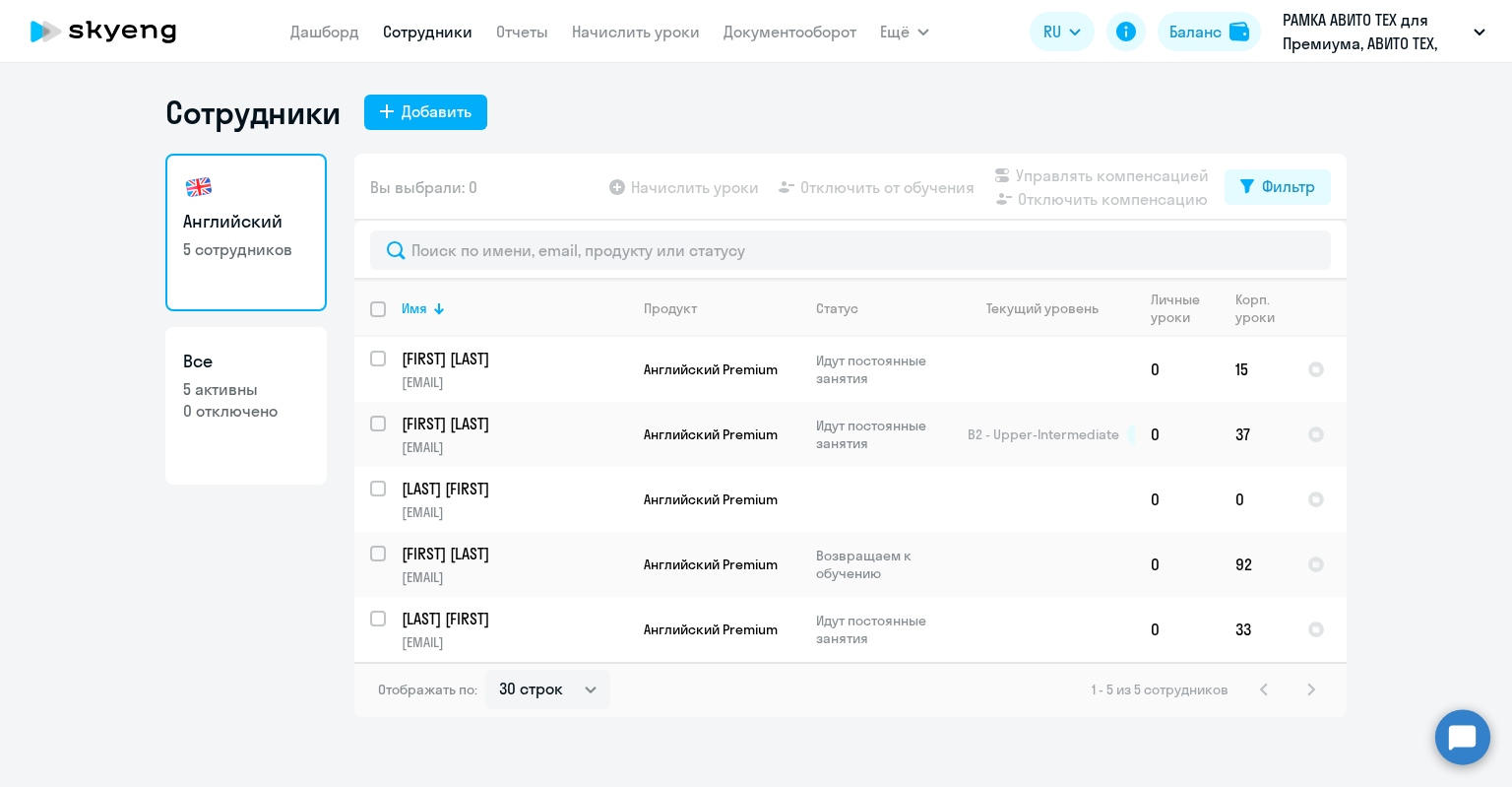 click on "0 отключено" 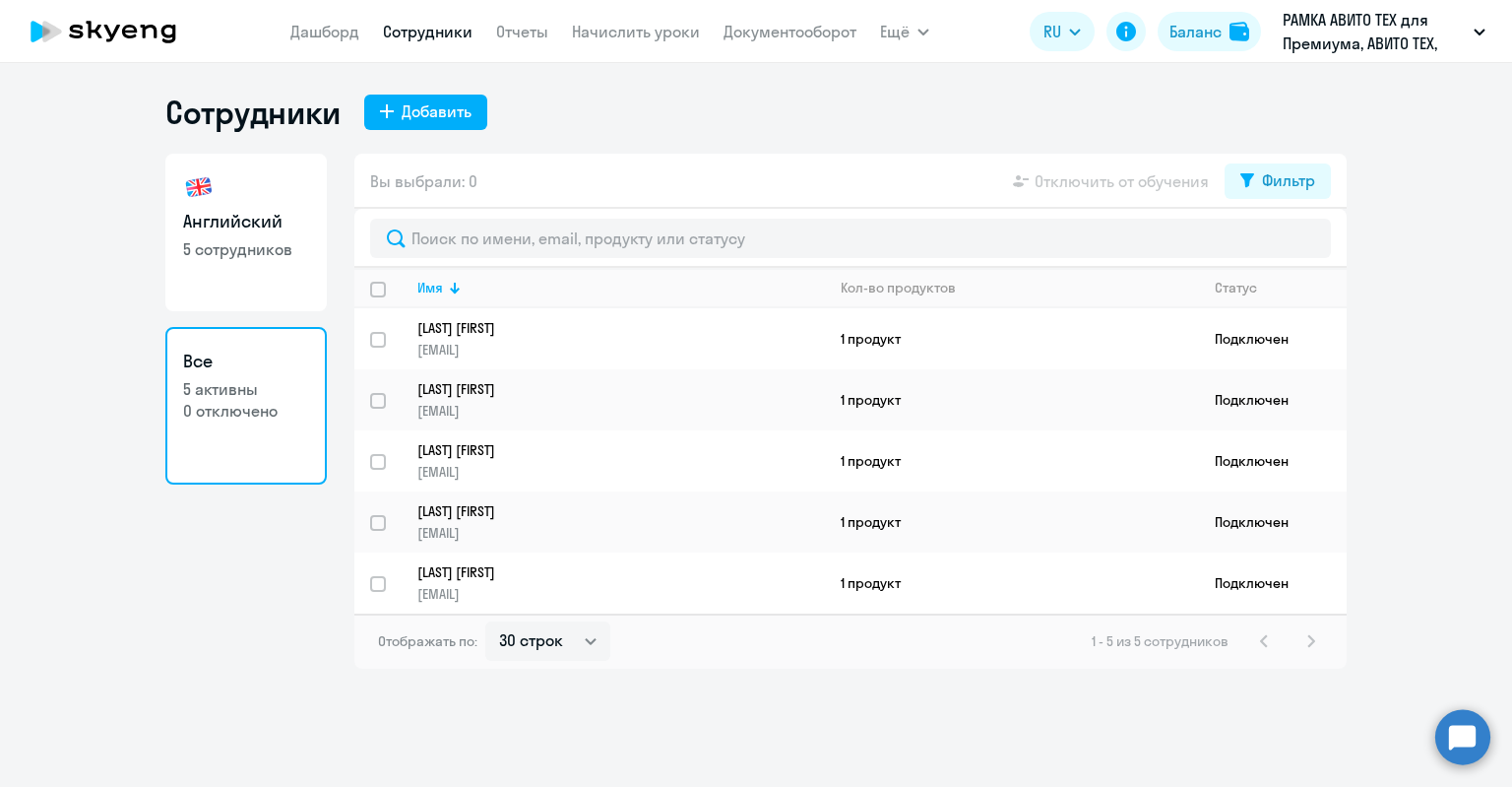 select on "30" 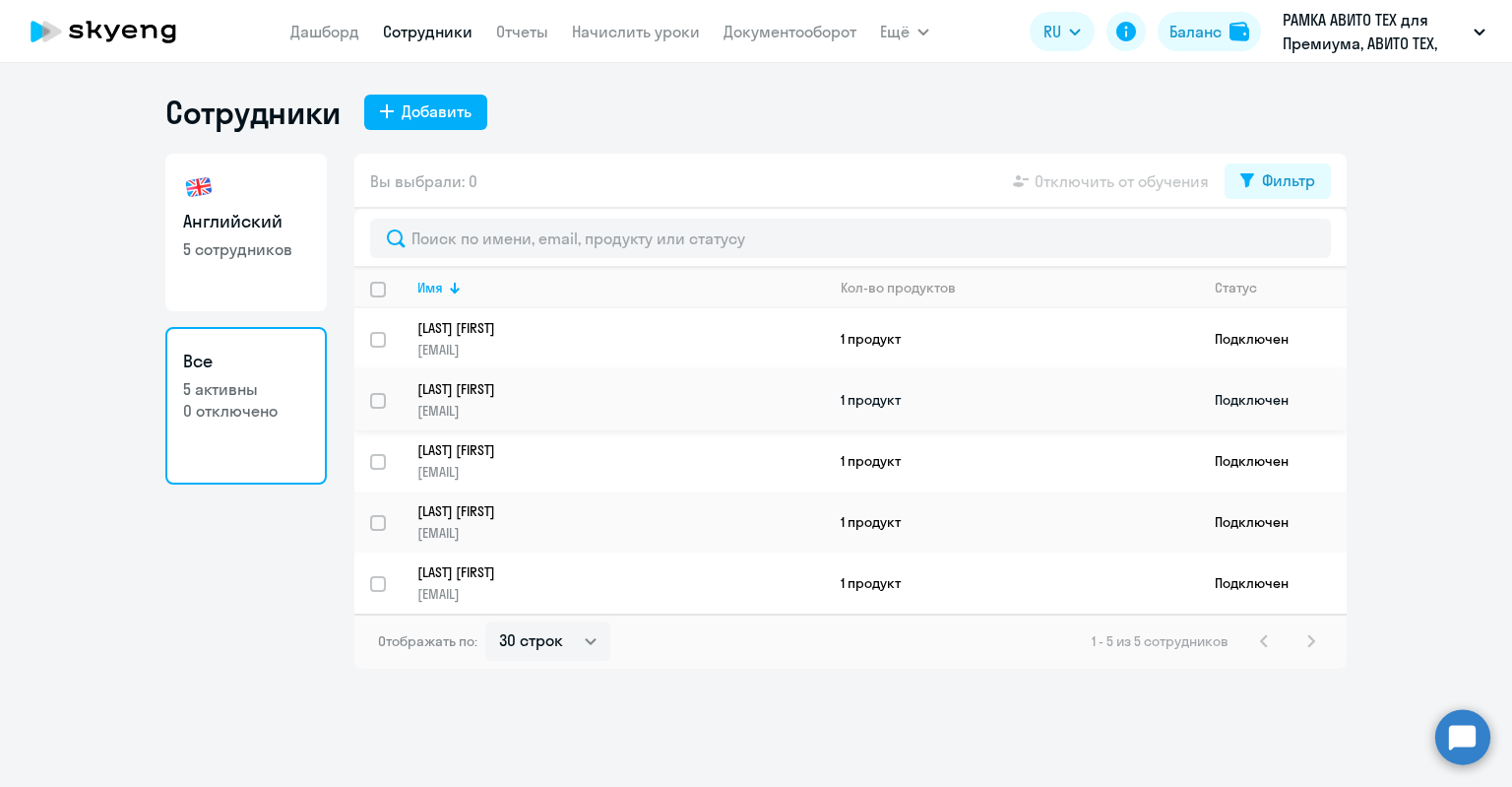 scroll, scrollTop: 0, scrollLeft: 0, axis: both 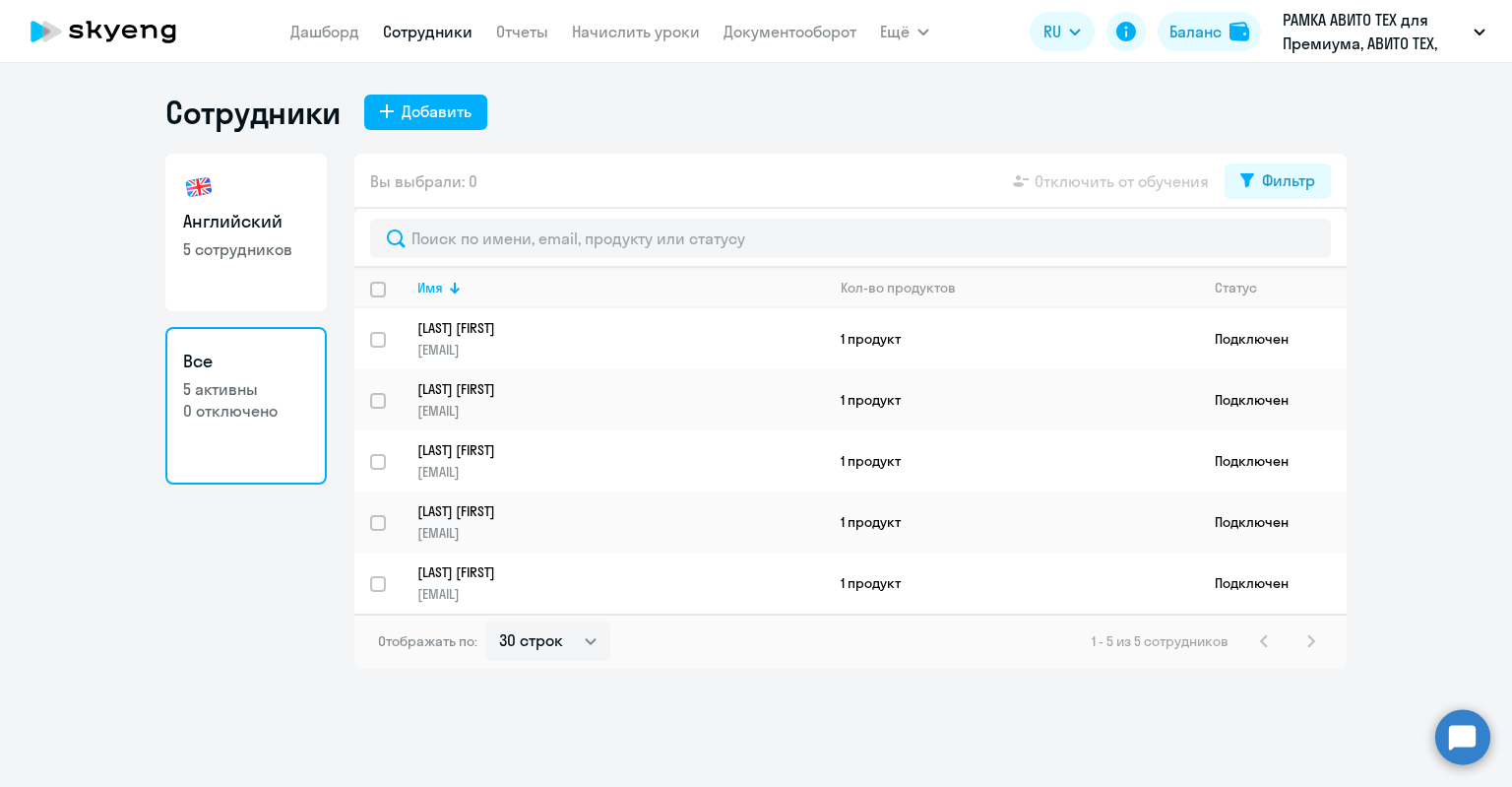 click on "0 отключено" 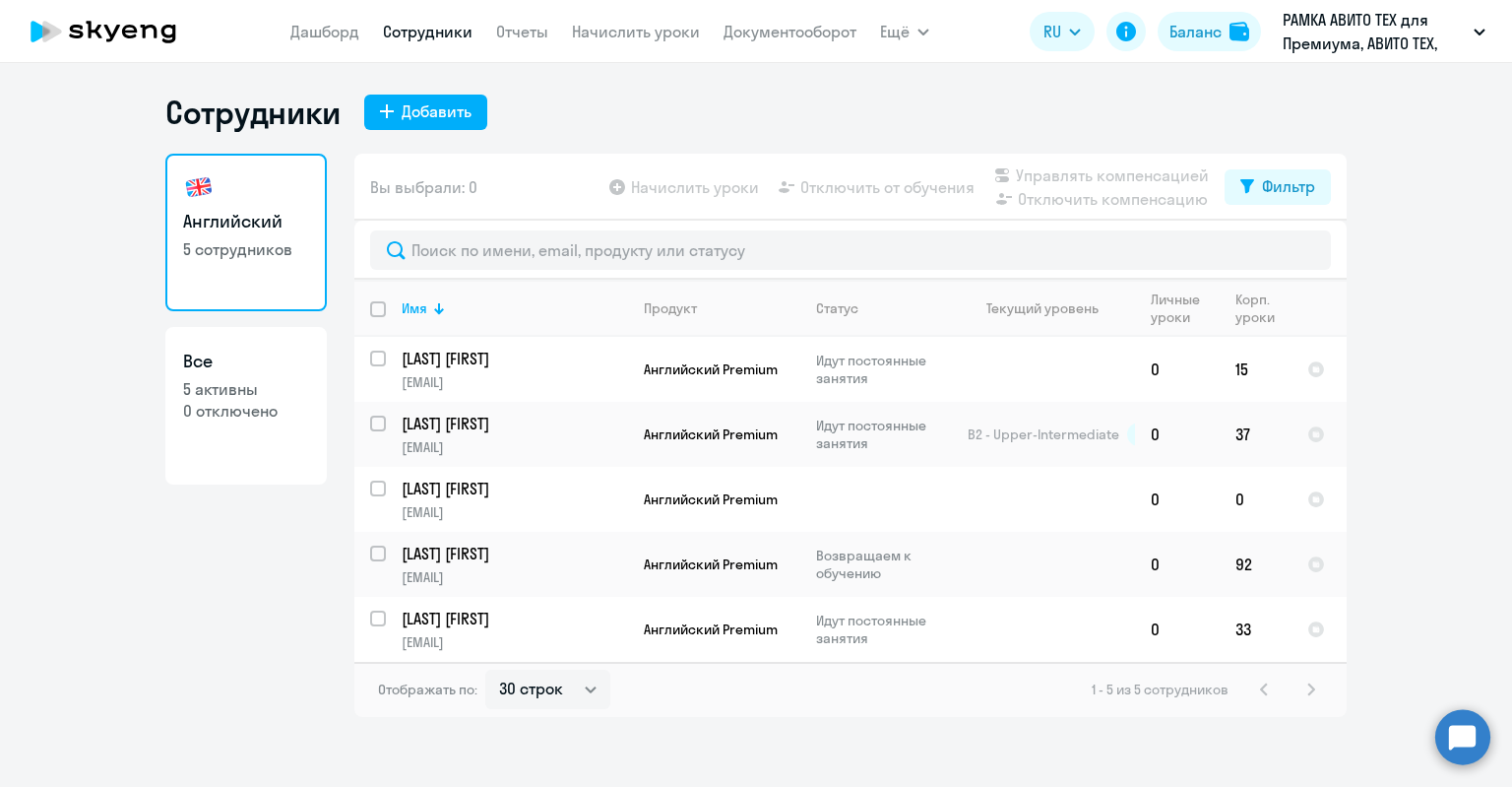 click on "0 отключено" 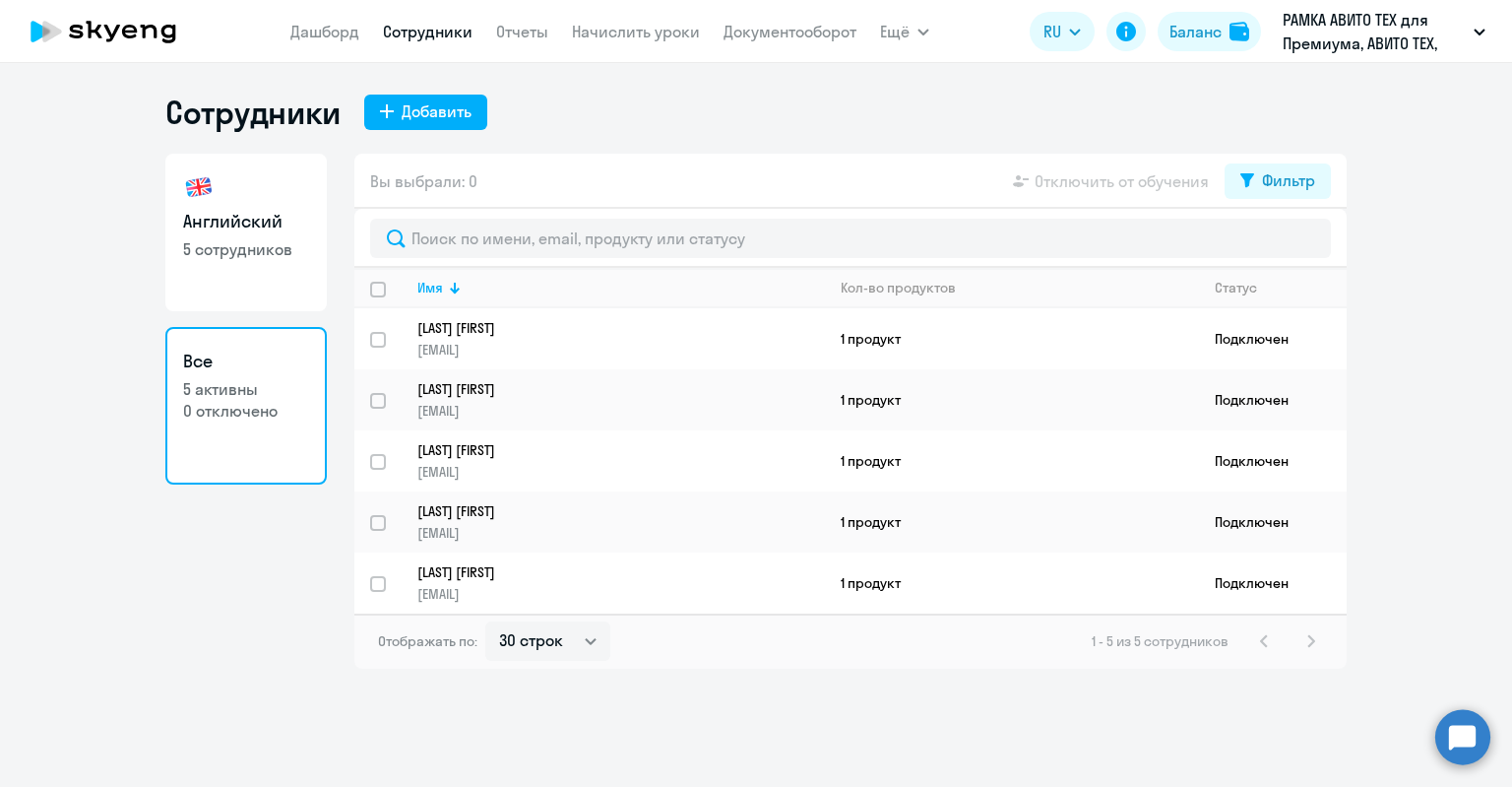 click on "Все  5 активны   0 отключено" 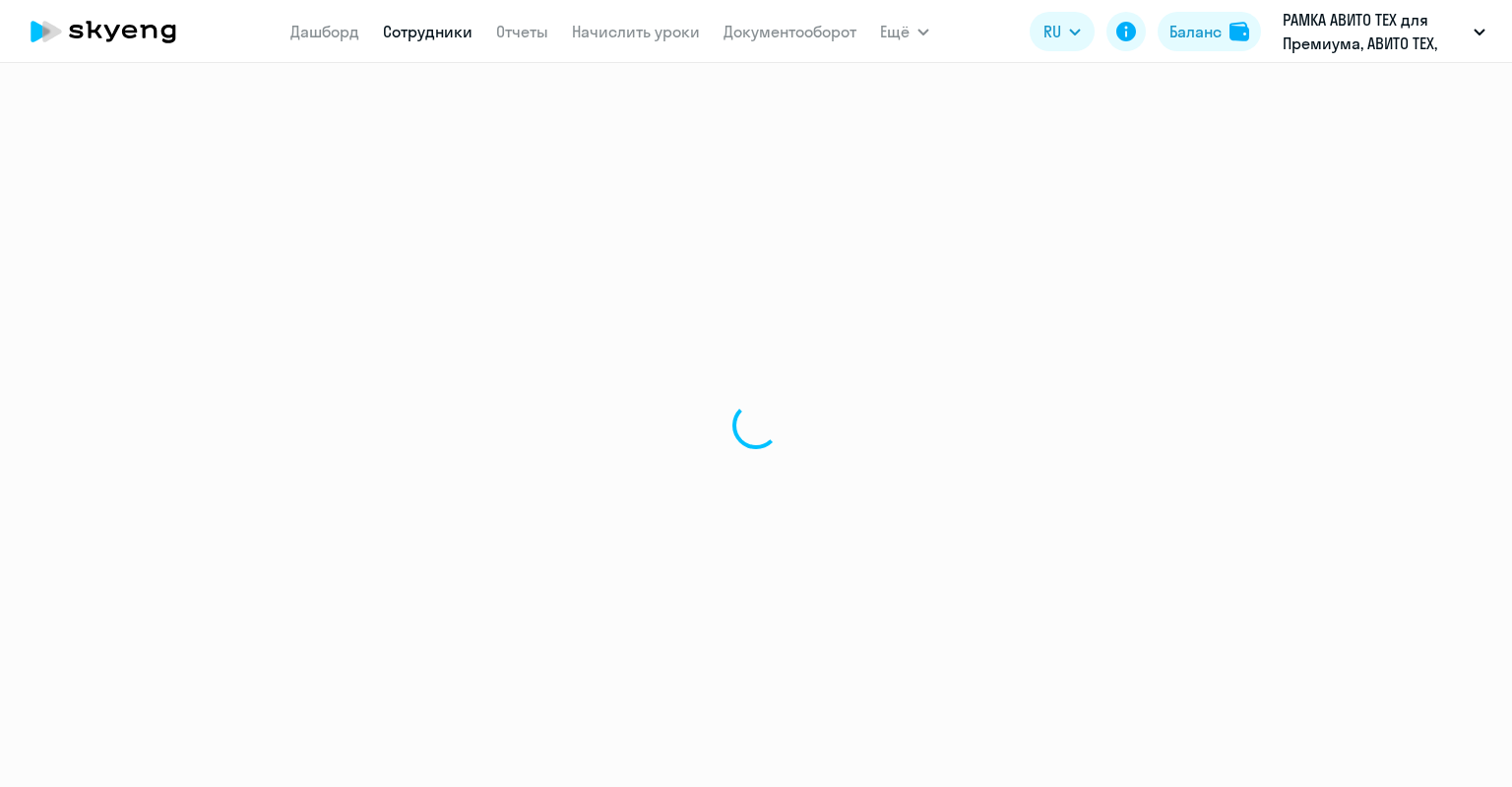scroll, scrollTop: 0, scrollLeft: 0, axis: both 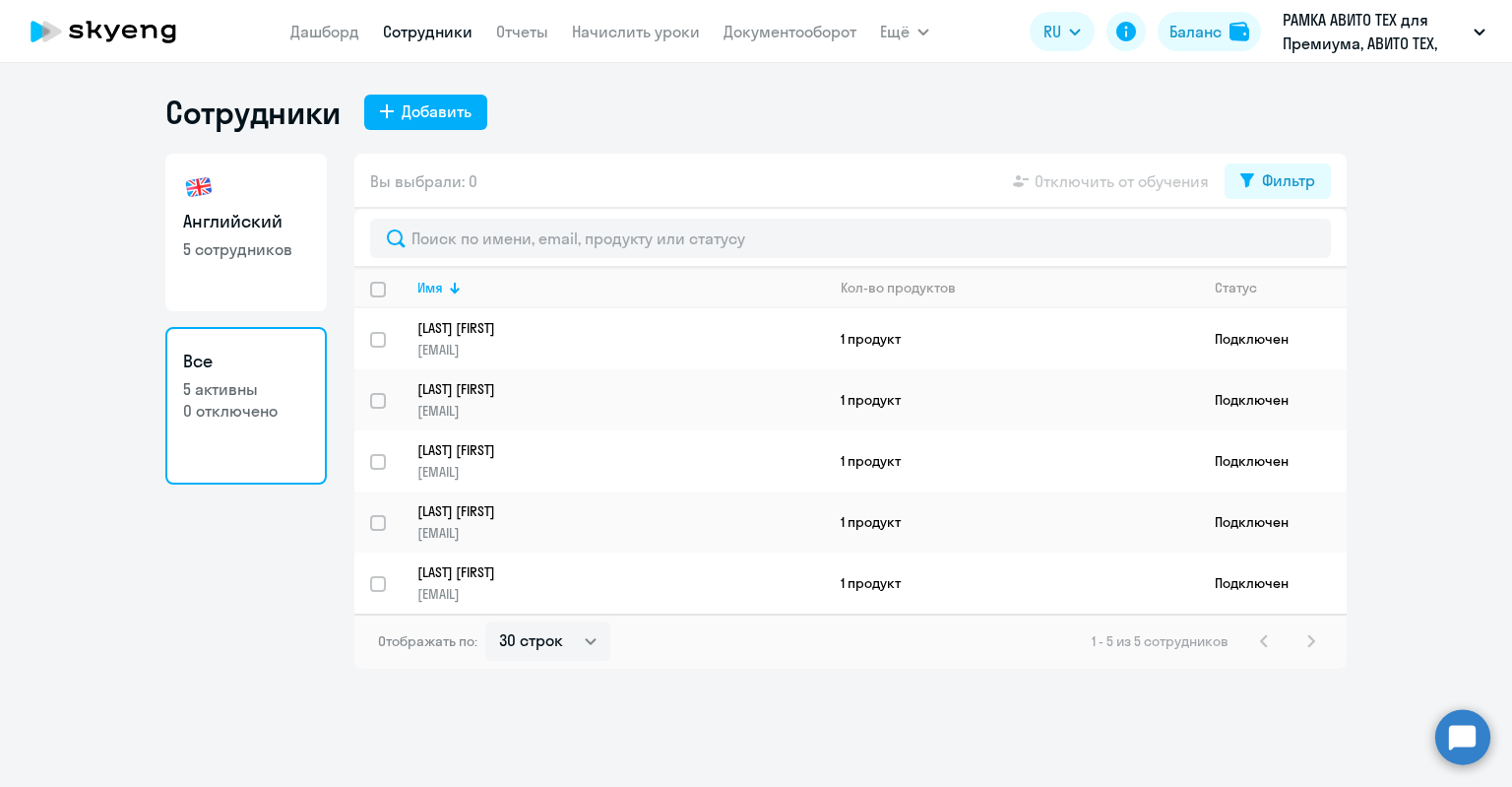 click on "Английский" 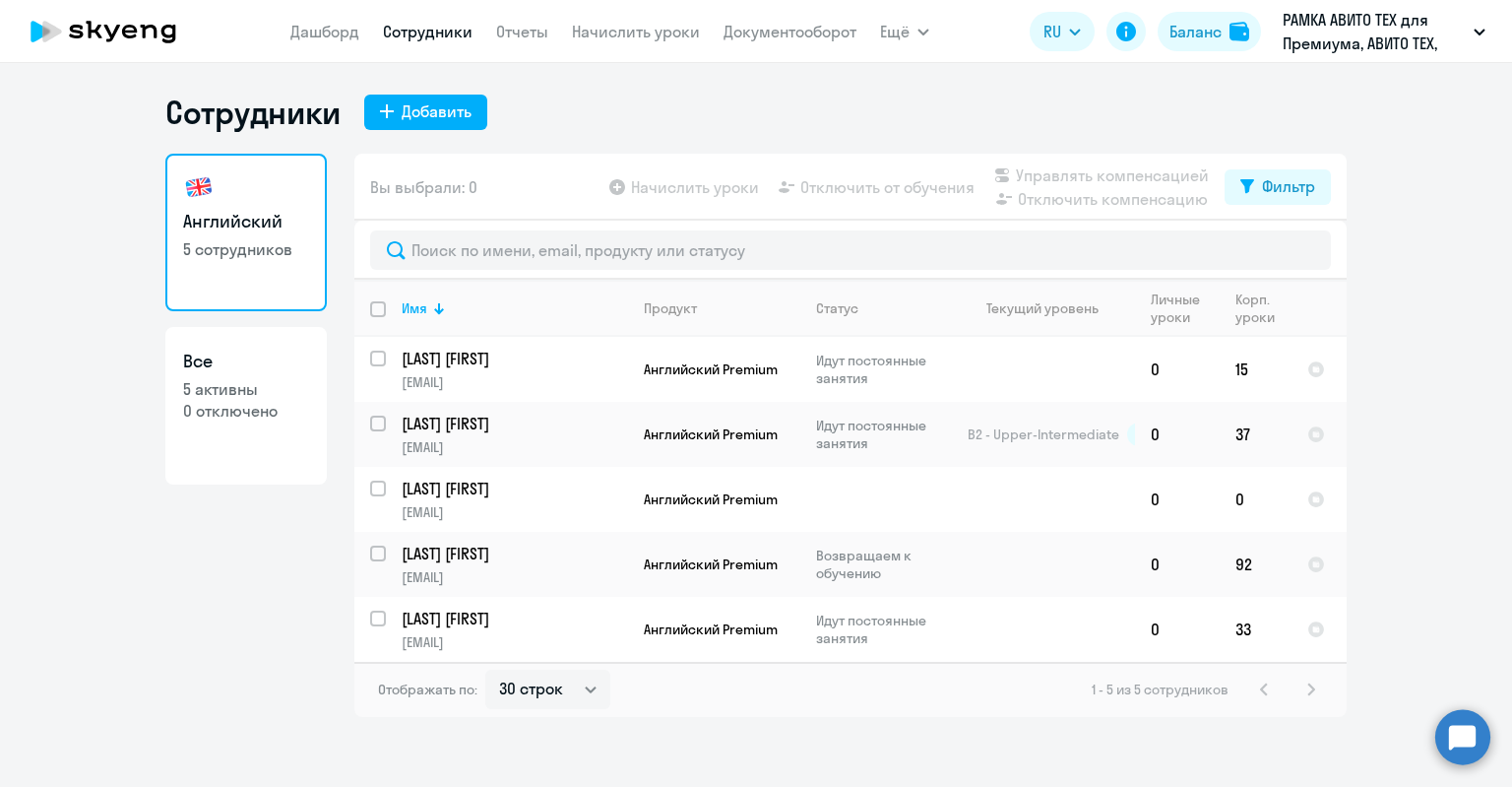click on "Все  5 активны   0 отключено" 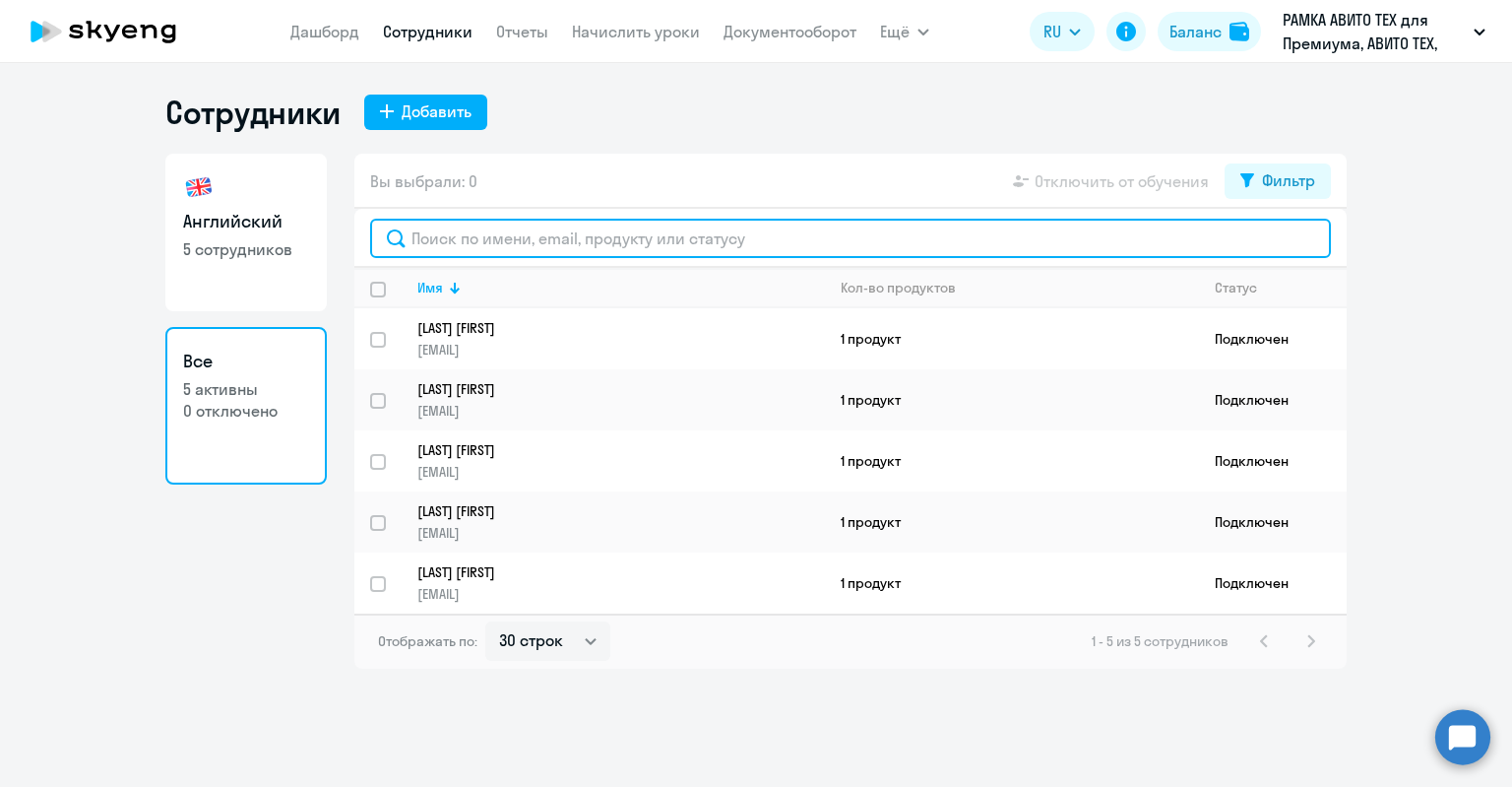 click 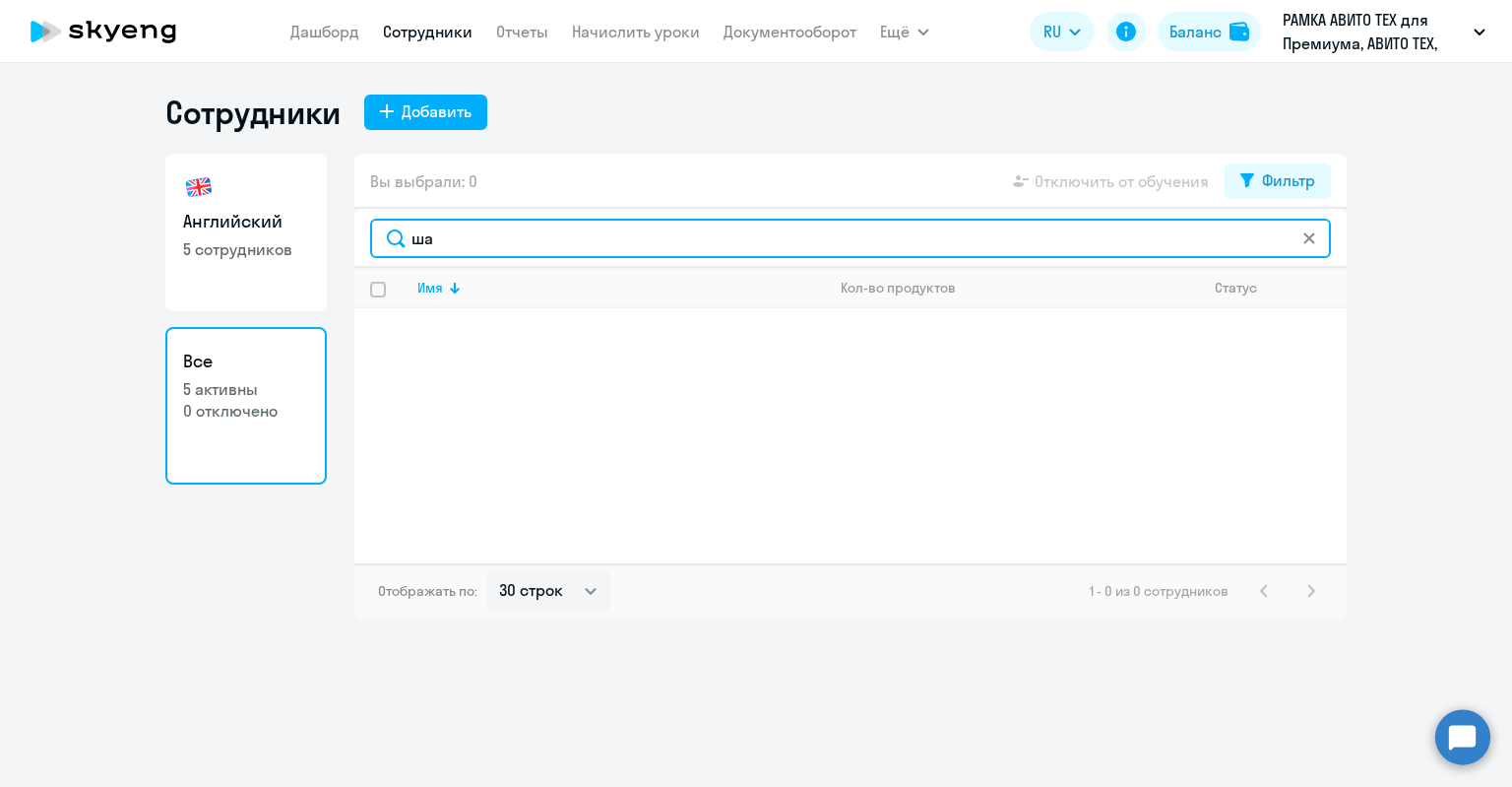 type on "ш" 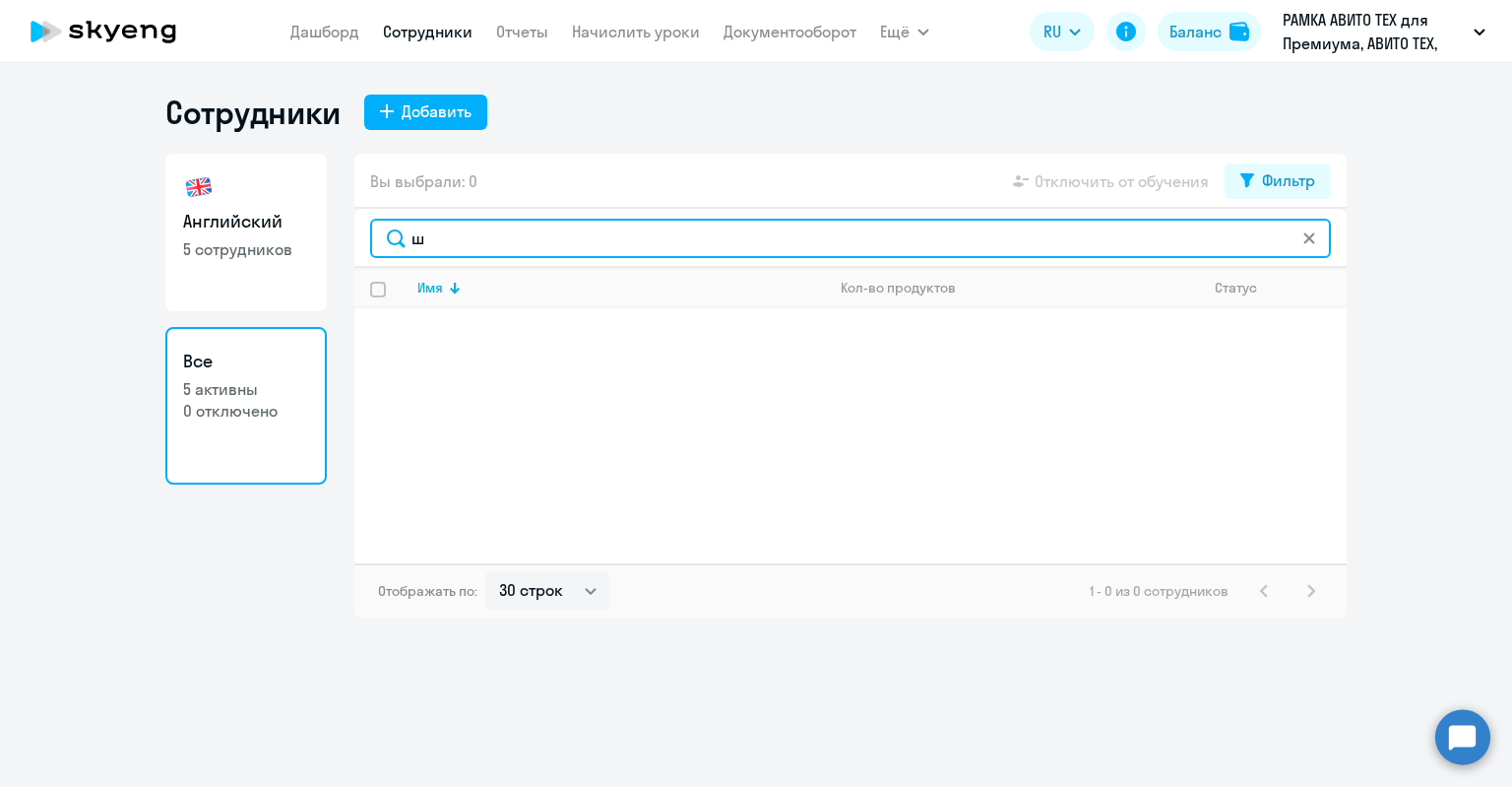 type 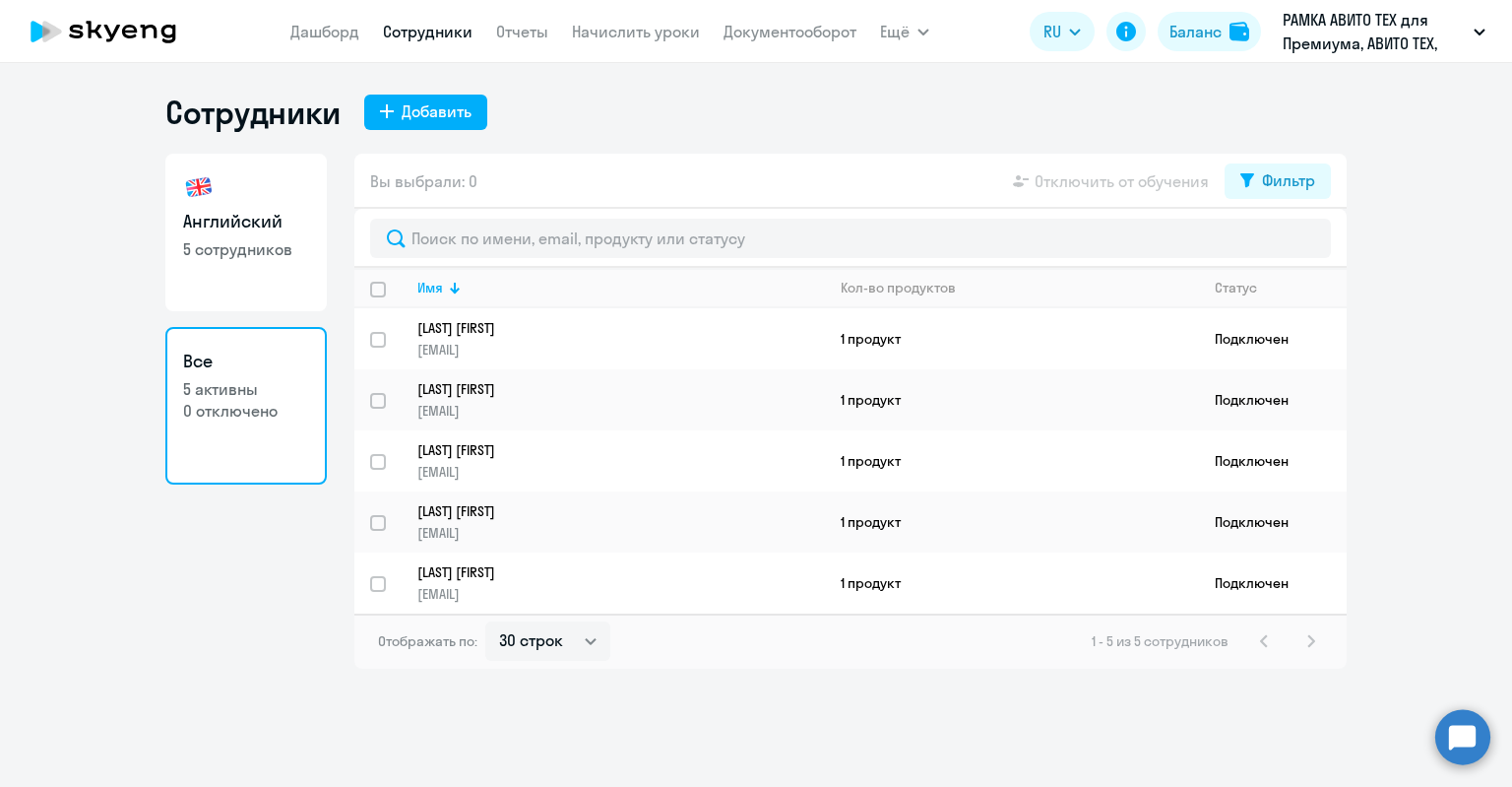 click on "Сотрудники
Добавить   Английский   5 сотрудников  Все  5 активны   0 отключено   Вы выбрали: 0
Отключить от обучения
Фильтр
Имя   Кол-во продуктов   Статус  Шубина Ирина ira.shoubina@gmail.com  1 продукт  Подключен Никуло Екатерина e.gruzdeva@gmail.com  1 продукт  Подключен Логвиненко Марина logvinenko_marina@mail.ru  1 продукт  Подключен Куликов Арсений asekulikov@avito.ru  1 продукт  Подключен Бармин Игорь igorbarmin@gmail.com  1 продукт  Подключен Отображать по:  30 строк   50 строк   100 строк   1 - 5 из 5 сотрудников" 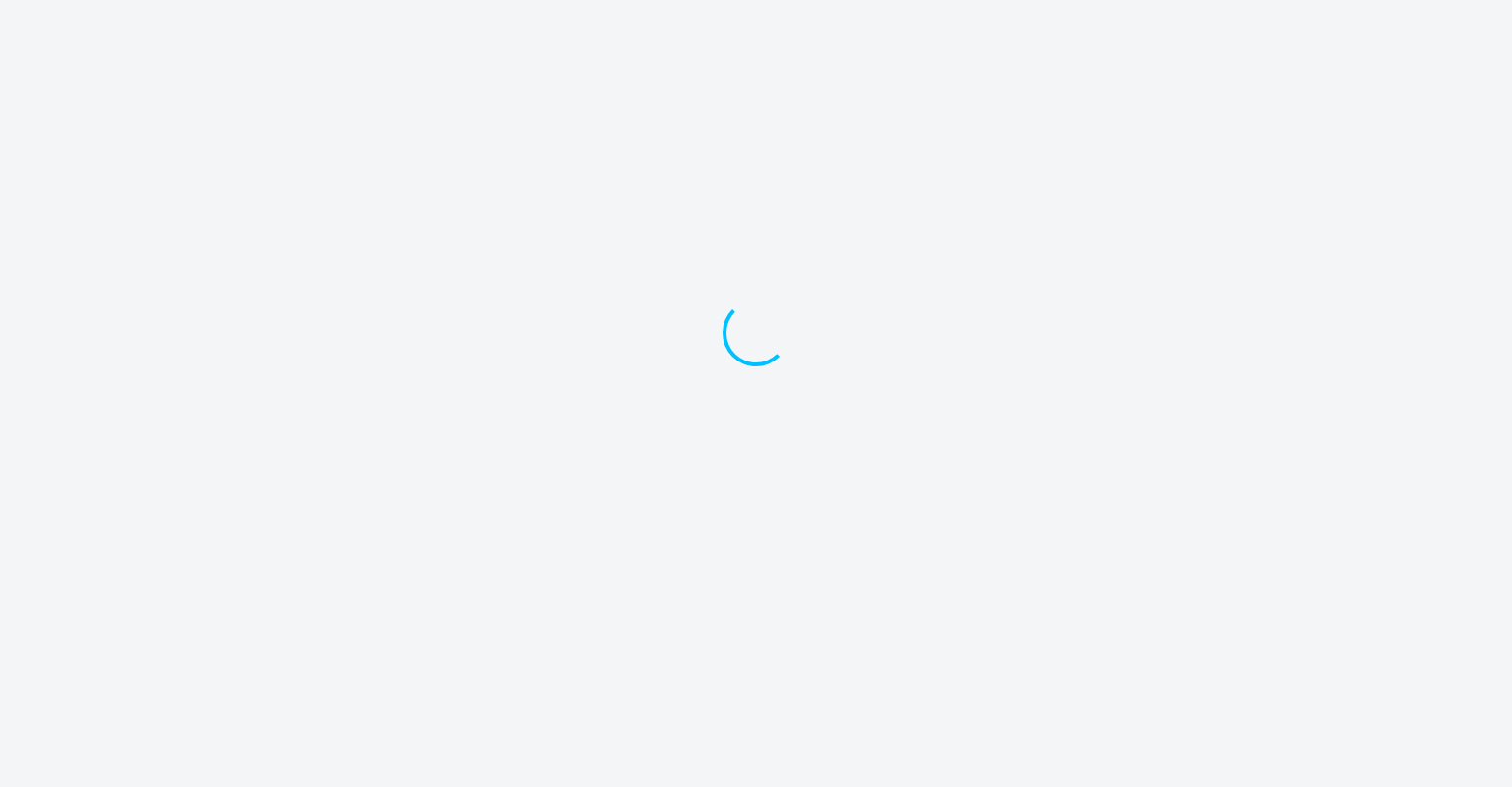 scroll, scrollTop: 0, scrollLeft: 0, axis: both 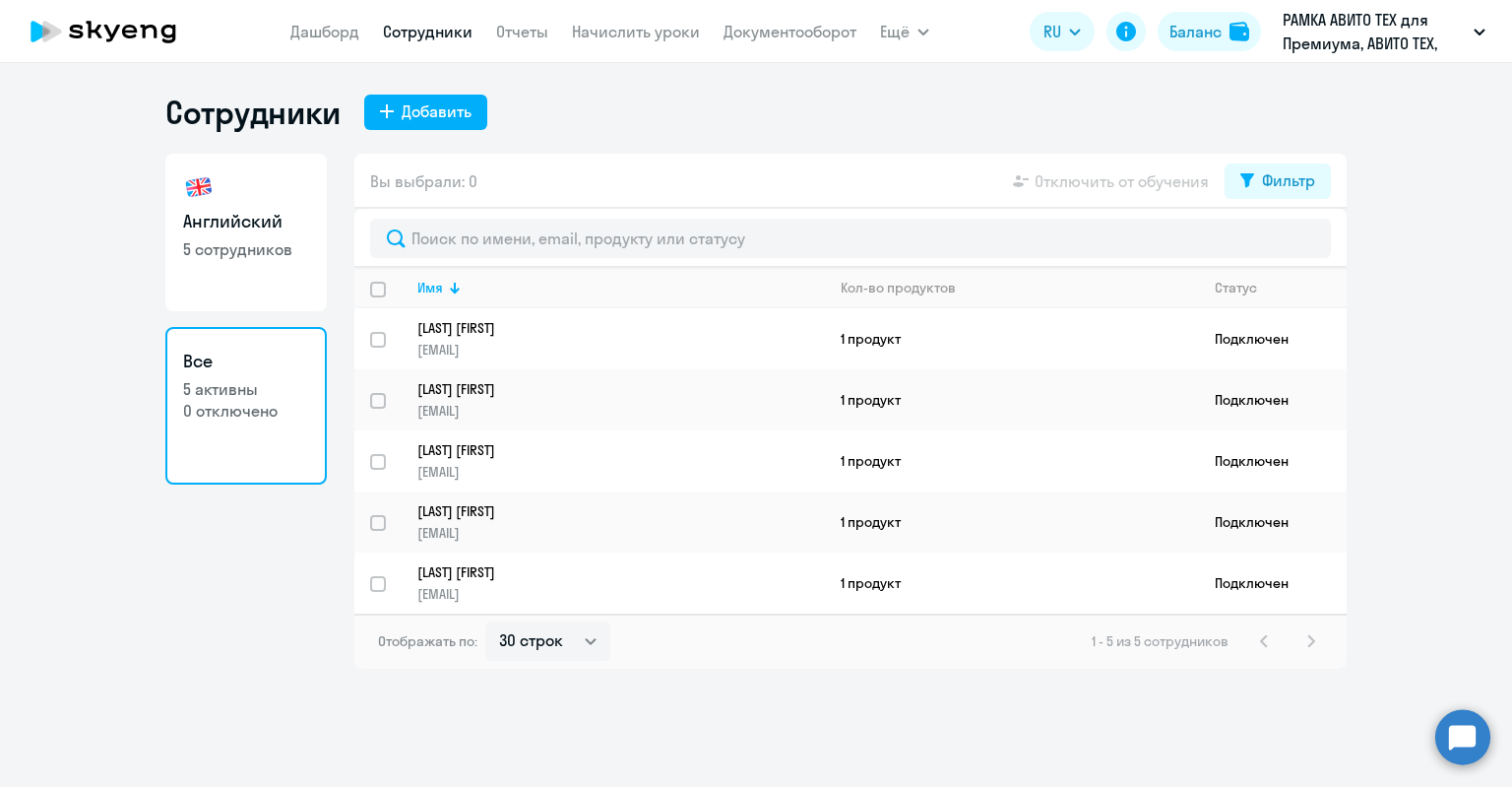 click on "5 сотрудников" 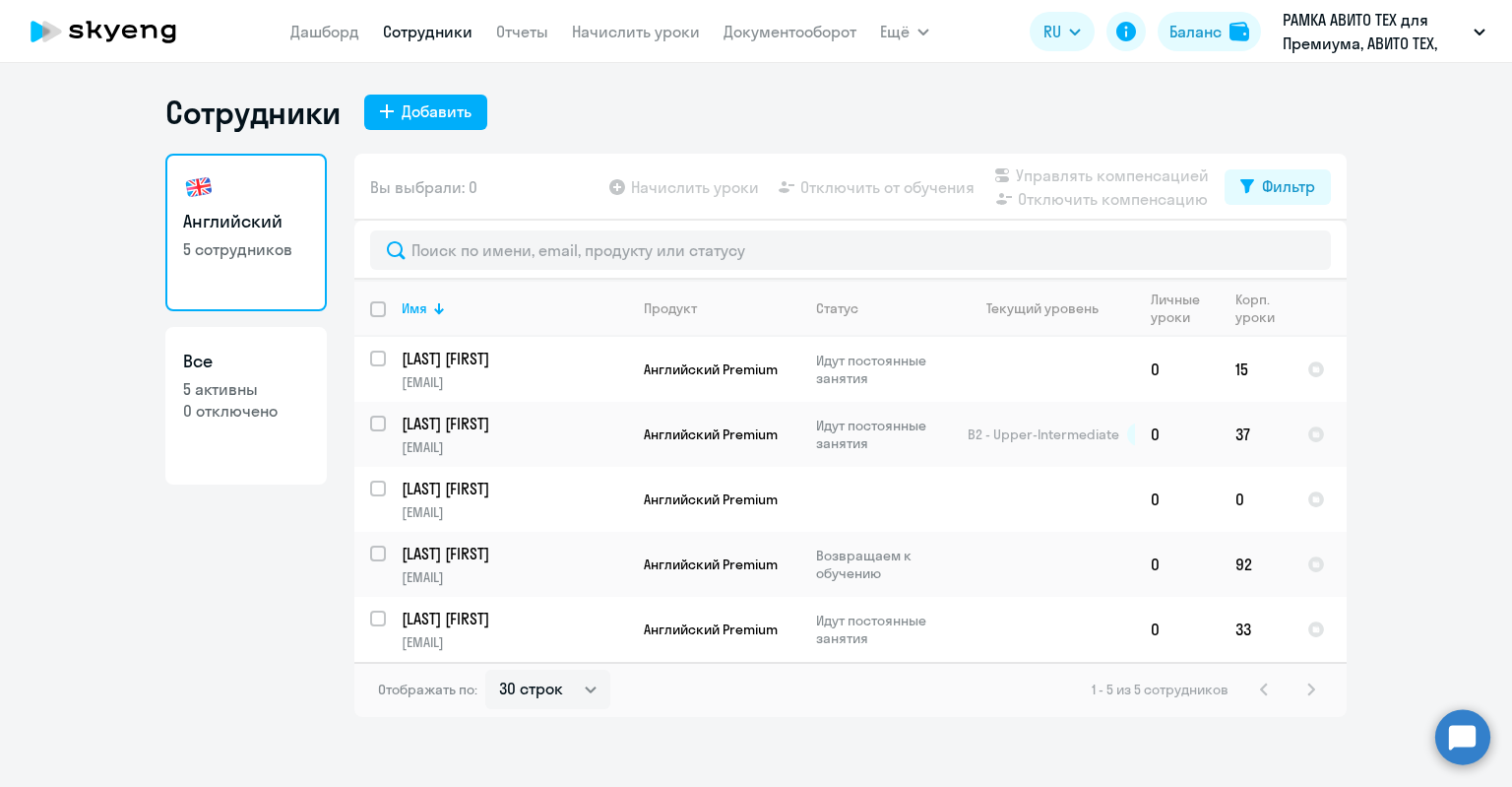click on "0 отключено" 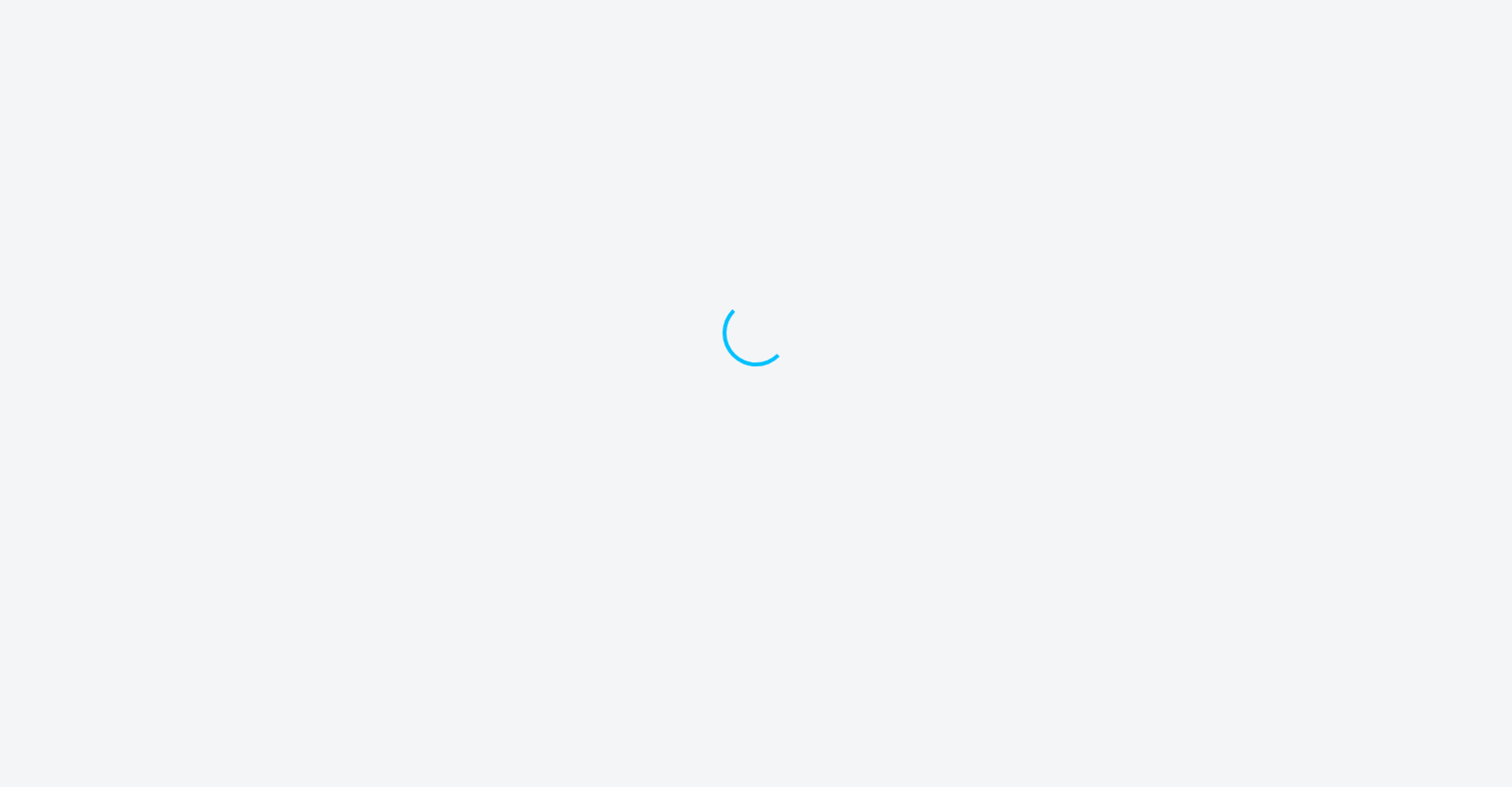 scroll, scrollTop: 0, scrollLeft: 0, axis: both 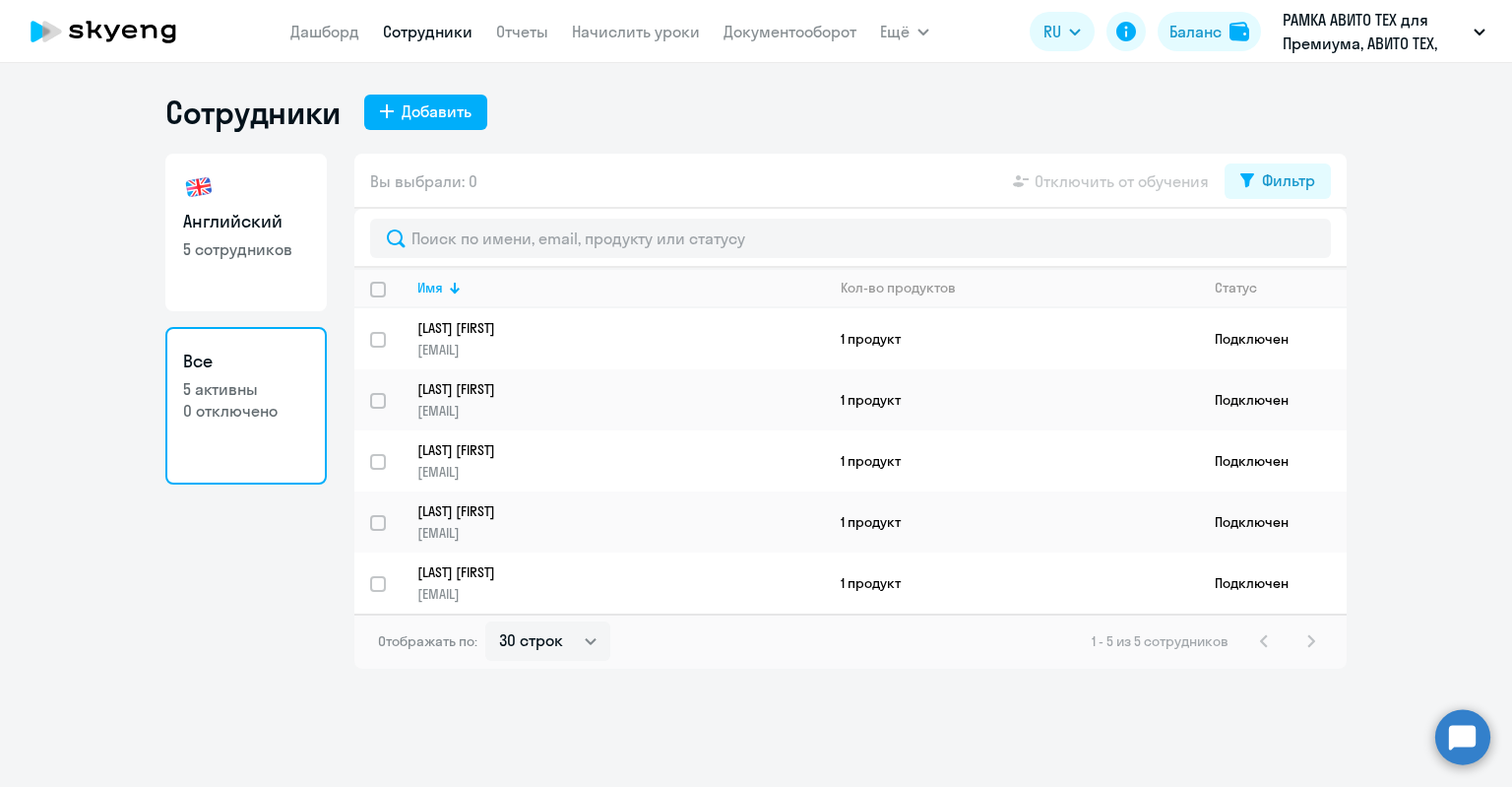 click on "Сотрудники
Добавить   Английский   5 сотрудников  Все  5 активны   0 отключено   Вы выбрали: 0
Отключить от обучения
Фильтр
Имя   Кол-во продуктов   Статус  [LAST] [FIRST]  1 продукт  Подключен Никуло Екатерина e.gruzdeva@example.com  1 продукт  Подключен Логвиненко Марина logvinenko_marina@example.com  1 продукт  Подключен Куликов Арсений asekulikov@example.com  1 продукт  Подключен Бармин Игорь igorbarmin@example.com  1 продукт  Подключен Отображать по:  30 строк   50 строк   100 строк   1 - 5 из 5 сотрудников" 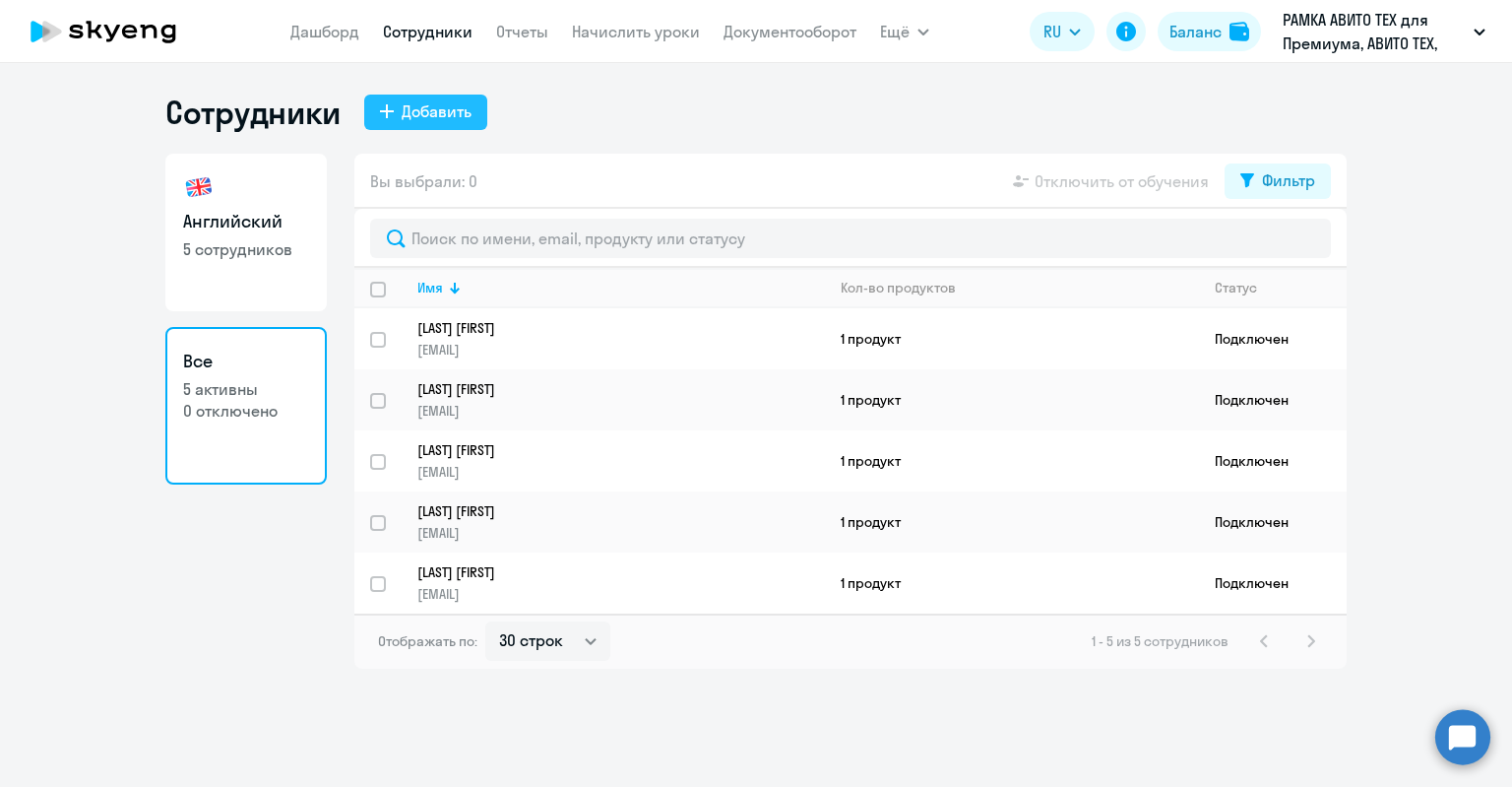 click on "Добавить" 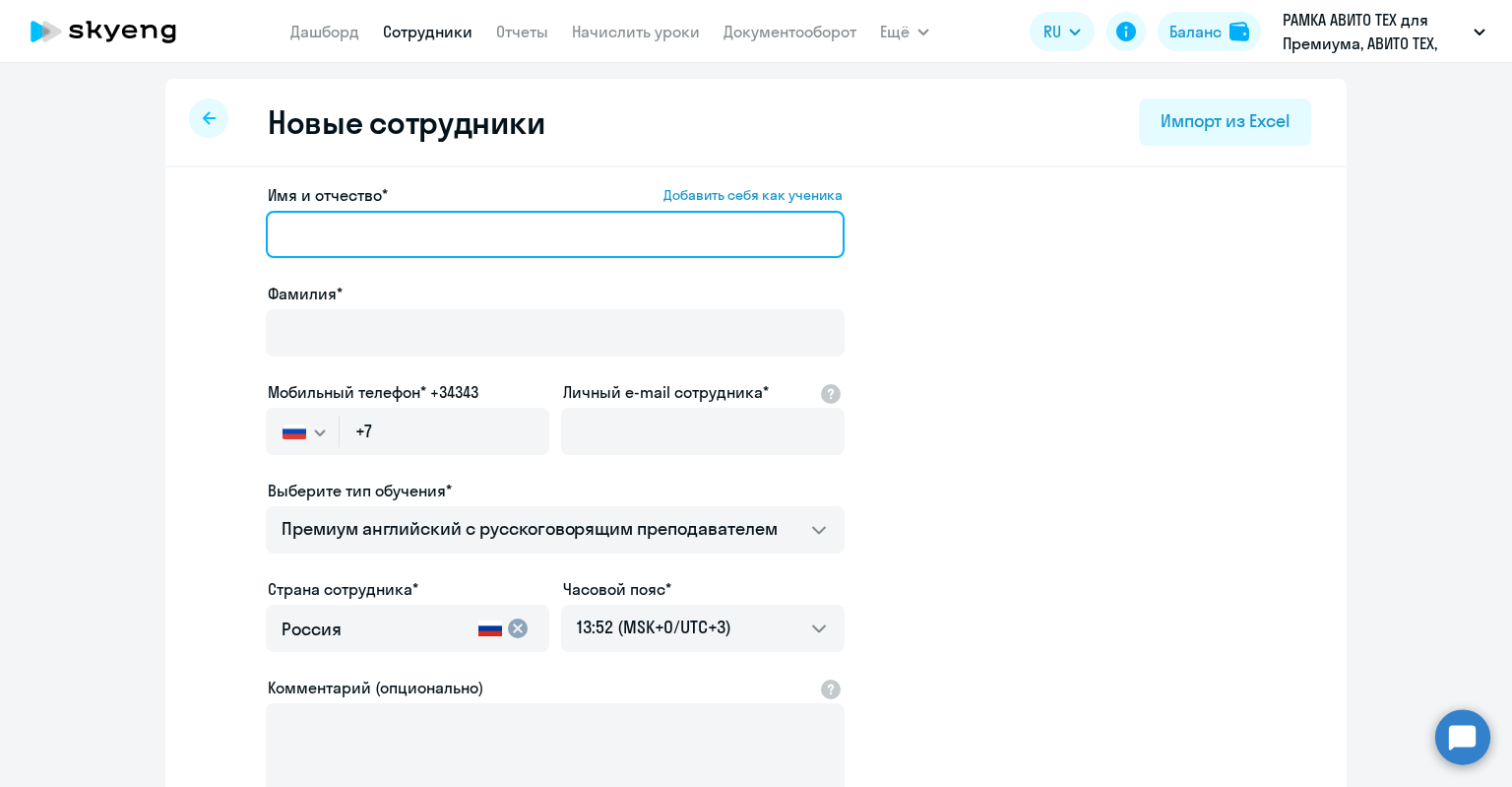 click on "Имя и отчество*  Добавить себя как ученика" at bounding box center [555, 234] 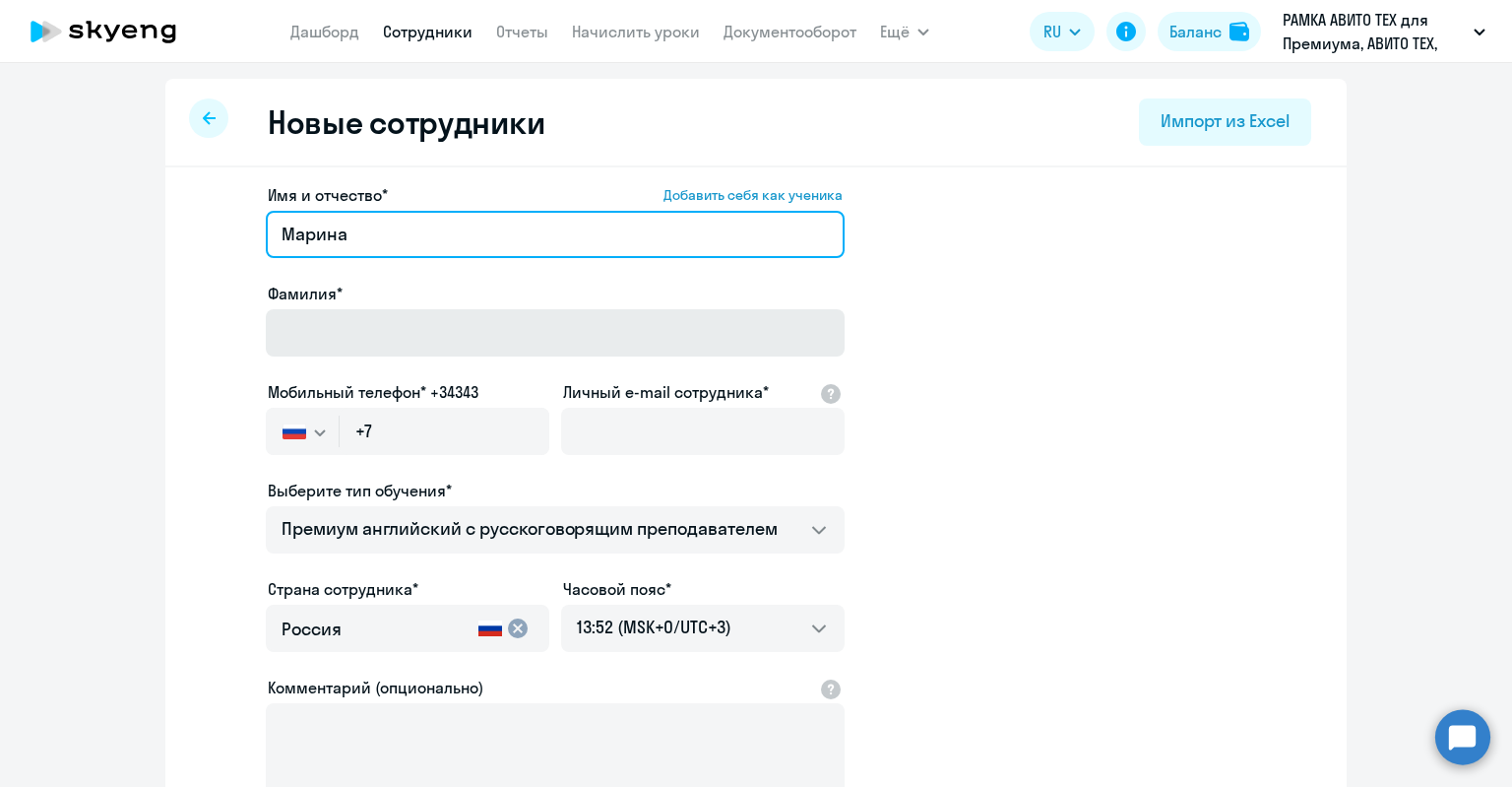 type on "Марина" 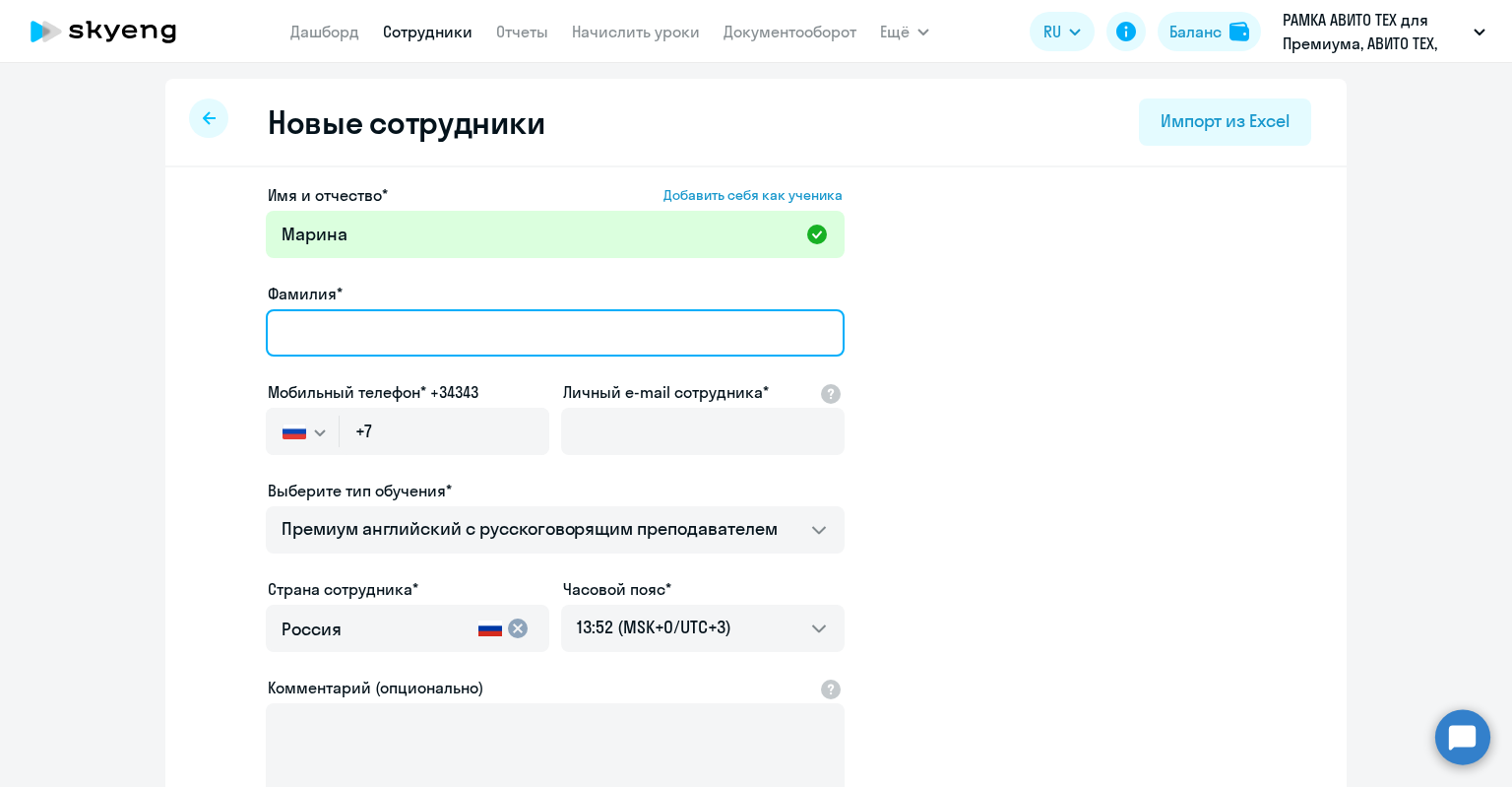 click on "Фамилия*" at bounding box center [555, 333] 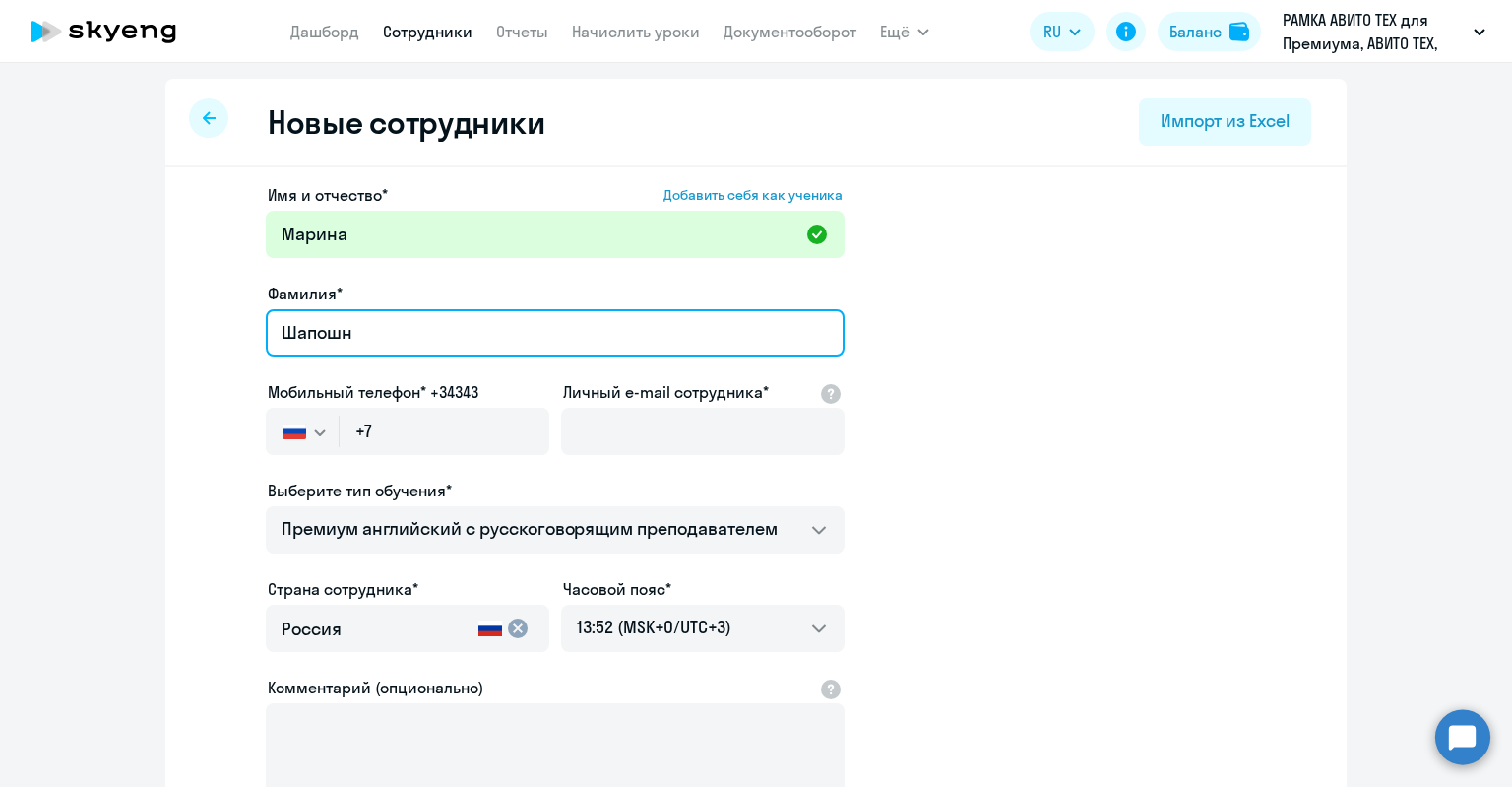 type on "Шапошникова" 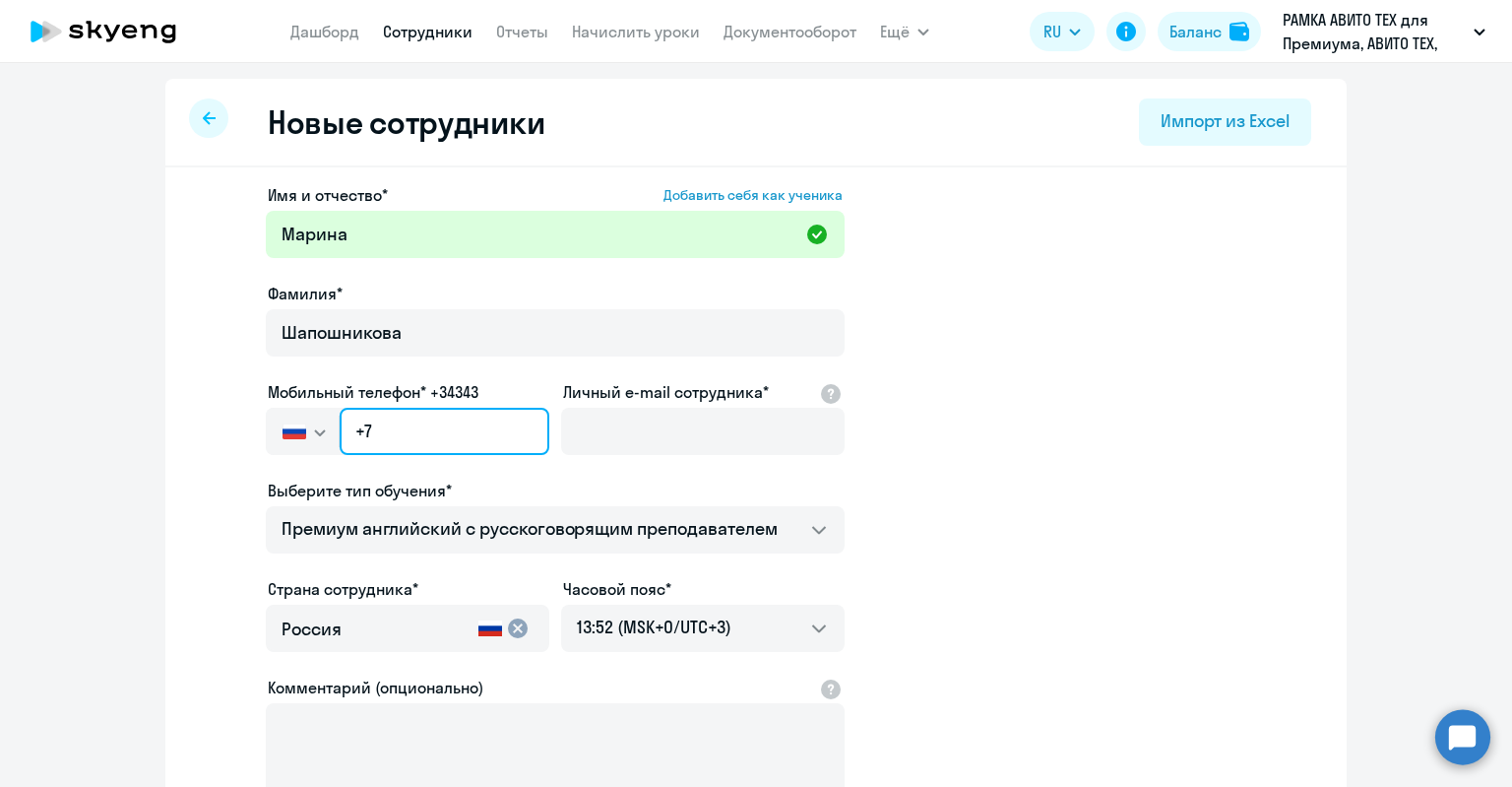 click on "+7" 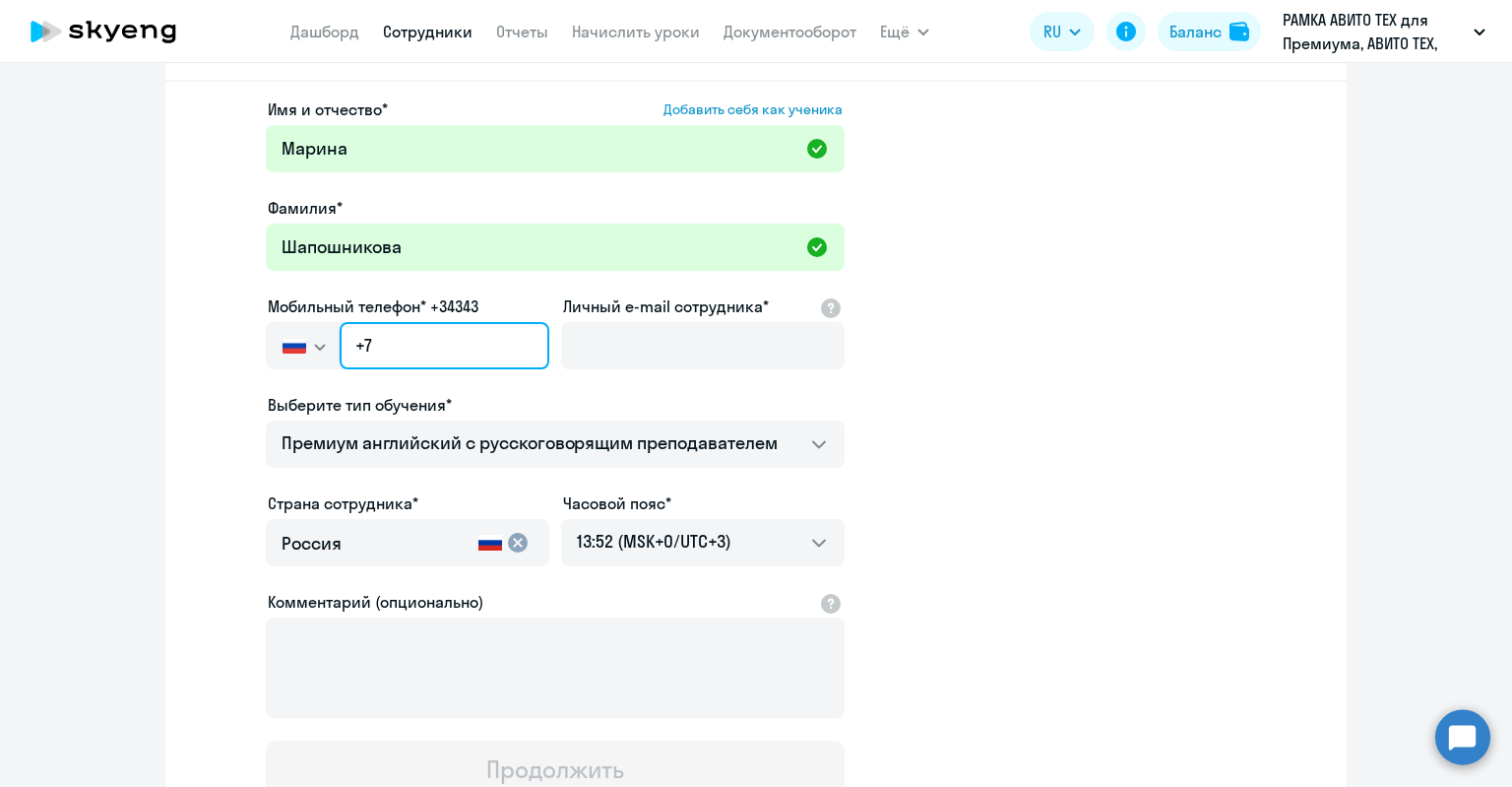 scroll, scrollTop: 98, scrollLeft: 0, axis: vertical 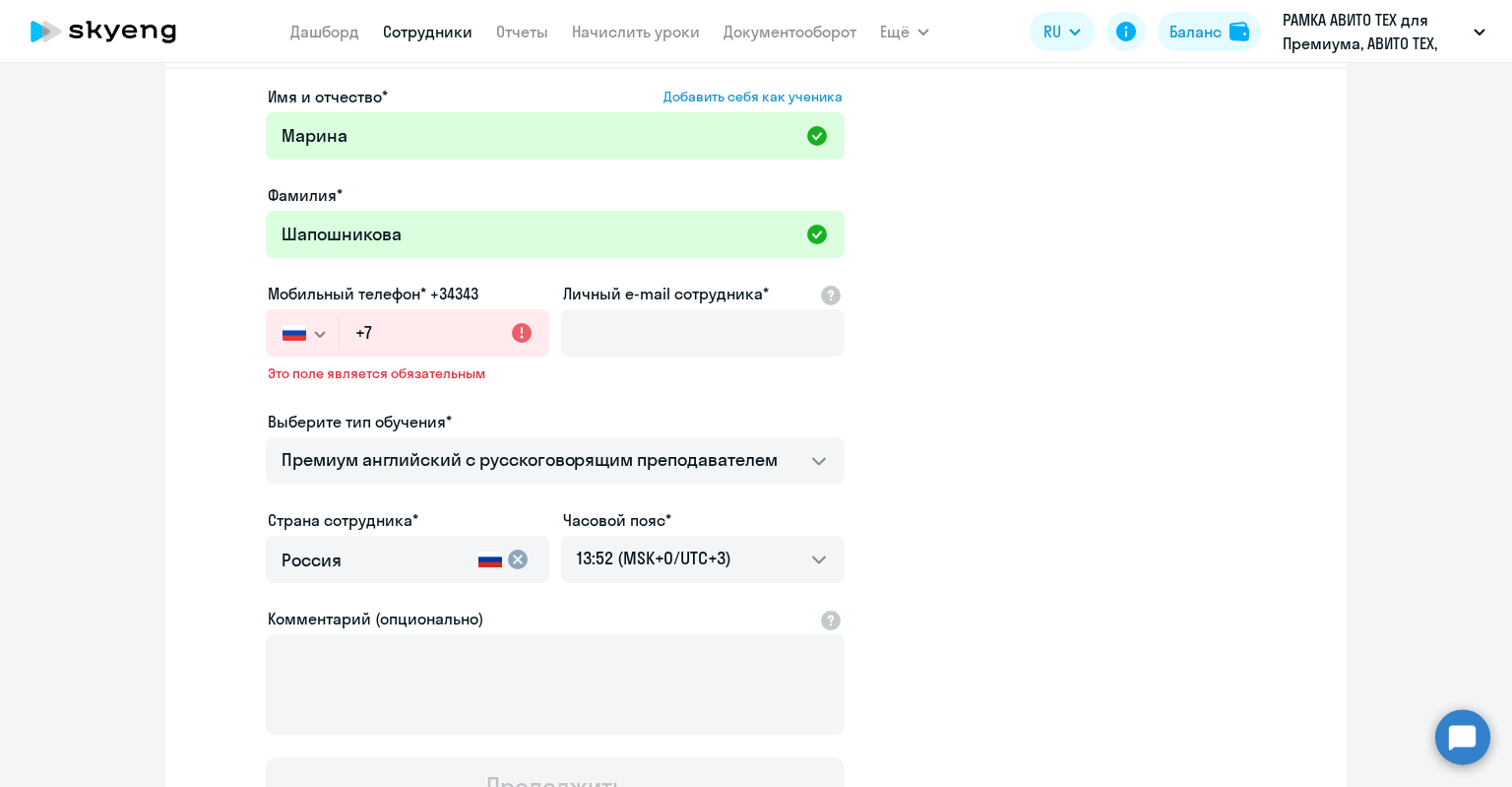 click on "Личный e-mail сотрудника*" 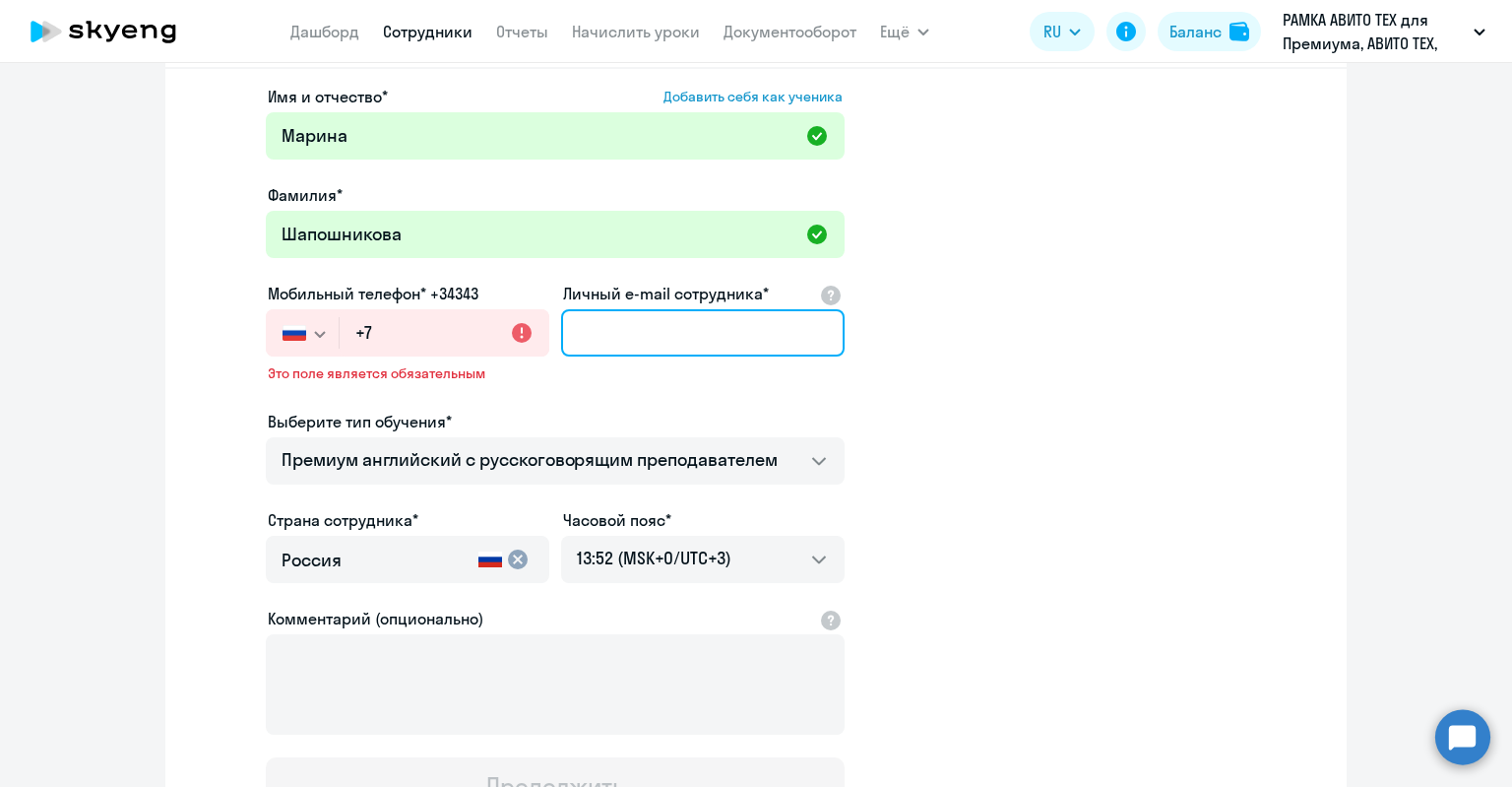 click on "Личный e-mail сотрудника*" at bounding box center [703, 333] 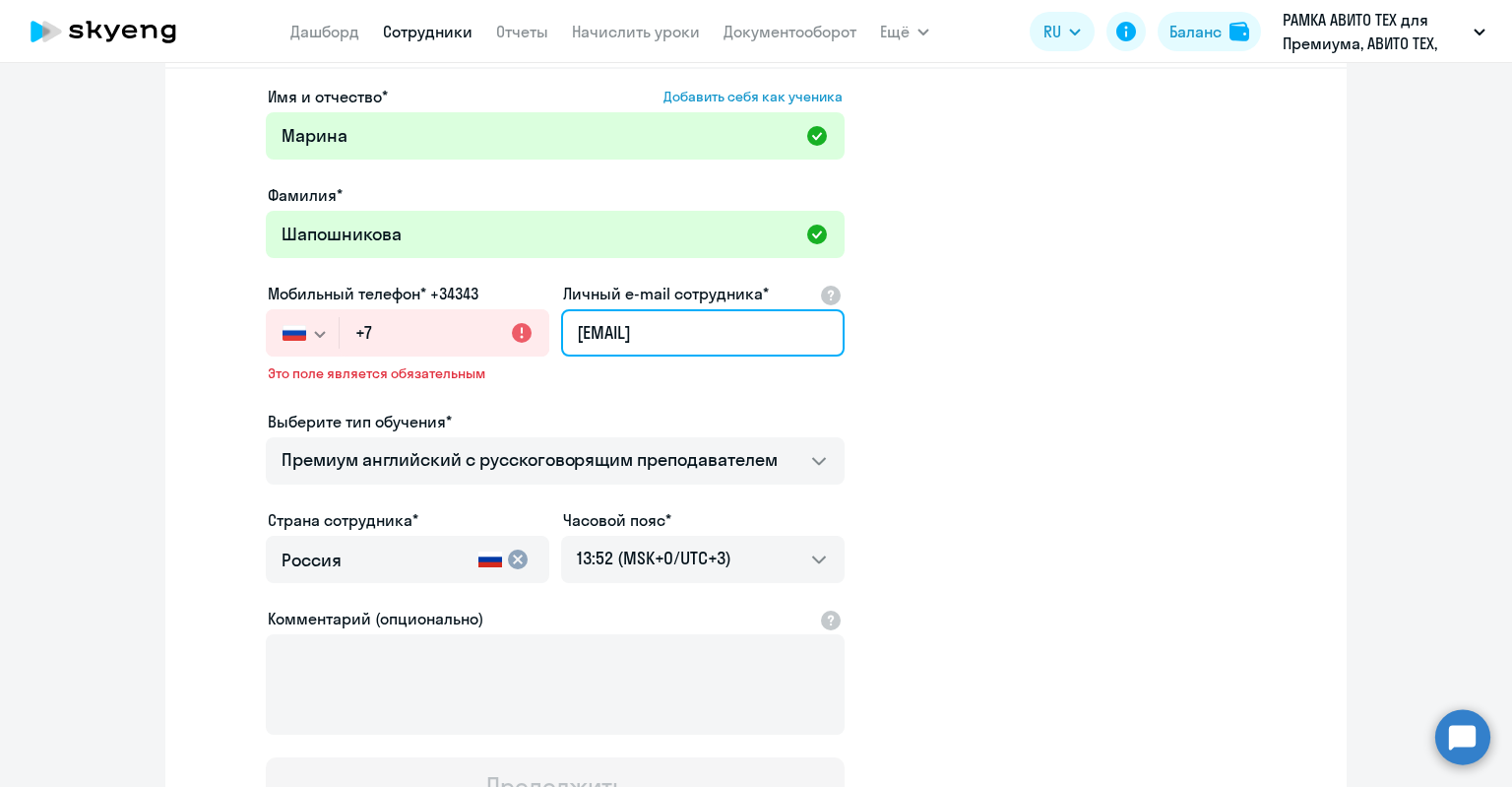 drag, startPoint x: 603, startPoint y: 333, endPoint x: 437, endPoint y: 330, distance: 166.02711 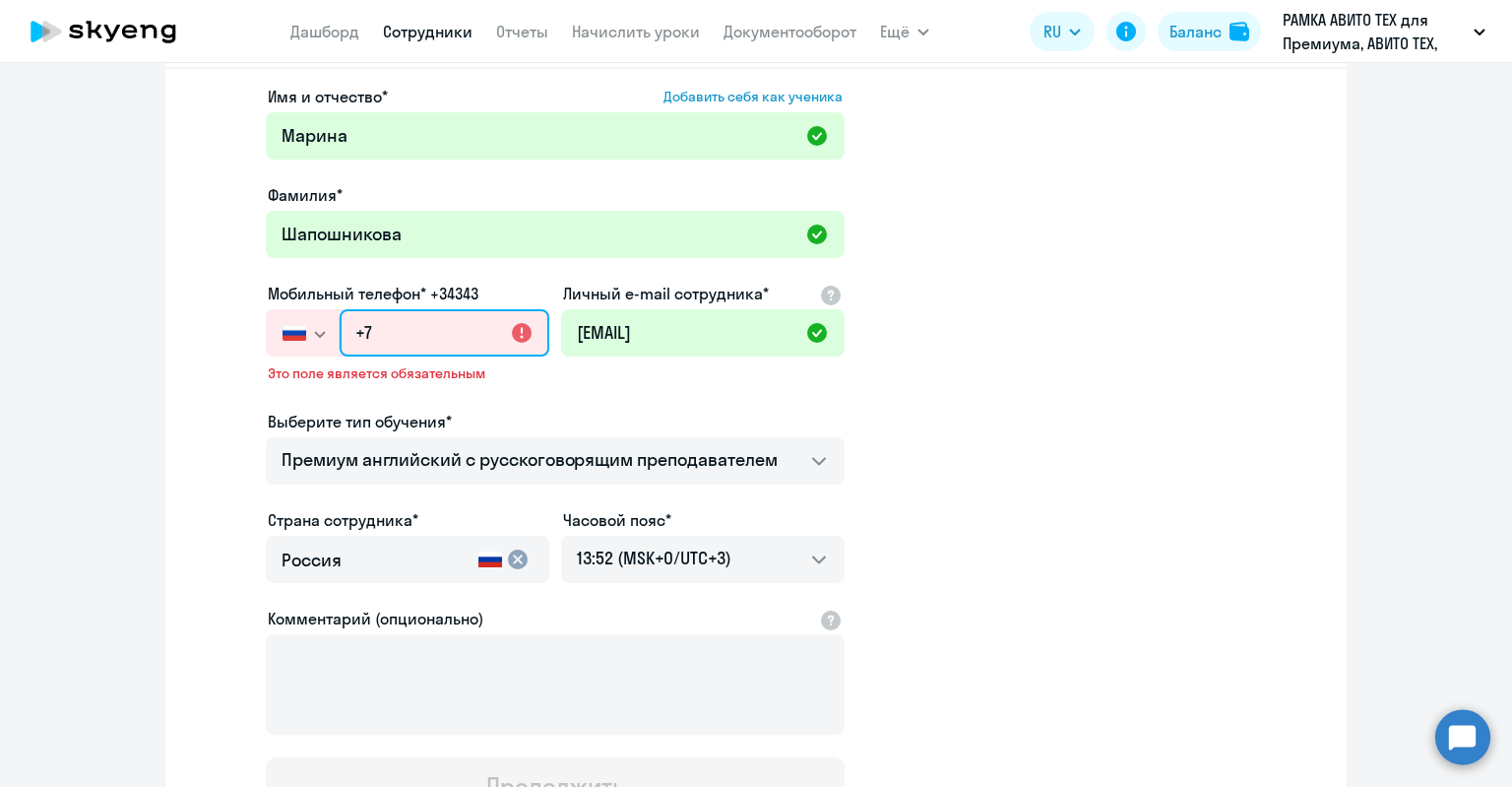 click on "+7" 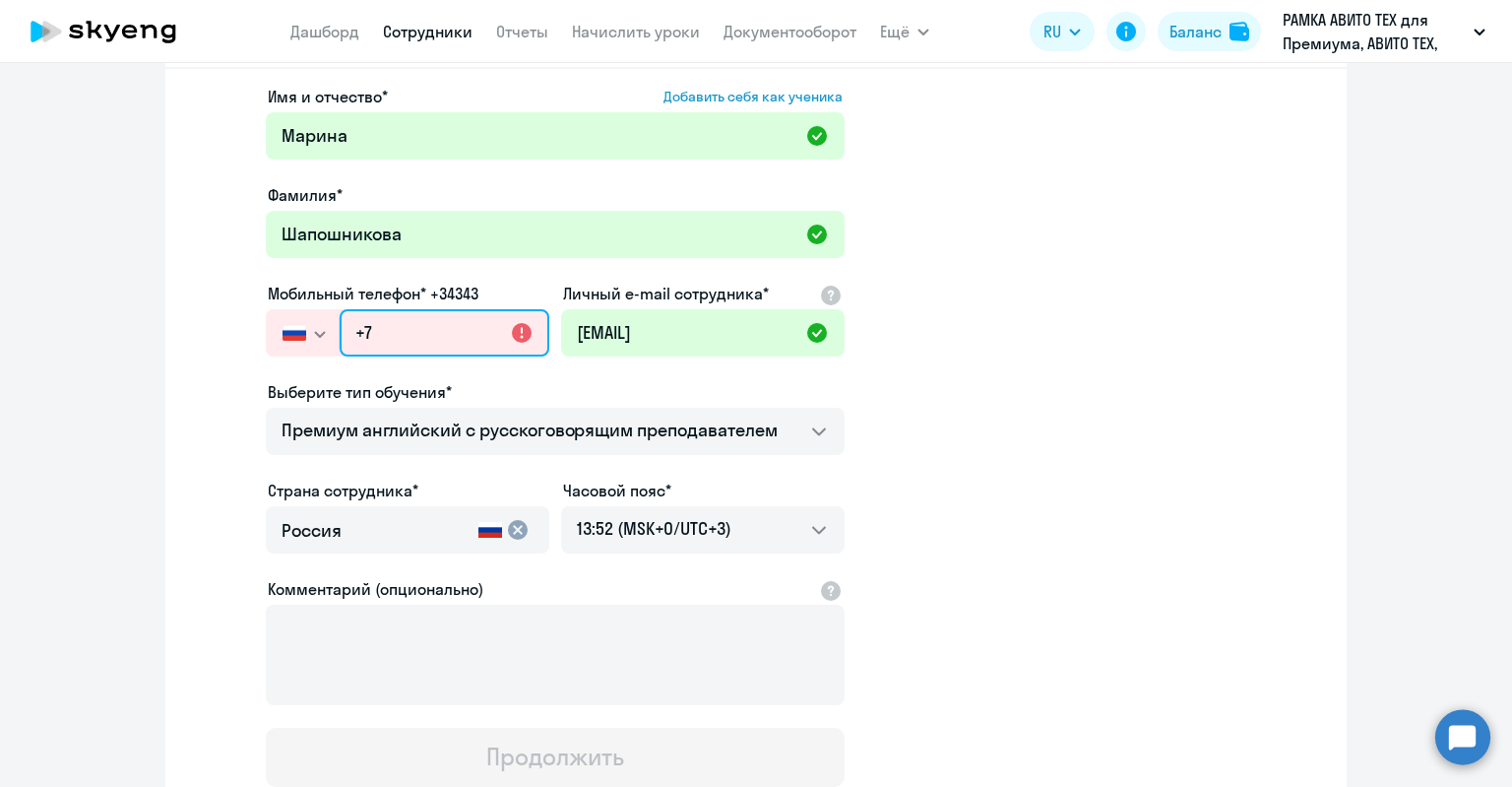 type on "+7 984 151-53-14" 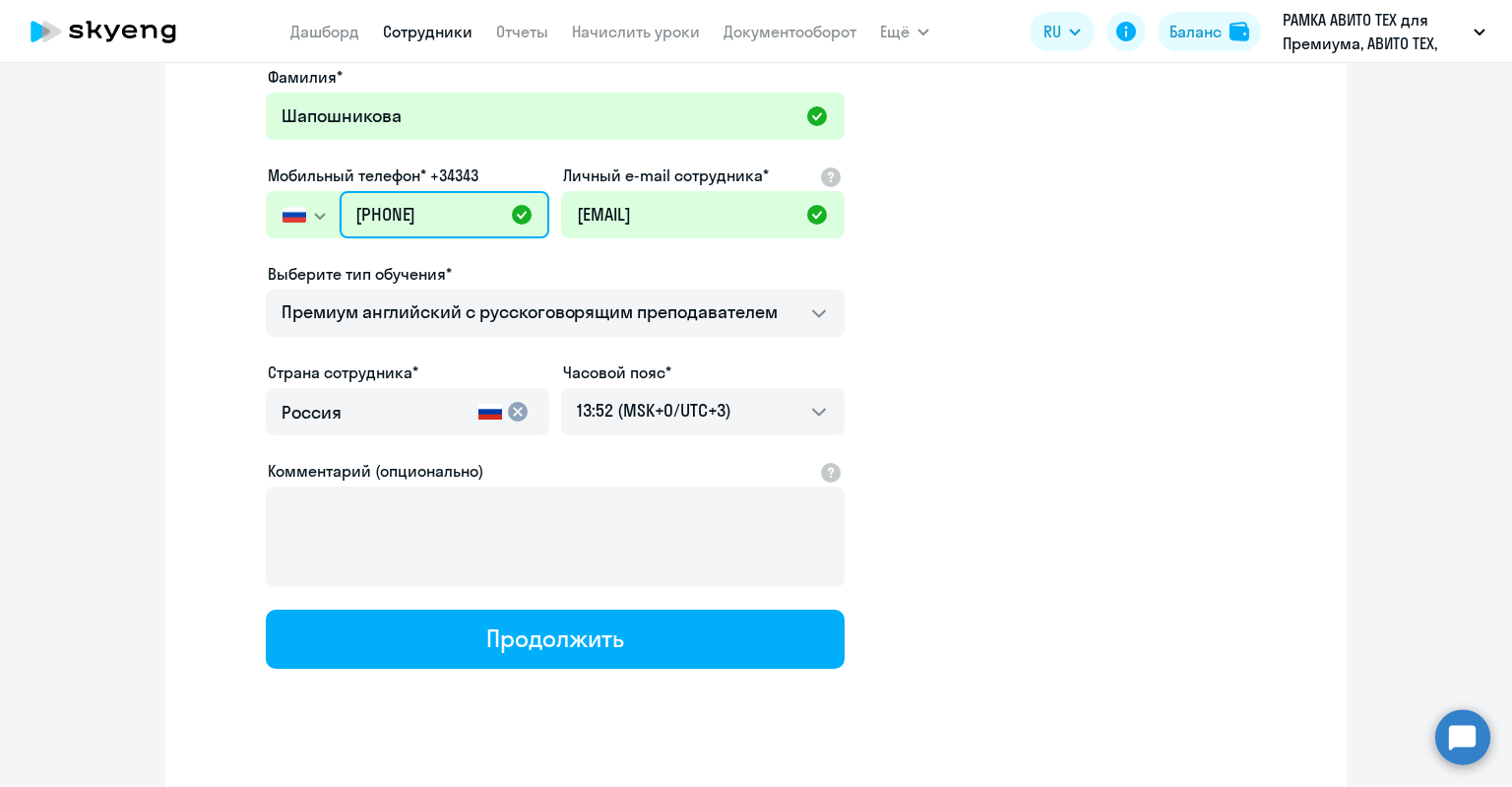scroll, scrollTop: 244, scrollLeft: 0, axis: vertical 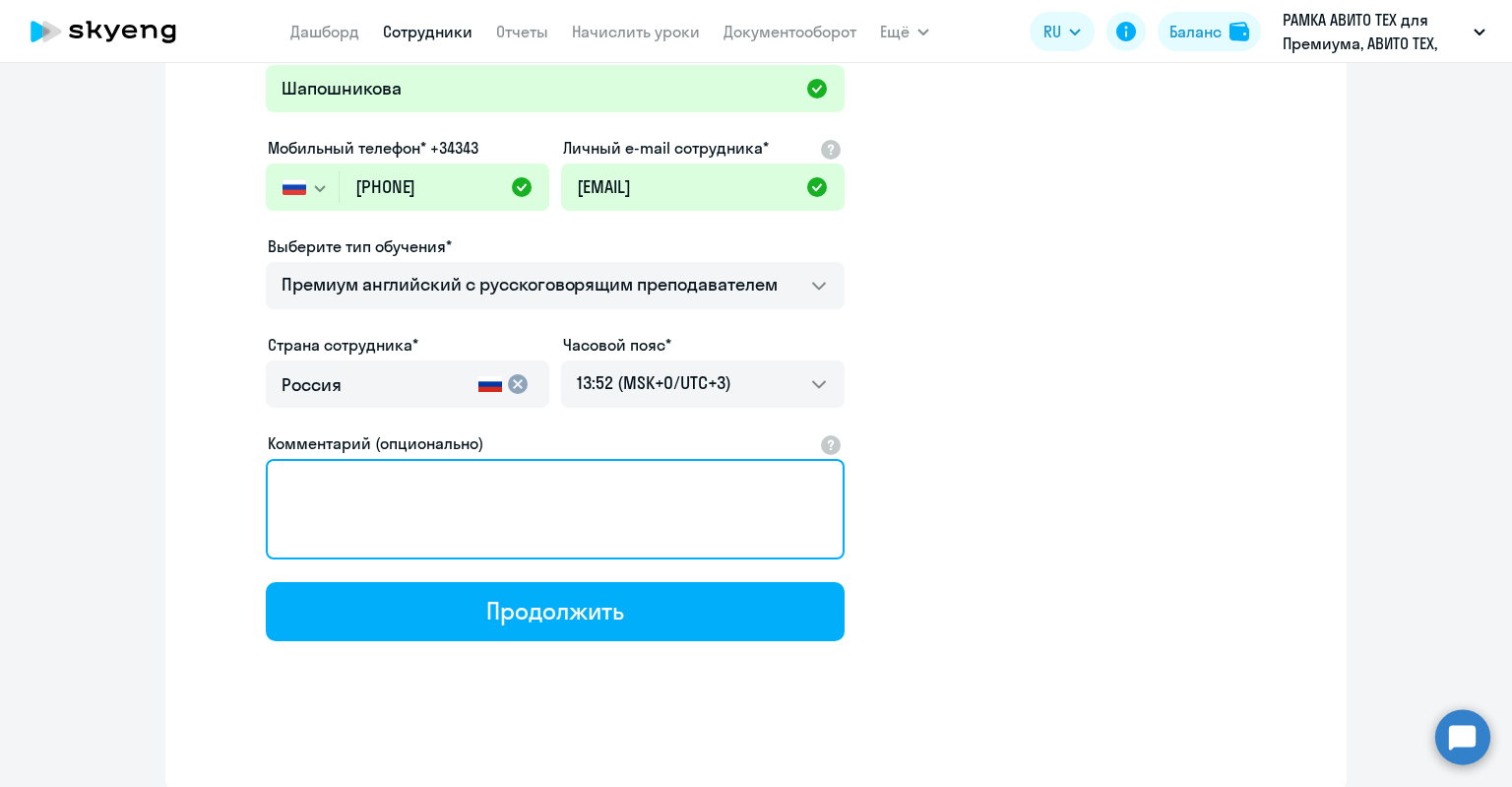 click on "Комментарий (опционально)" at bounding box center (555, 509) 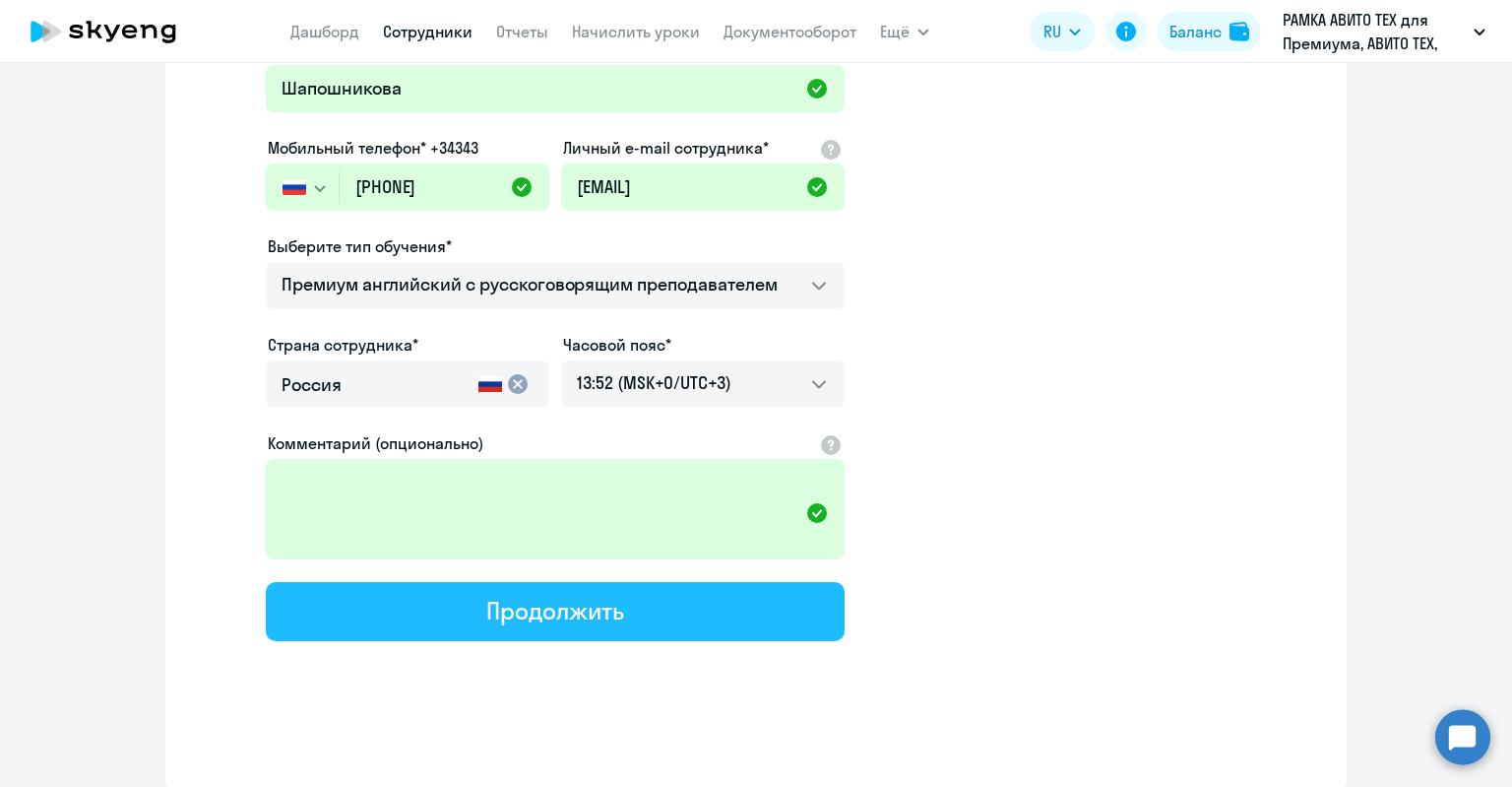 click on "Продолжить" 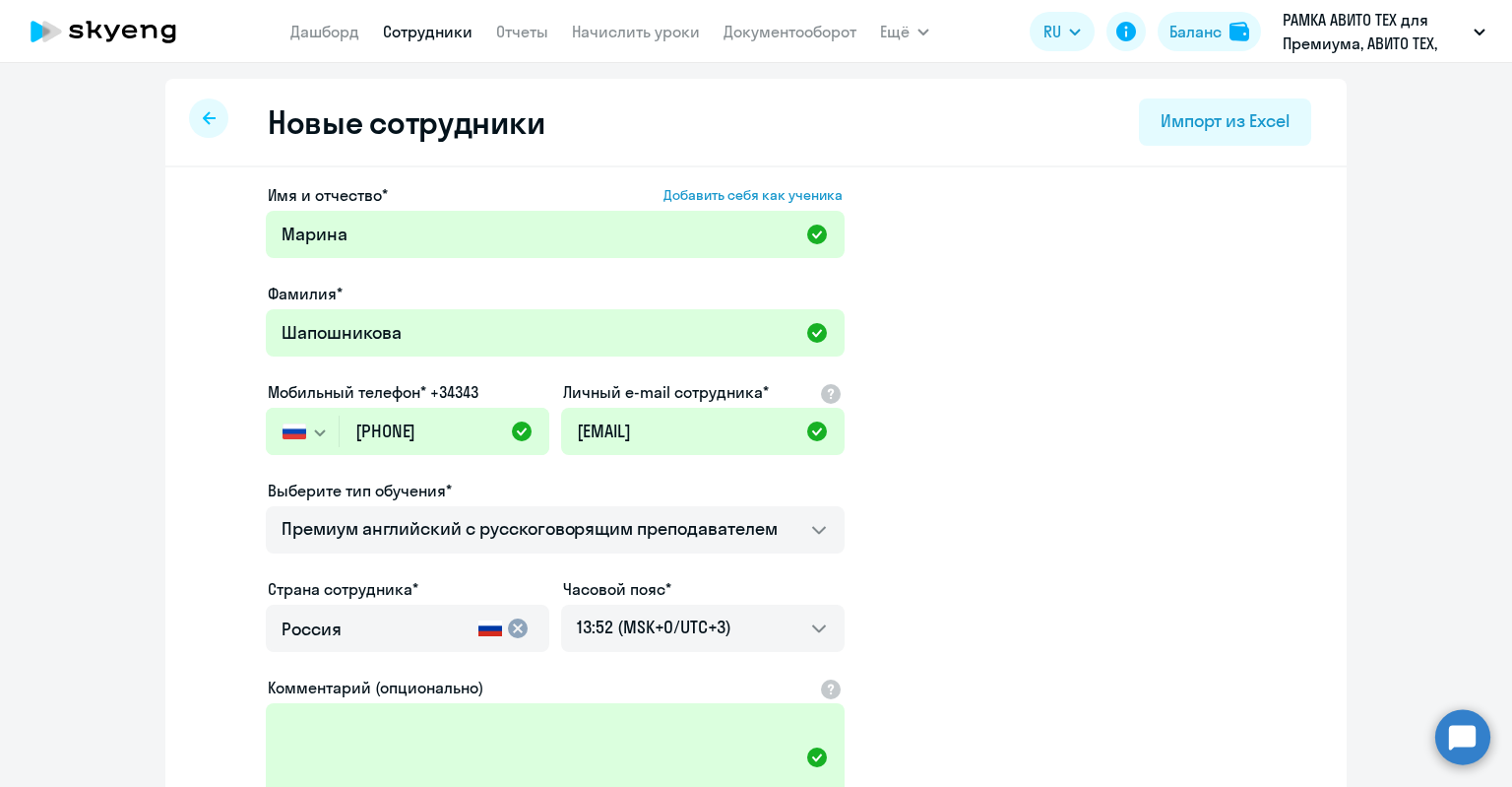 select on "english_adult_not_native_speaker_premium" 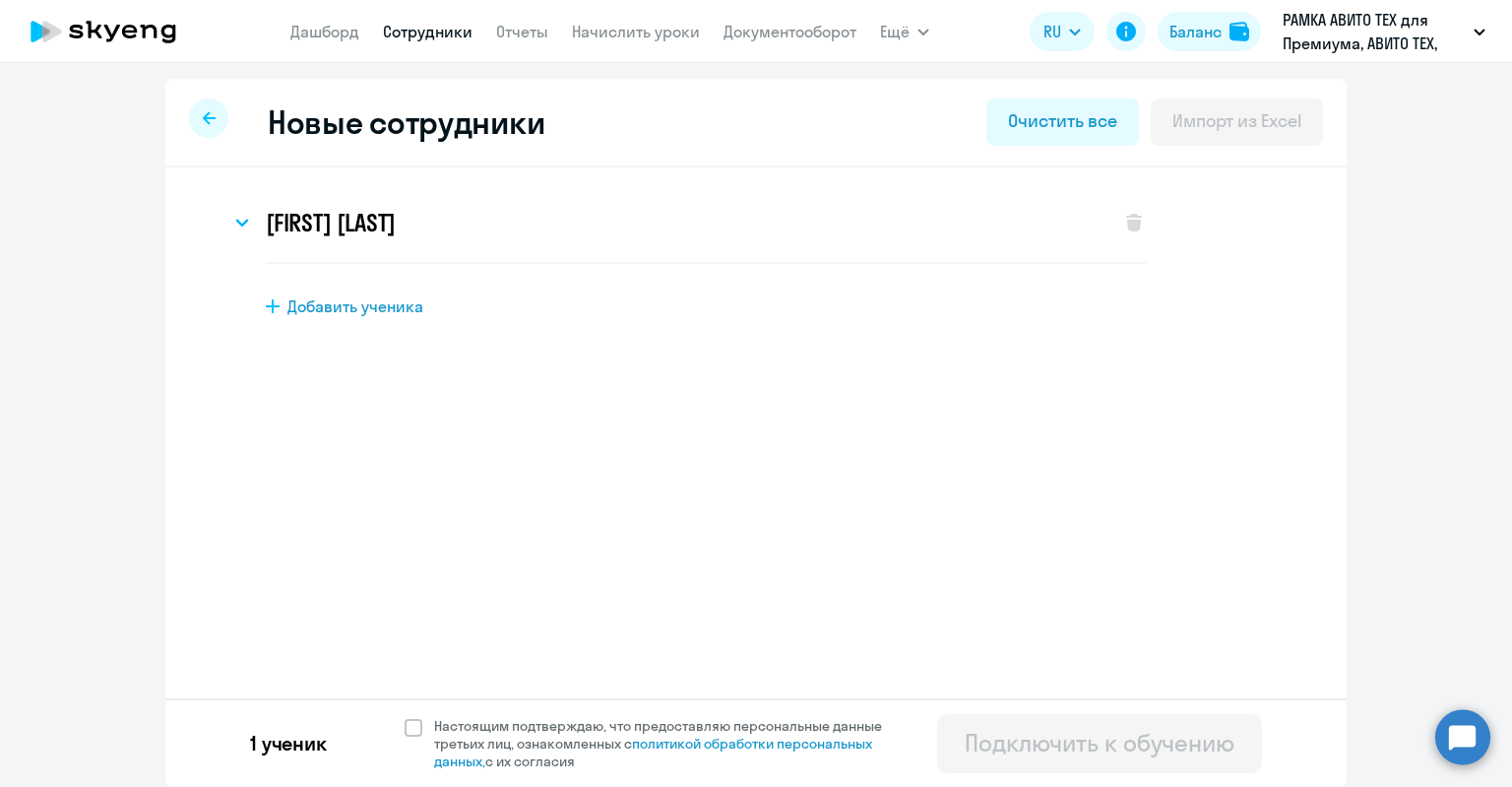 scroll, scrollTop: 0, scrollLeft: 0, axis: both 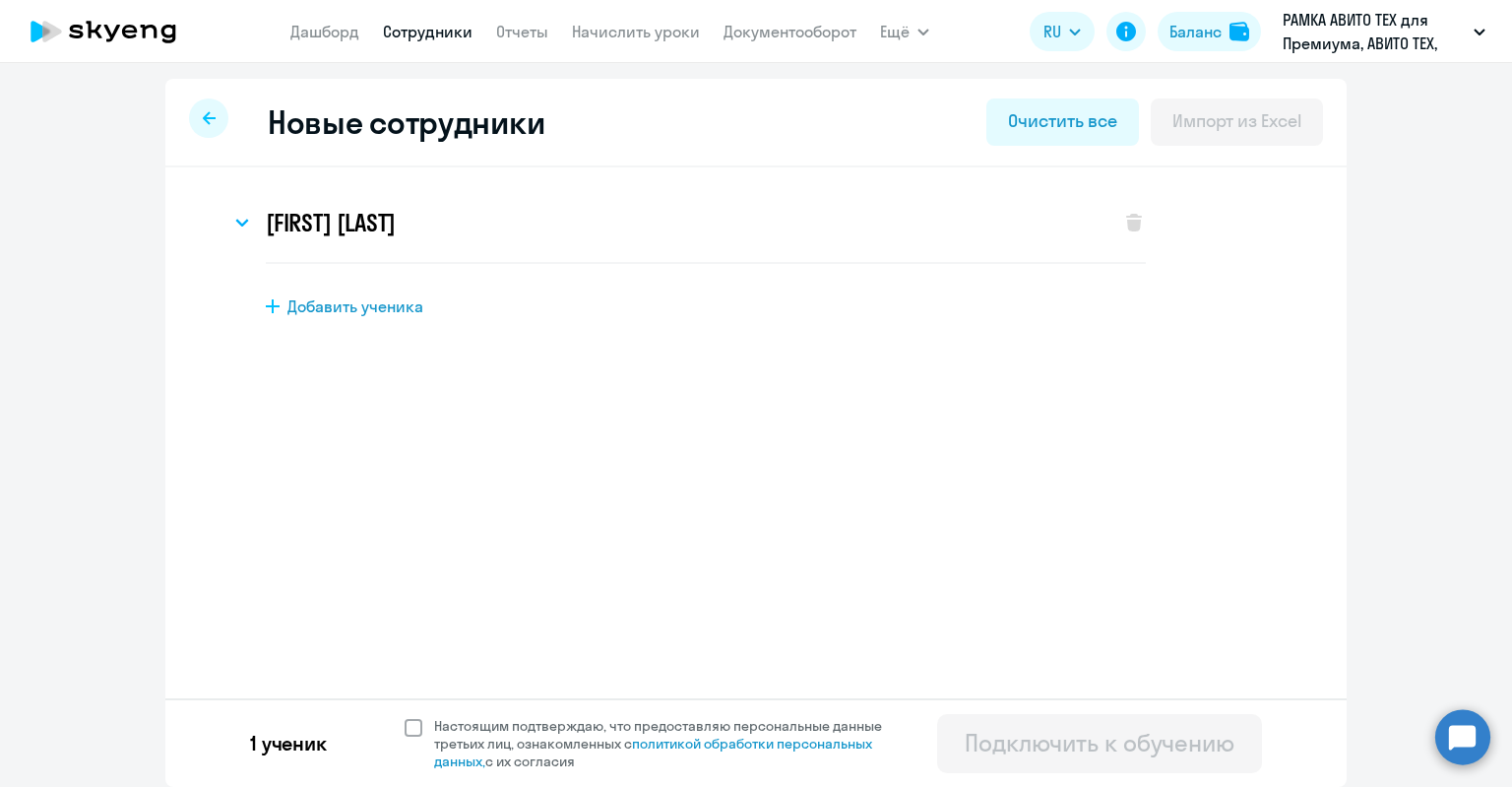 click on "Настоящим подтверждаю, что предоставляю персональные данные третьих лиц, ознакомленных с   политикой обработки персональных данных,   с их согласия" 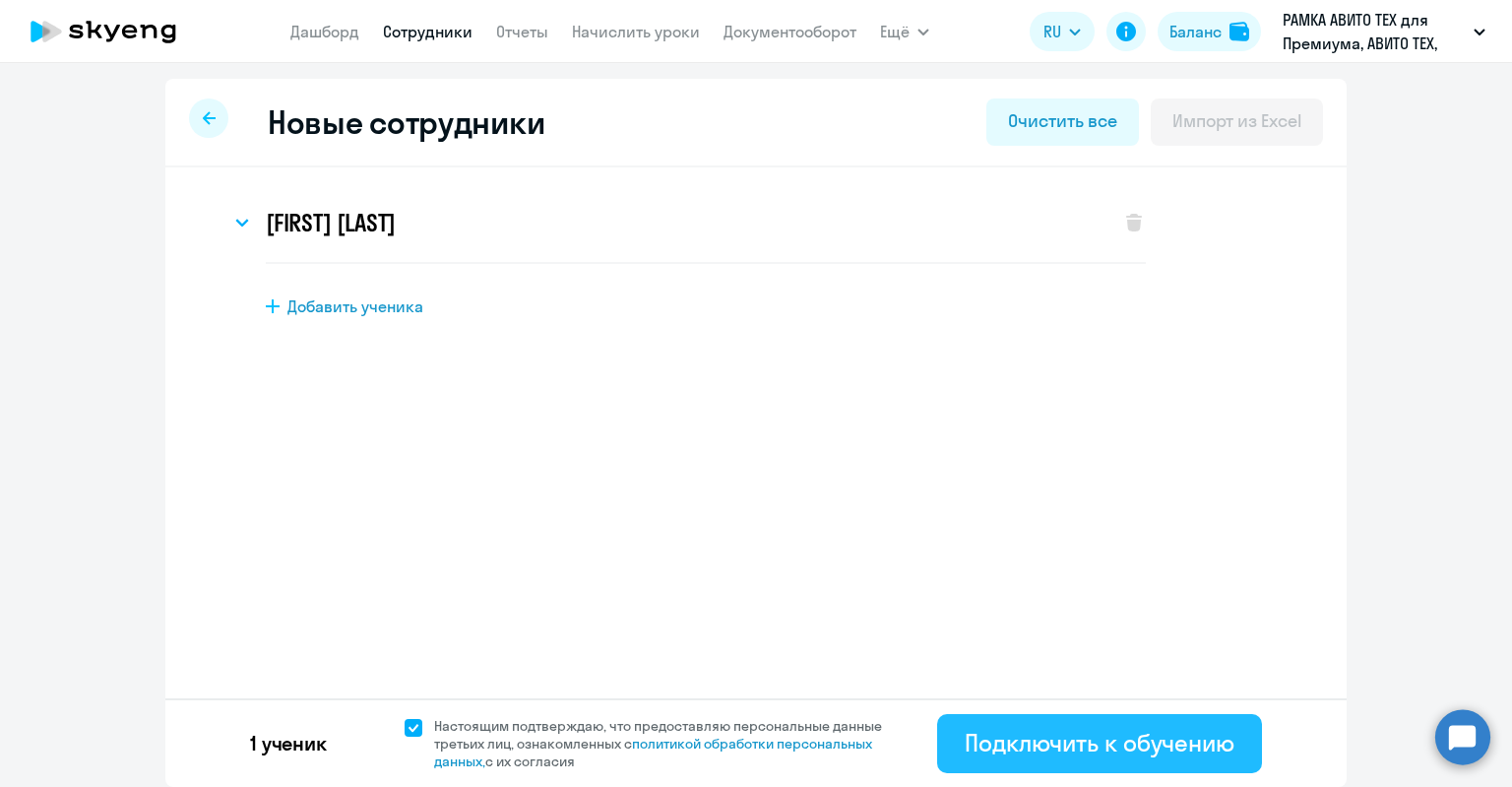 click on "Подключить к обучению" 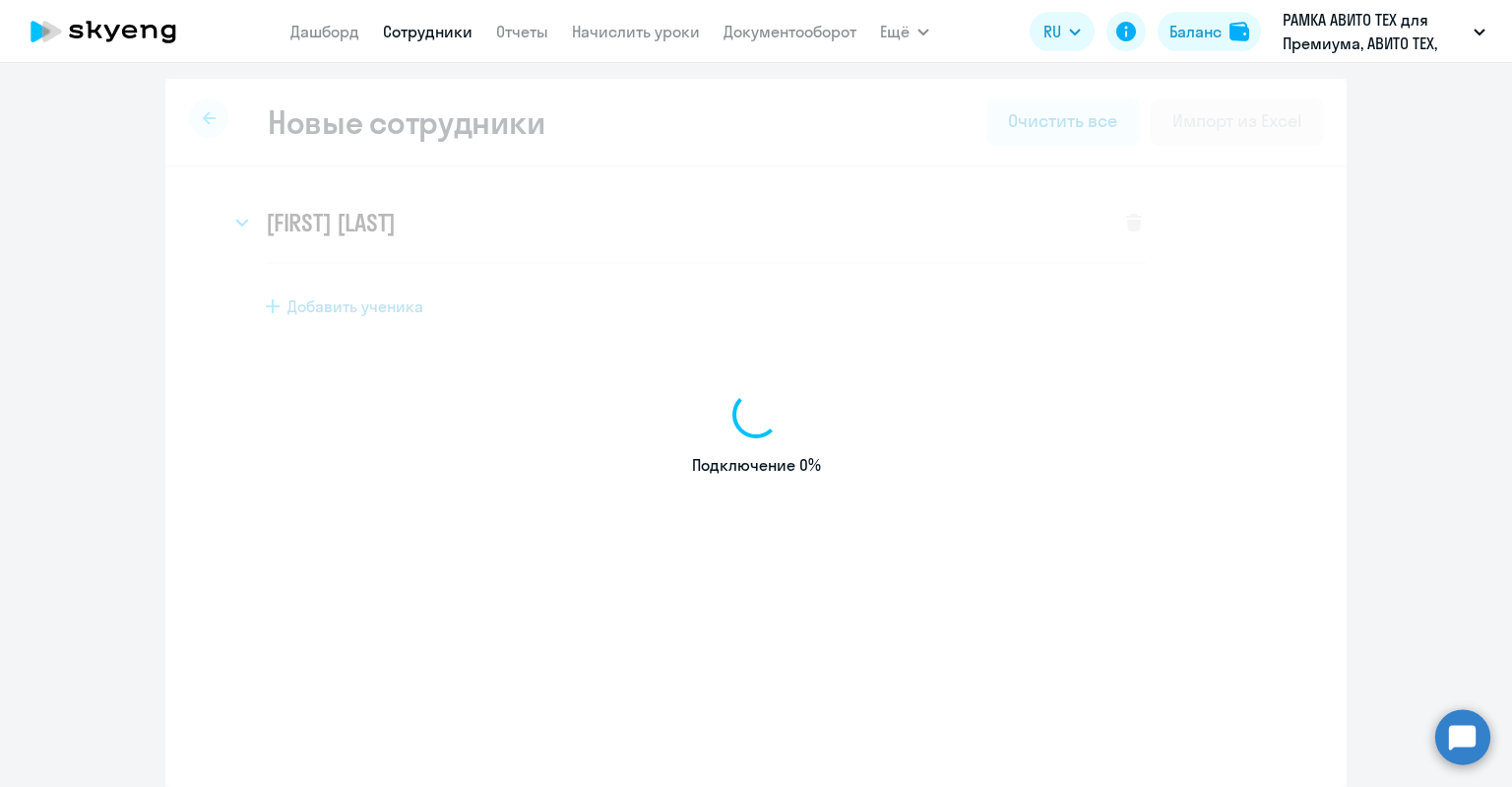 select on "english_adult_not_native_speaker_premium" 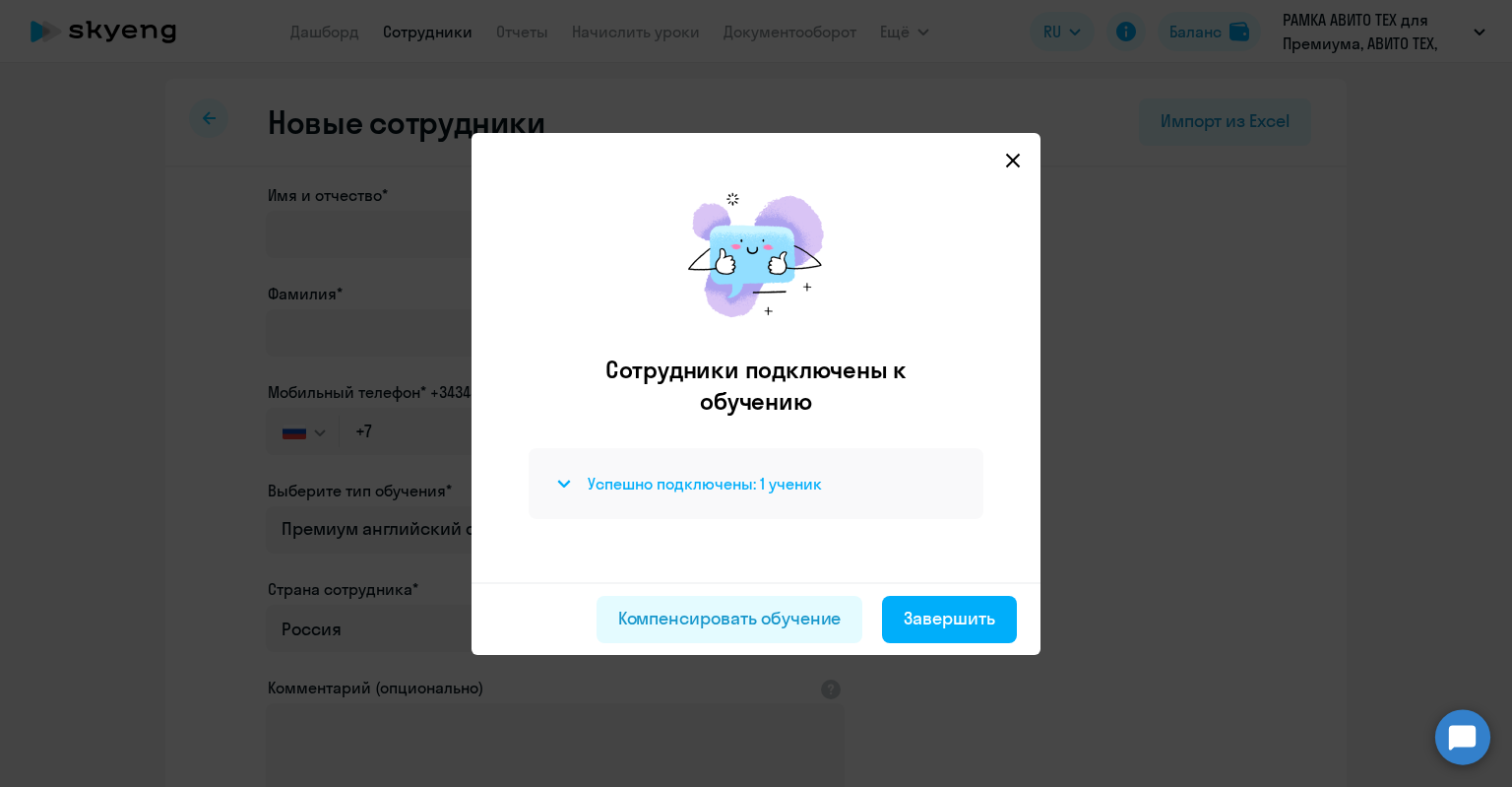 click on "Успешно подключены: 1 ученик" at bounding box center (705, 484) 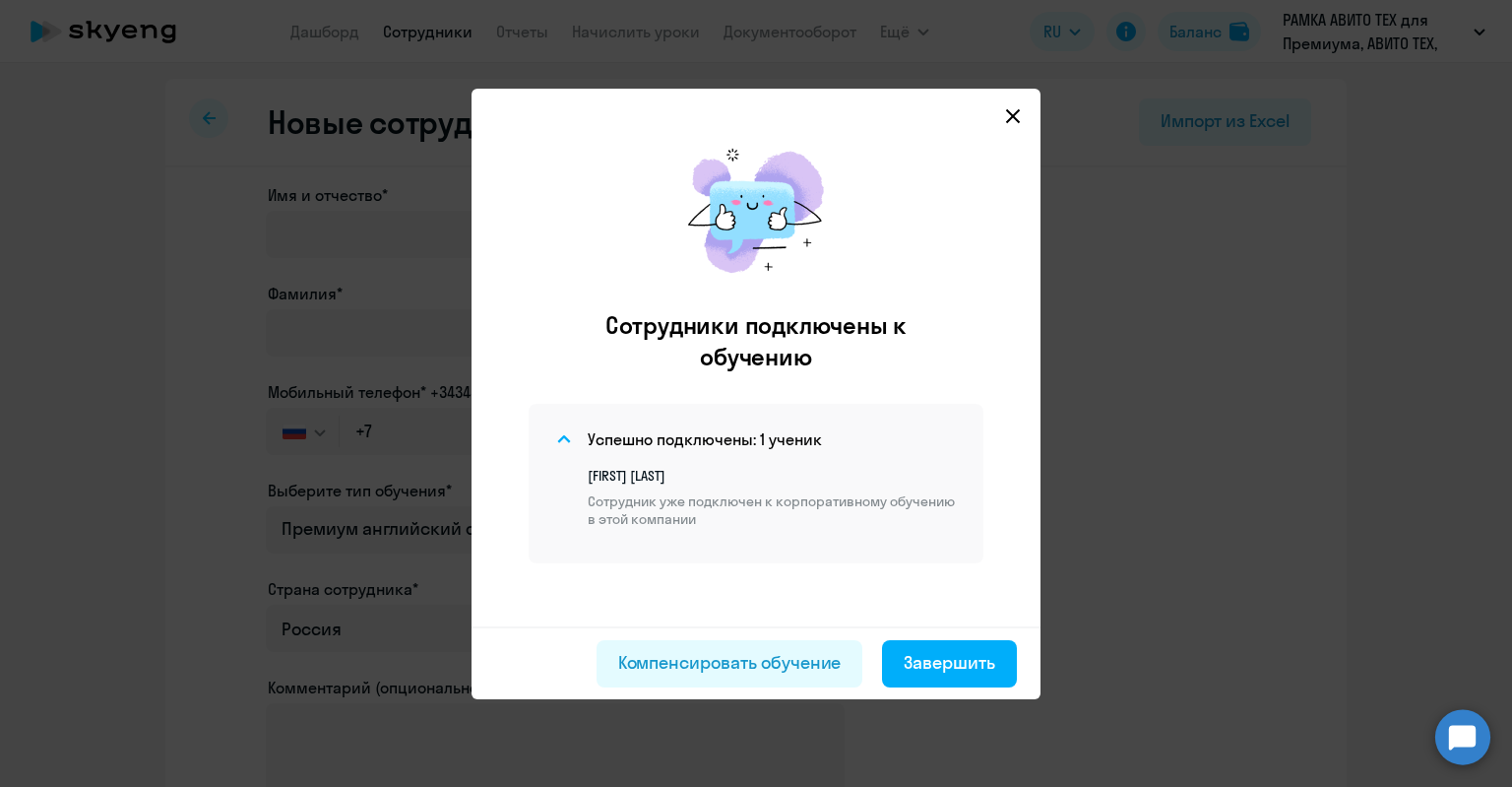 click on "Марина Шапошникова" at bounding box center (774, 476) 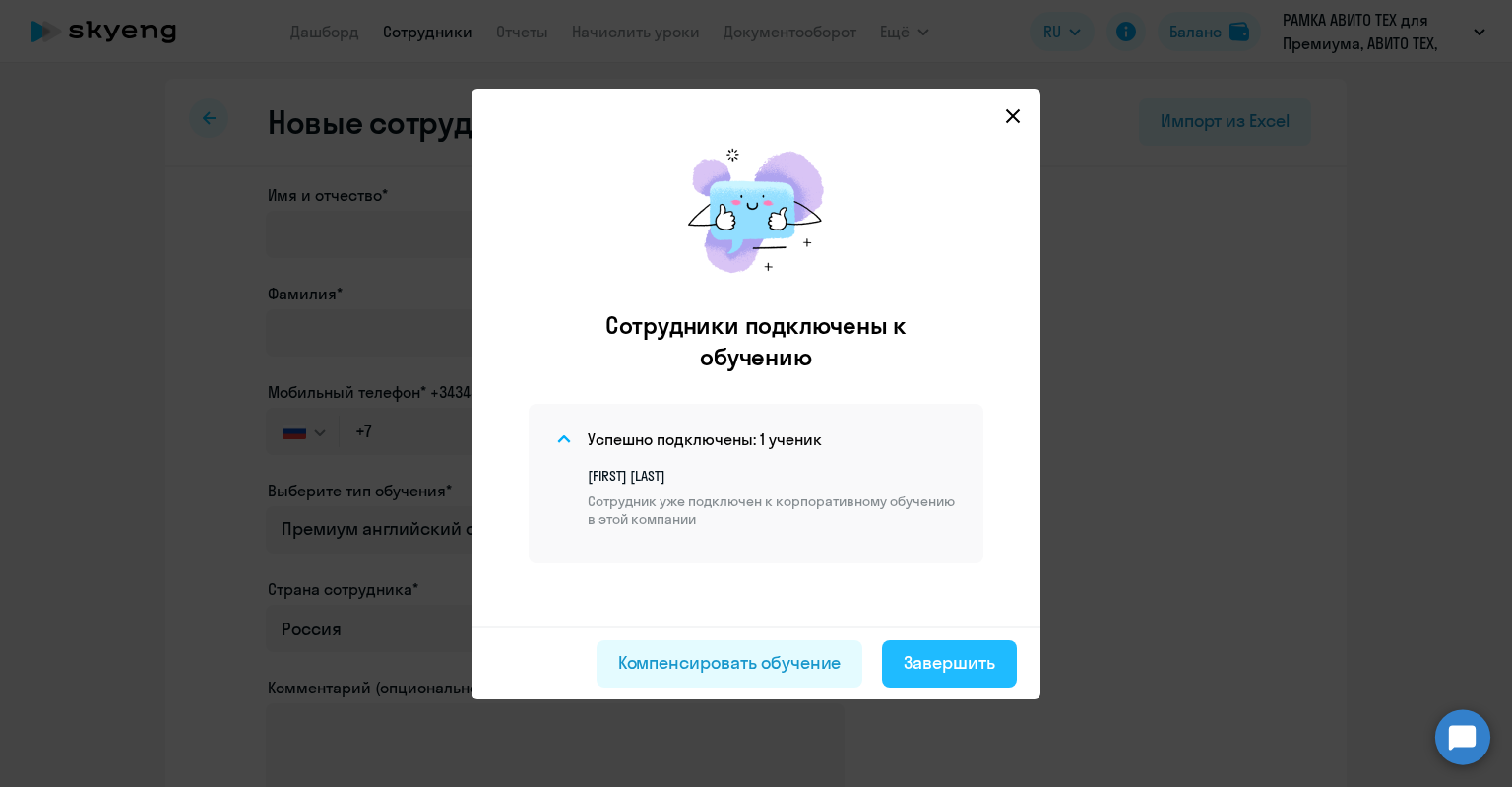 click on "Завершить" at bounding box center (949, 663) 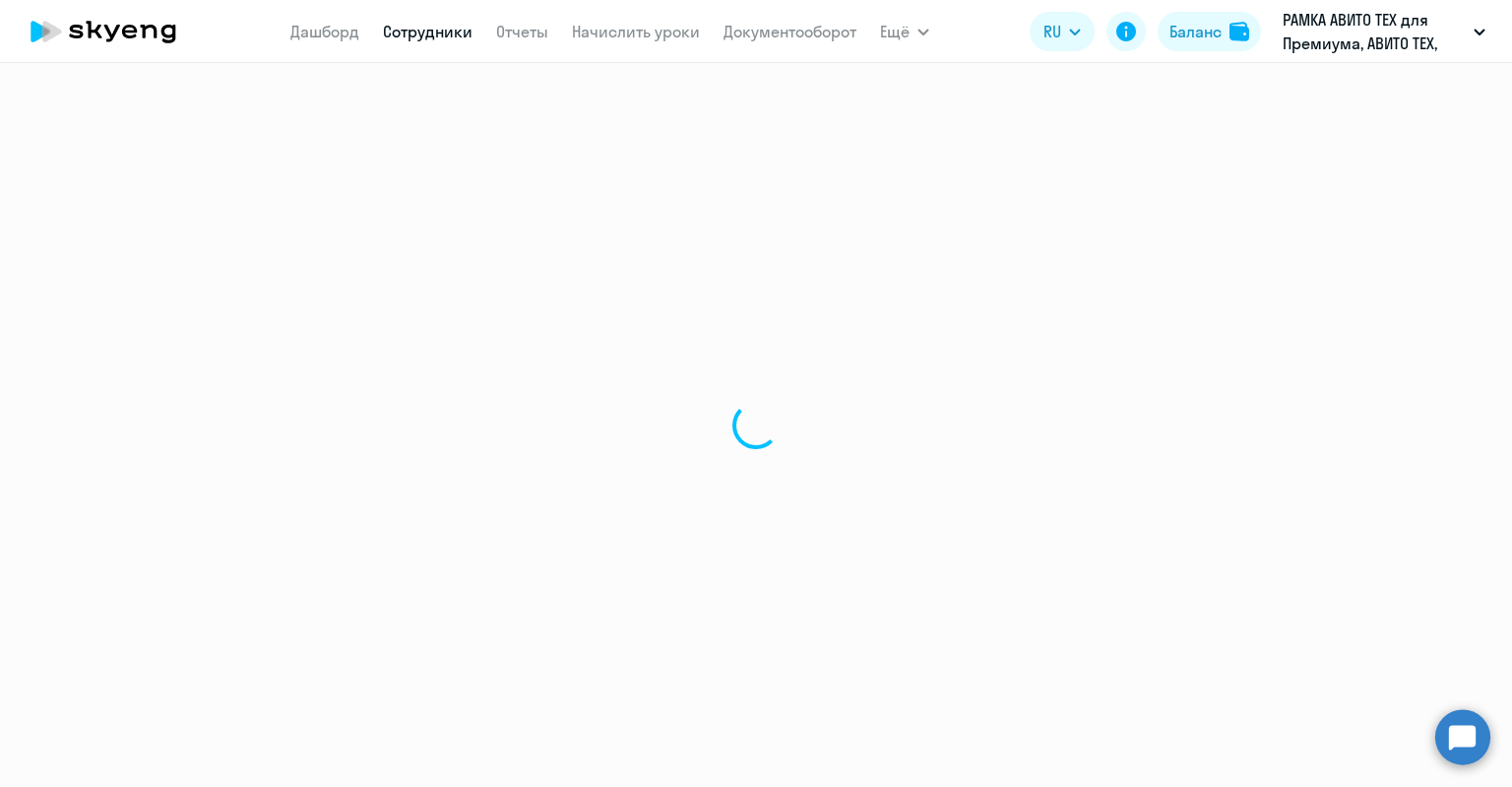 select on "30" 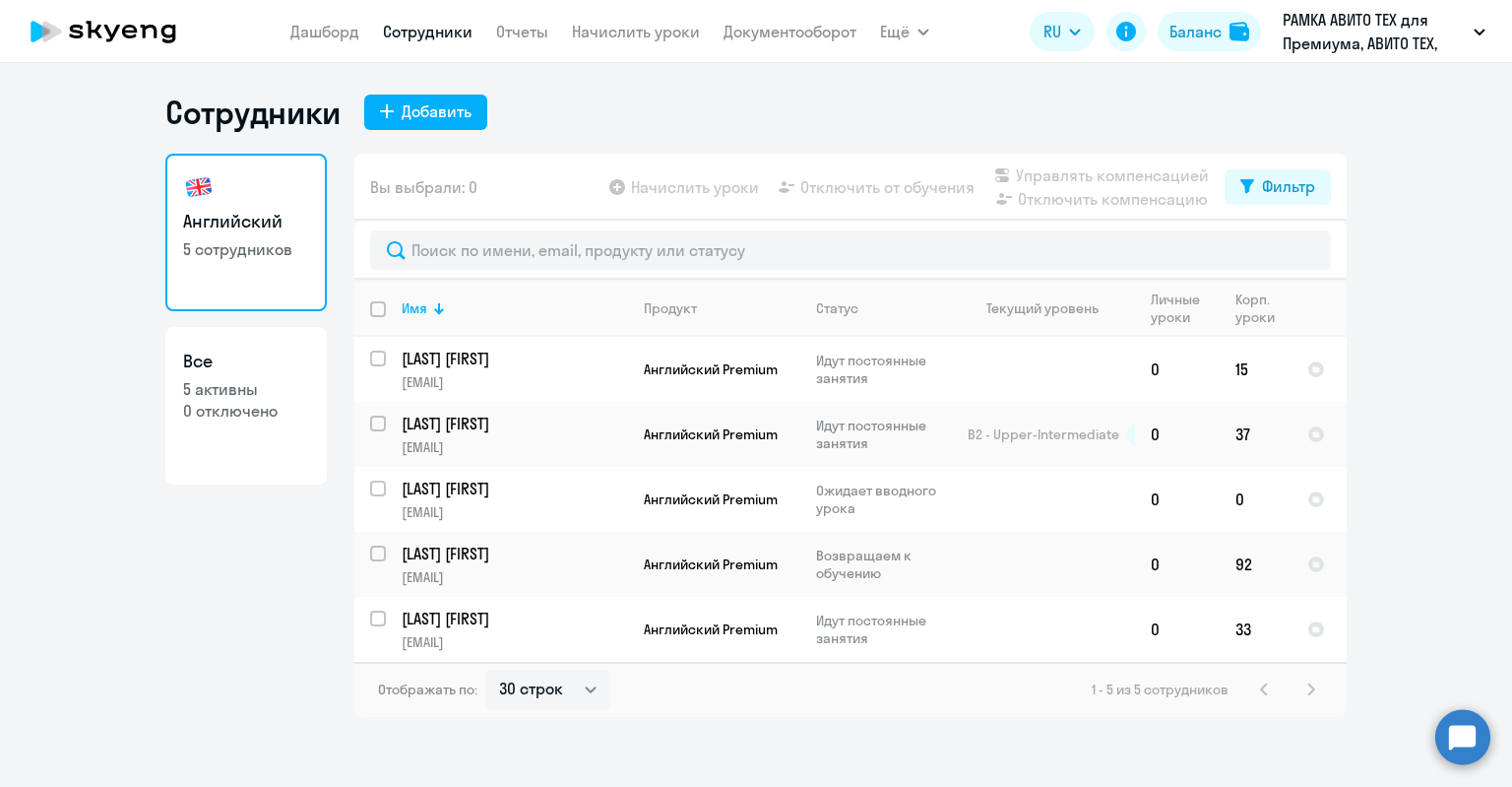 click on "0 отключено" 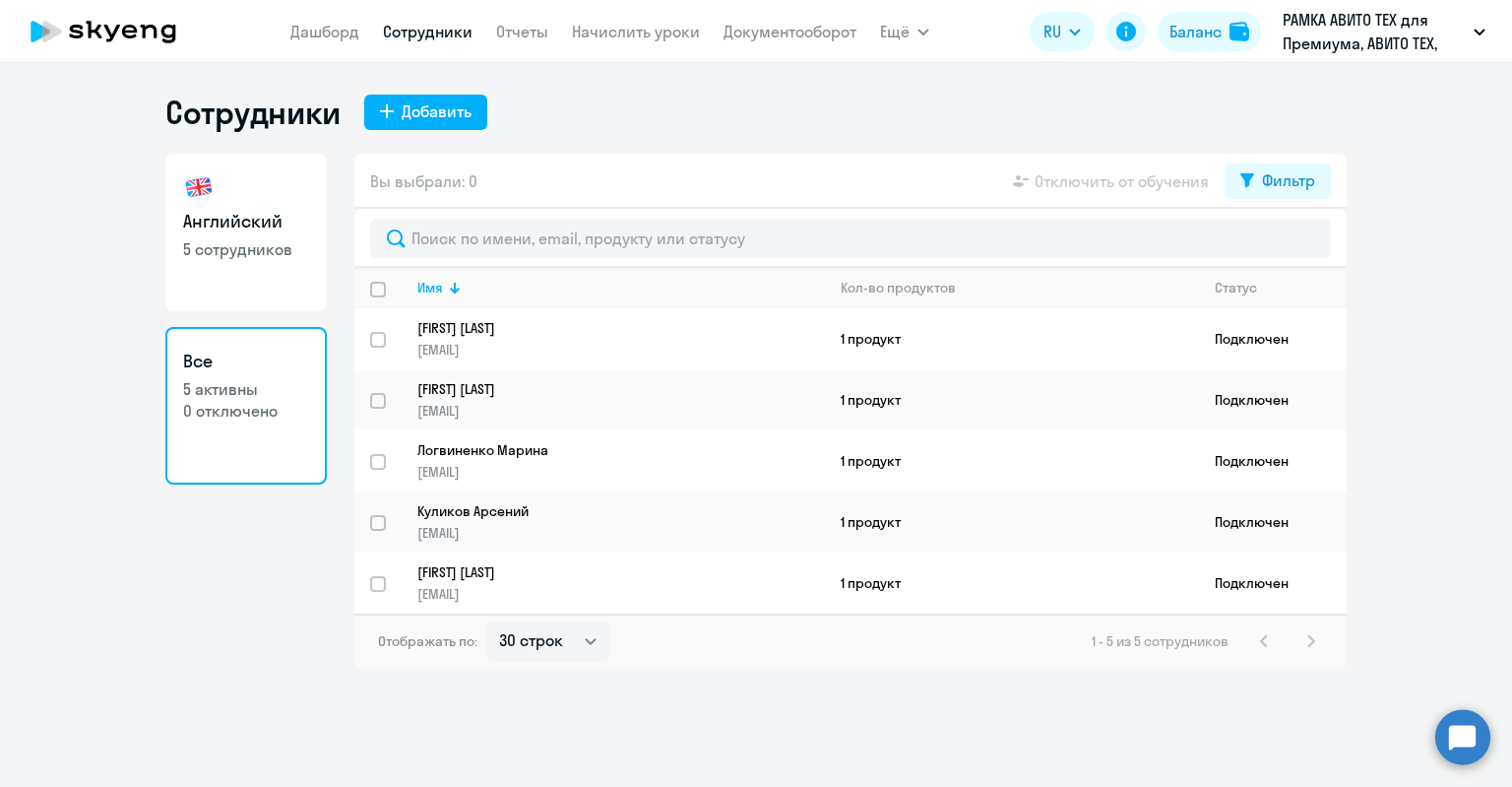 select on "30" 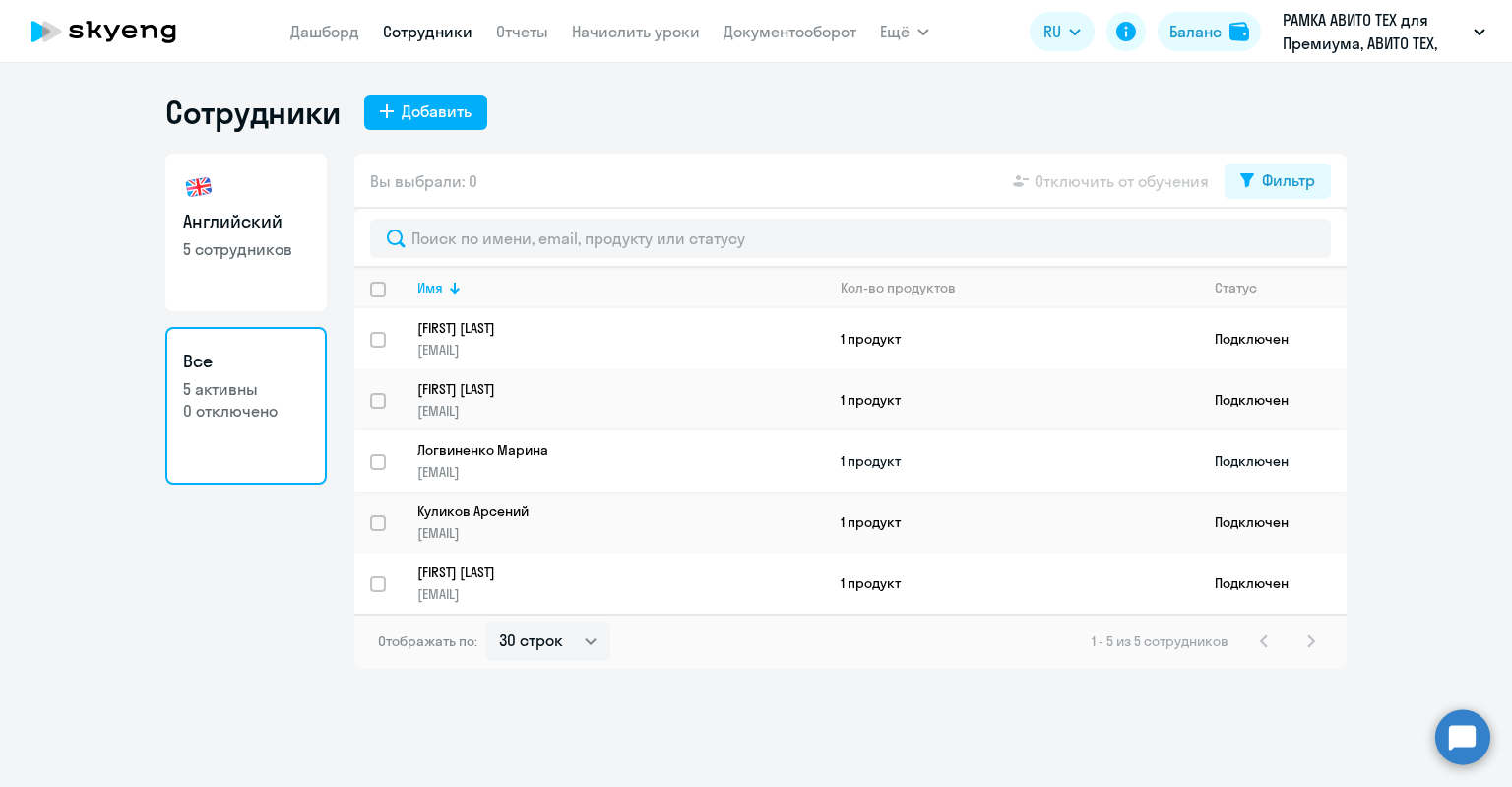 scroll, scrollTop: 0, scrollLeft: 0, axis: both 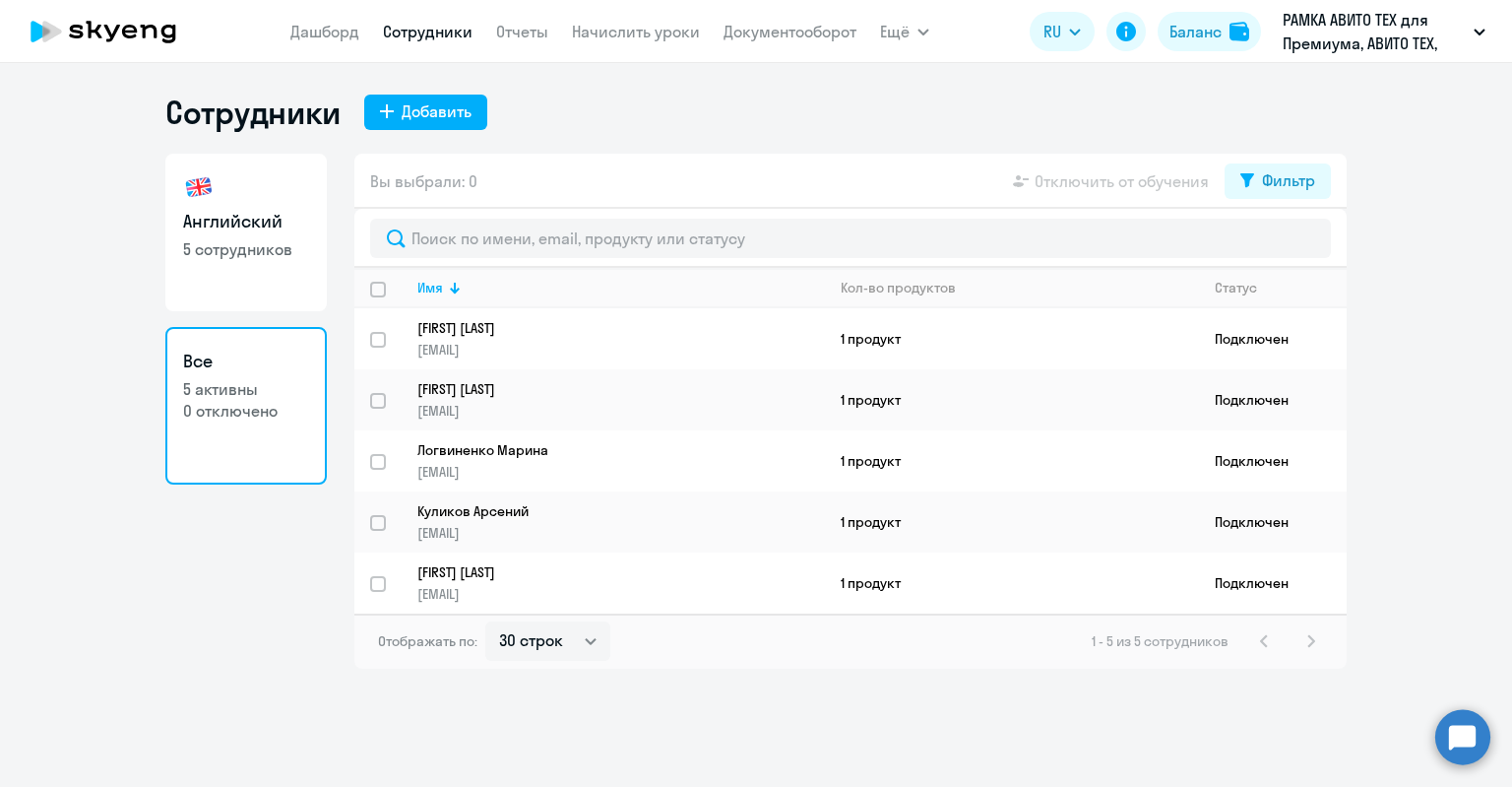 click on "Английский   5 сотрудников" 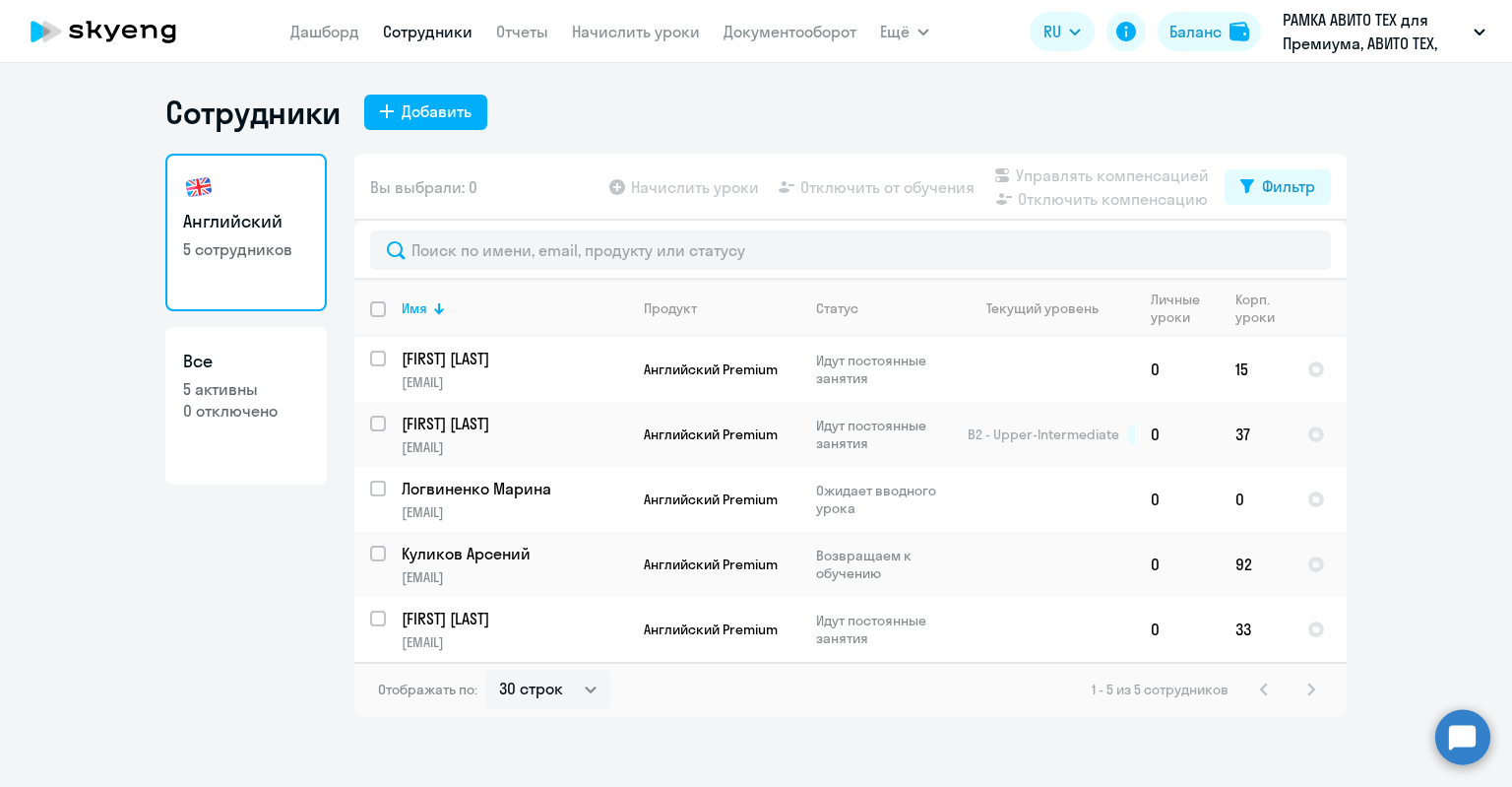 click on "РАМКА АВИТО ТЕХ для Премиума, АВИТО ТЕХ, ООО" at bounding box center (1374, 32) 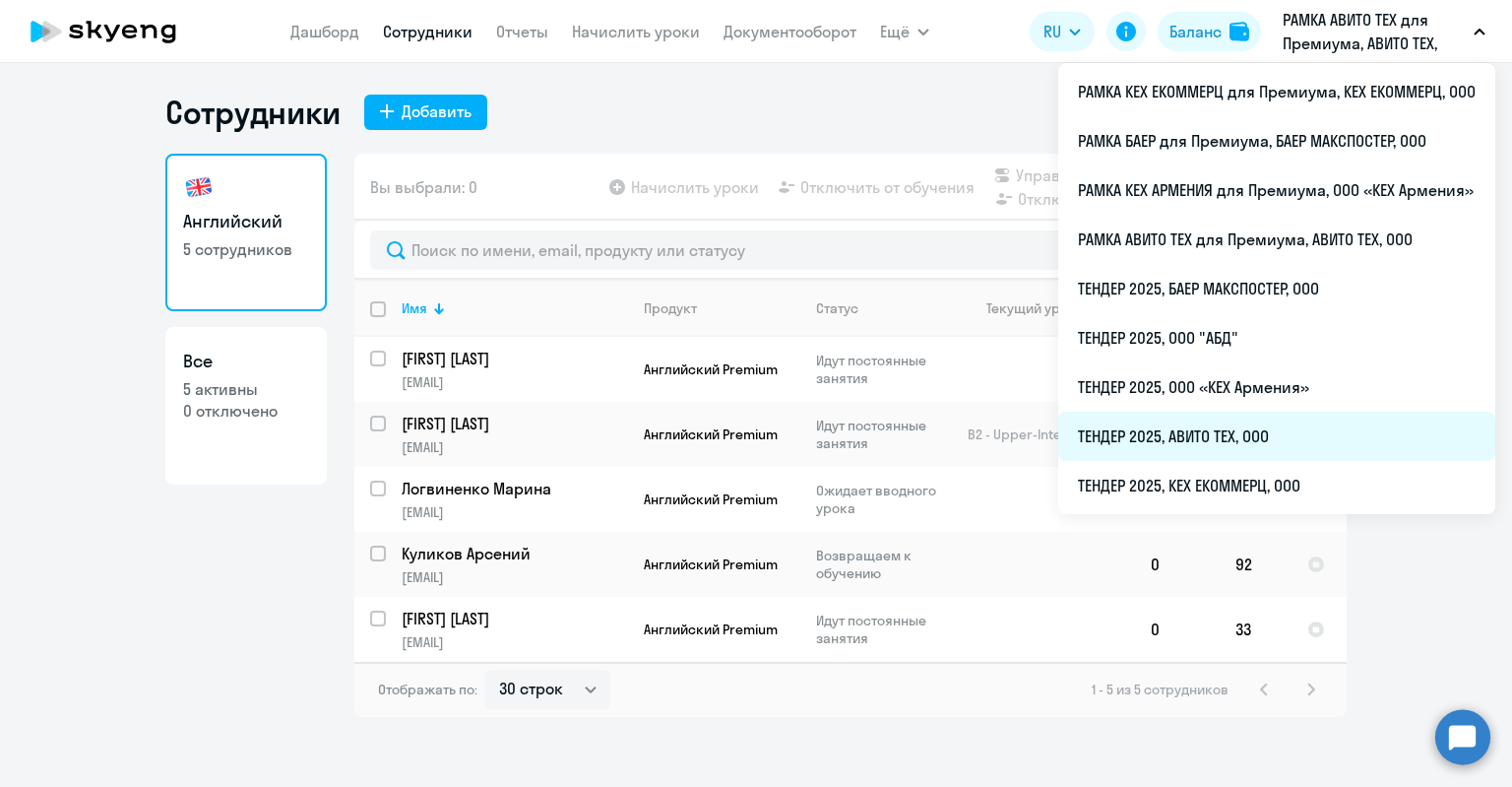 click on "ТЕНДЕР 2025, АВИТО ТЕХ, ООО" at bounding box center (1277, 436) 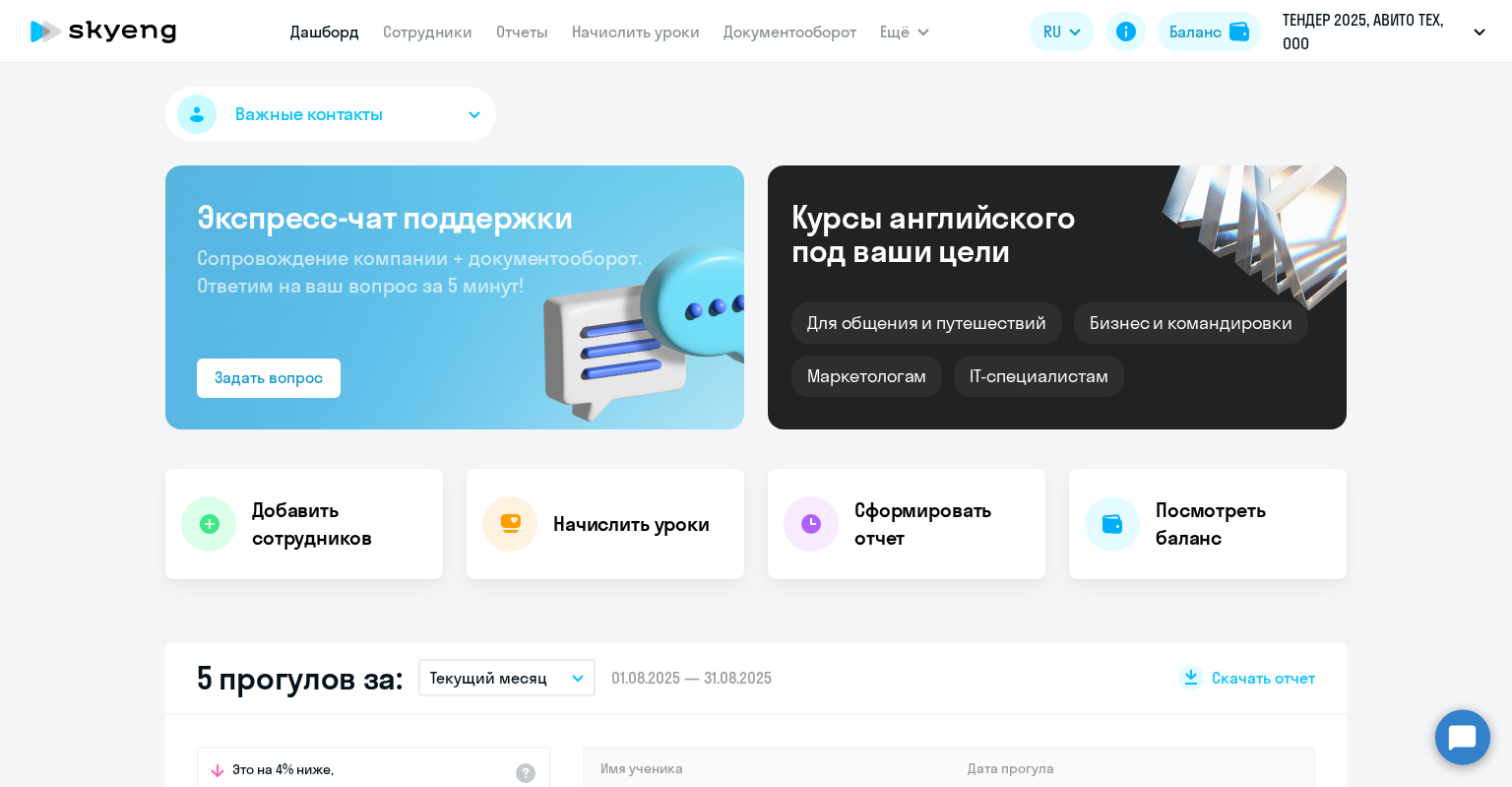 select on "30" 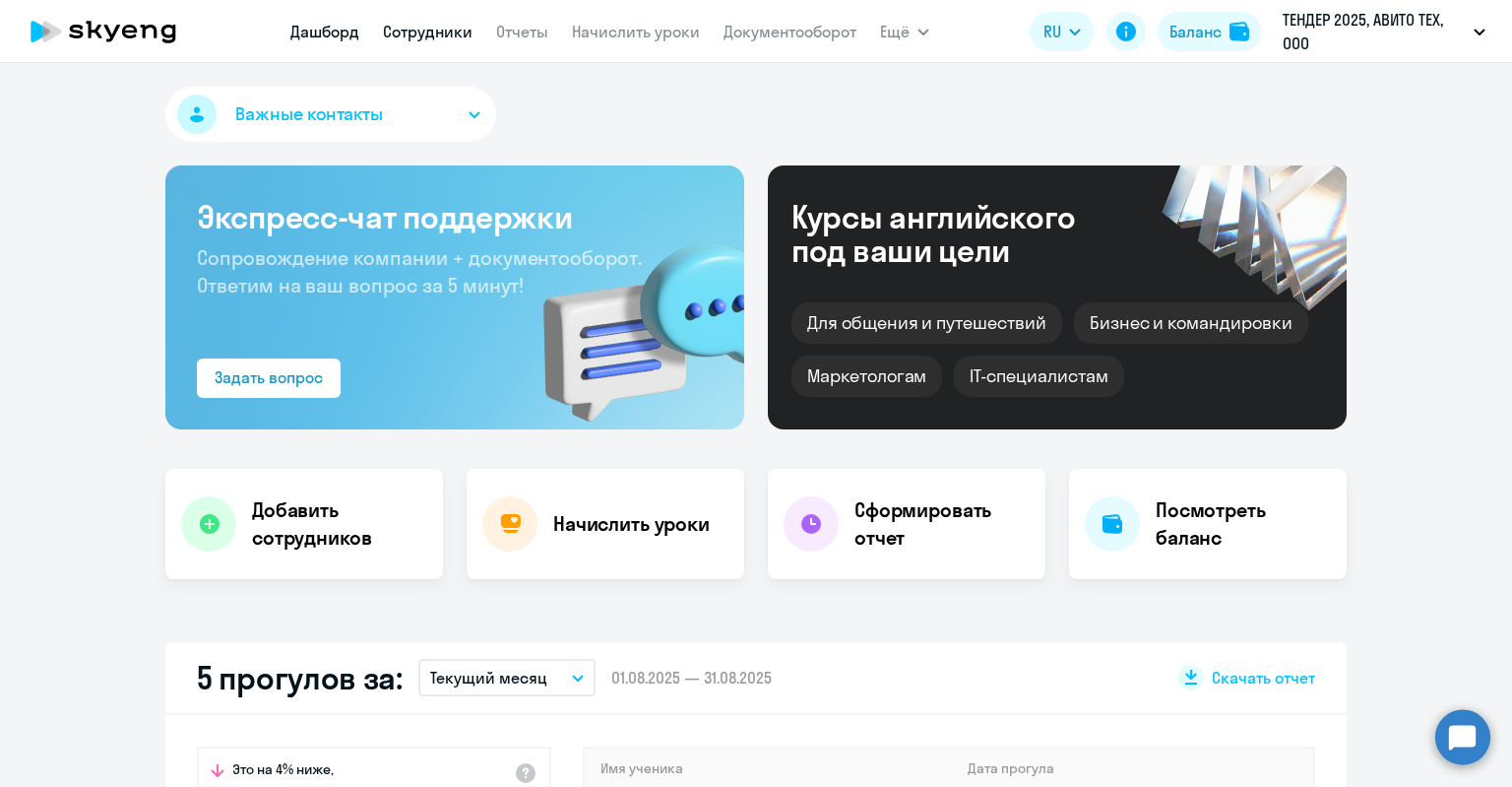 click on "Сотрудники" at bounding box center [427, 32] 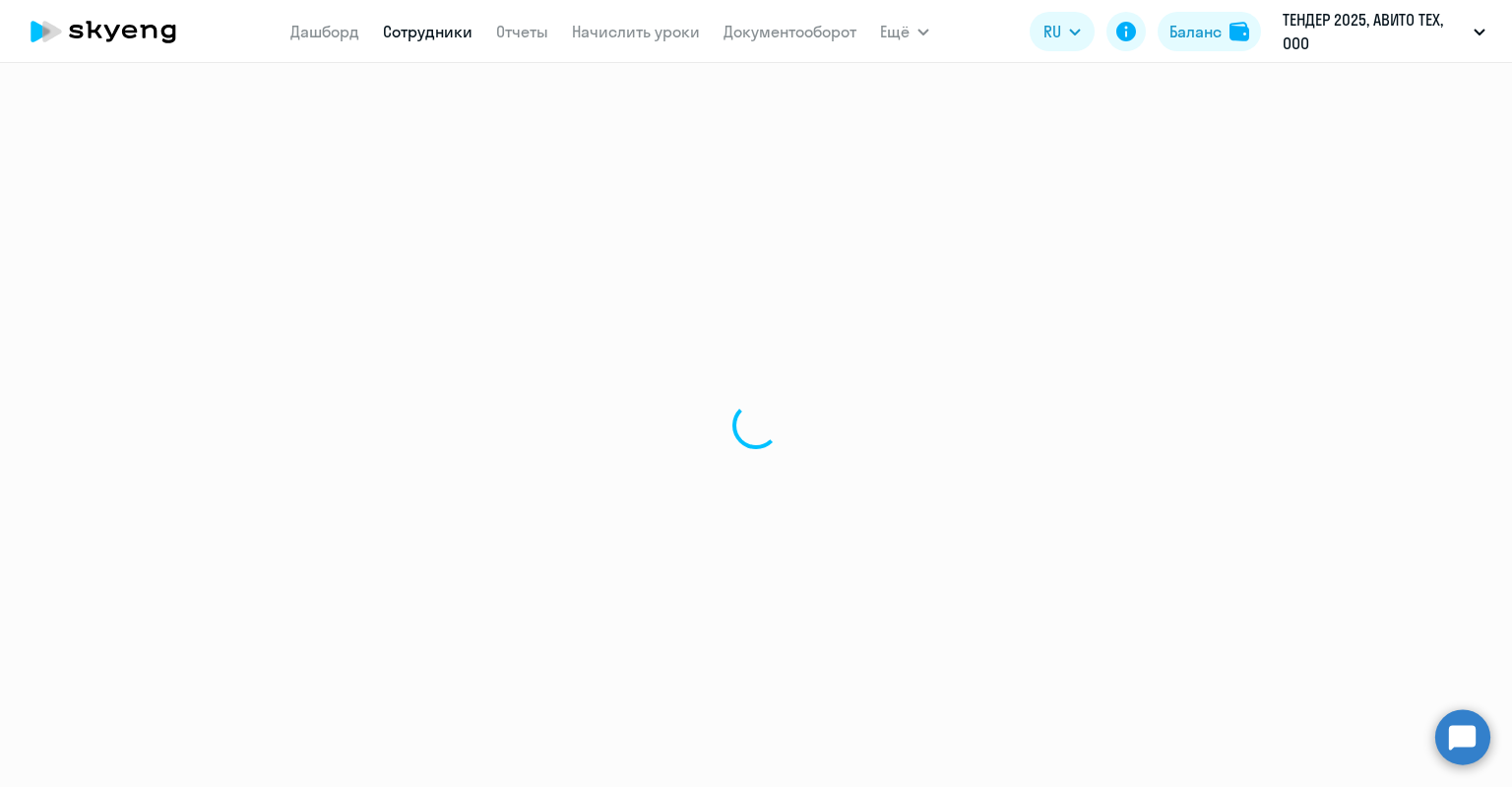 select on "30" 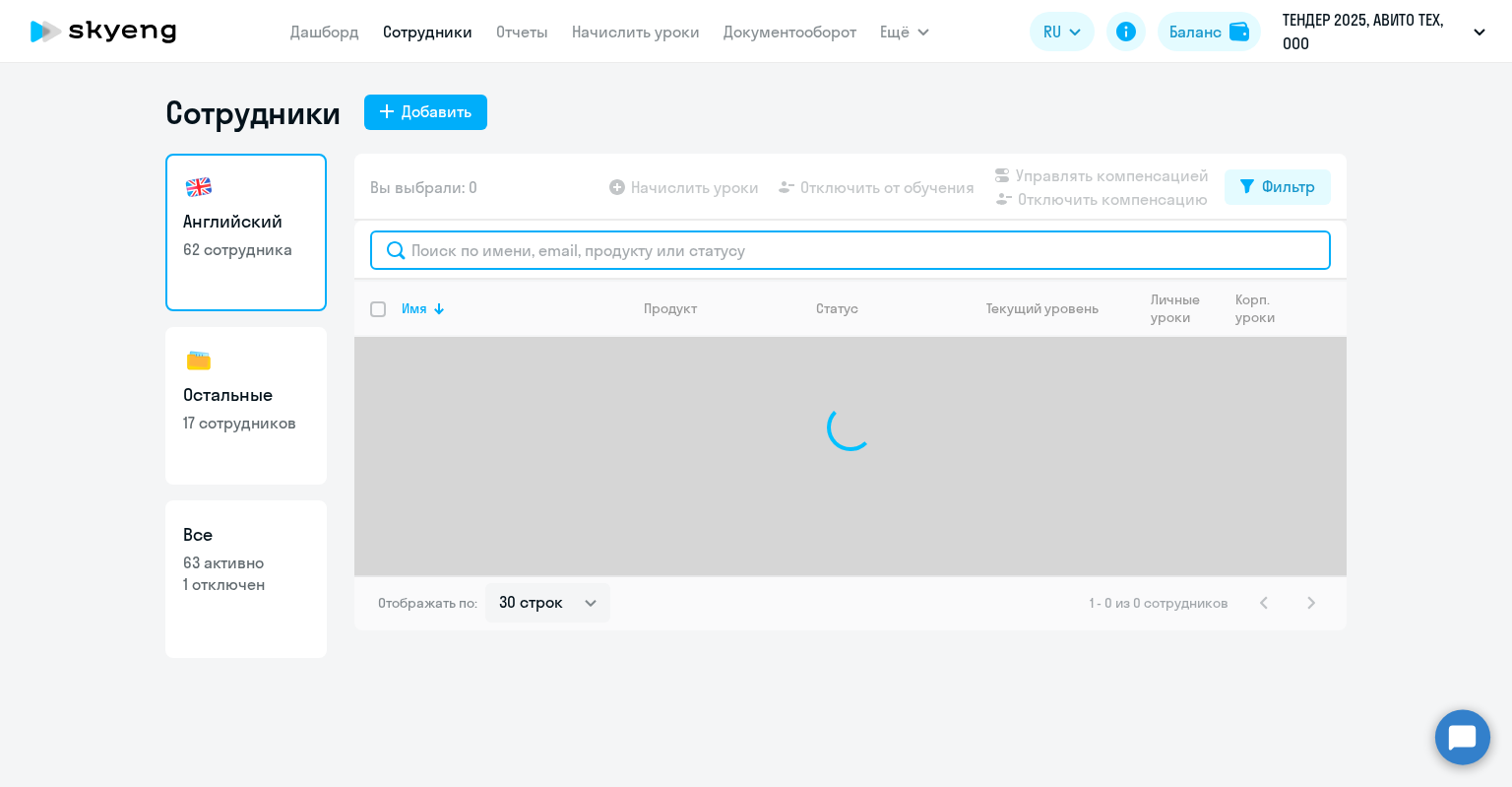click 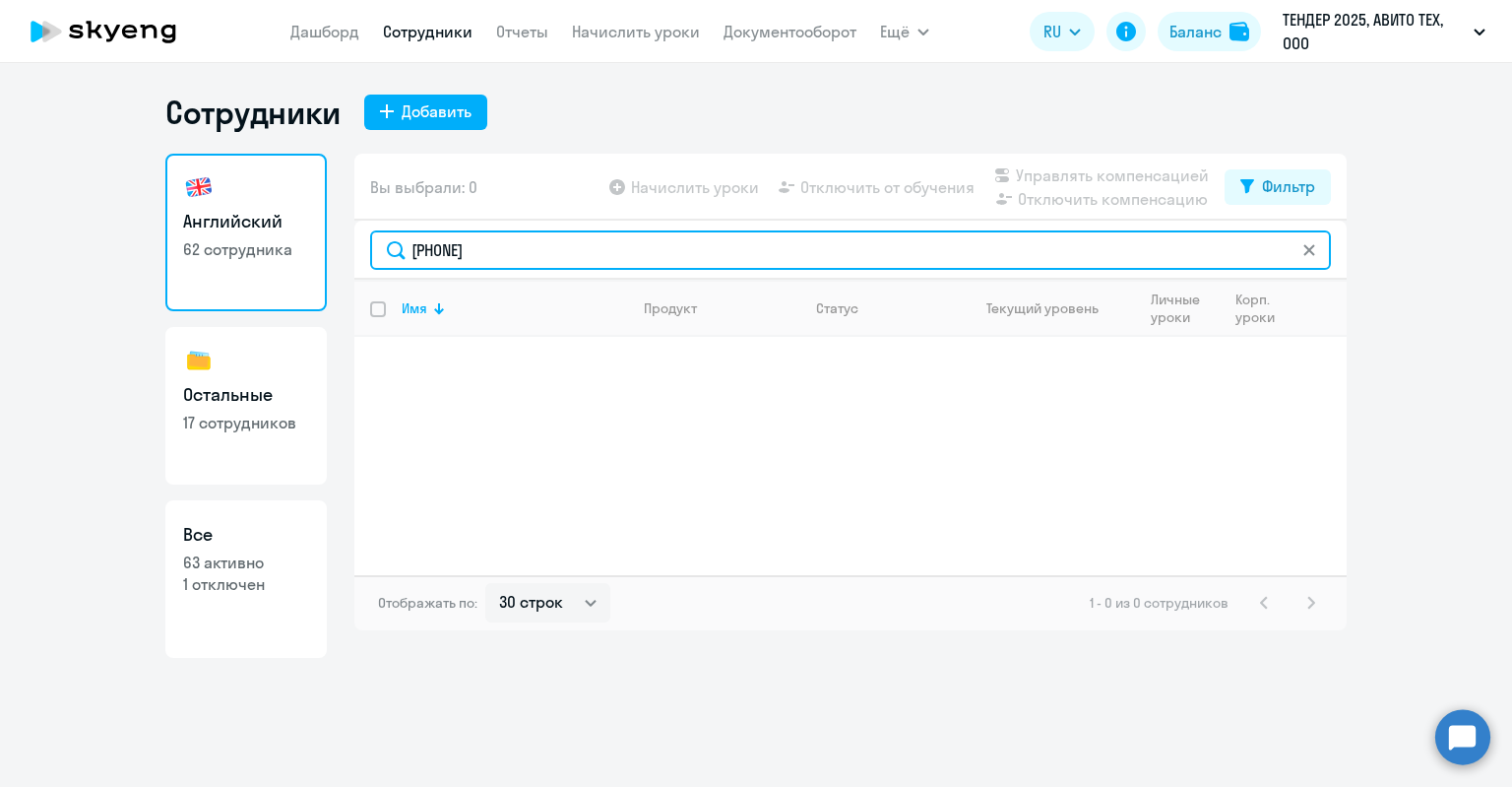 drag, startPoint x: 417, startPoint y: 246, endPoint x: 314, endPoint y: 247, distance: 103.00485 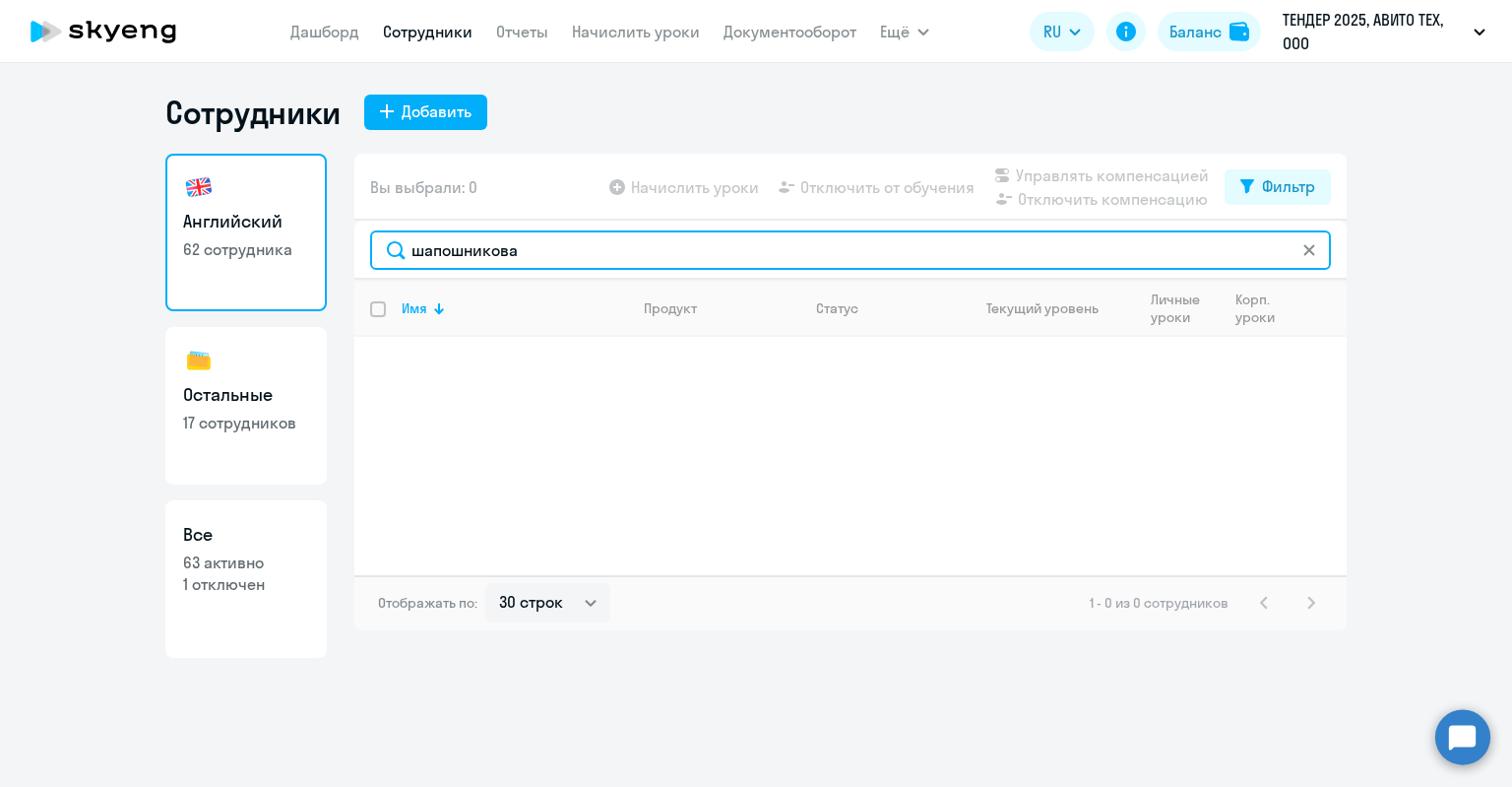 type on "шапошникова" 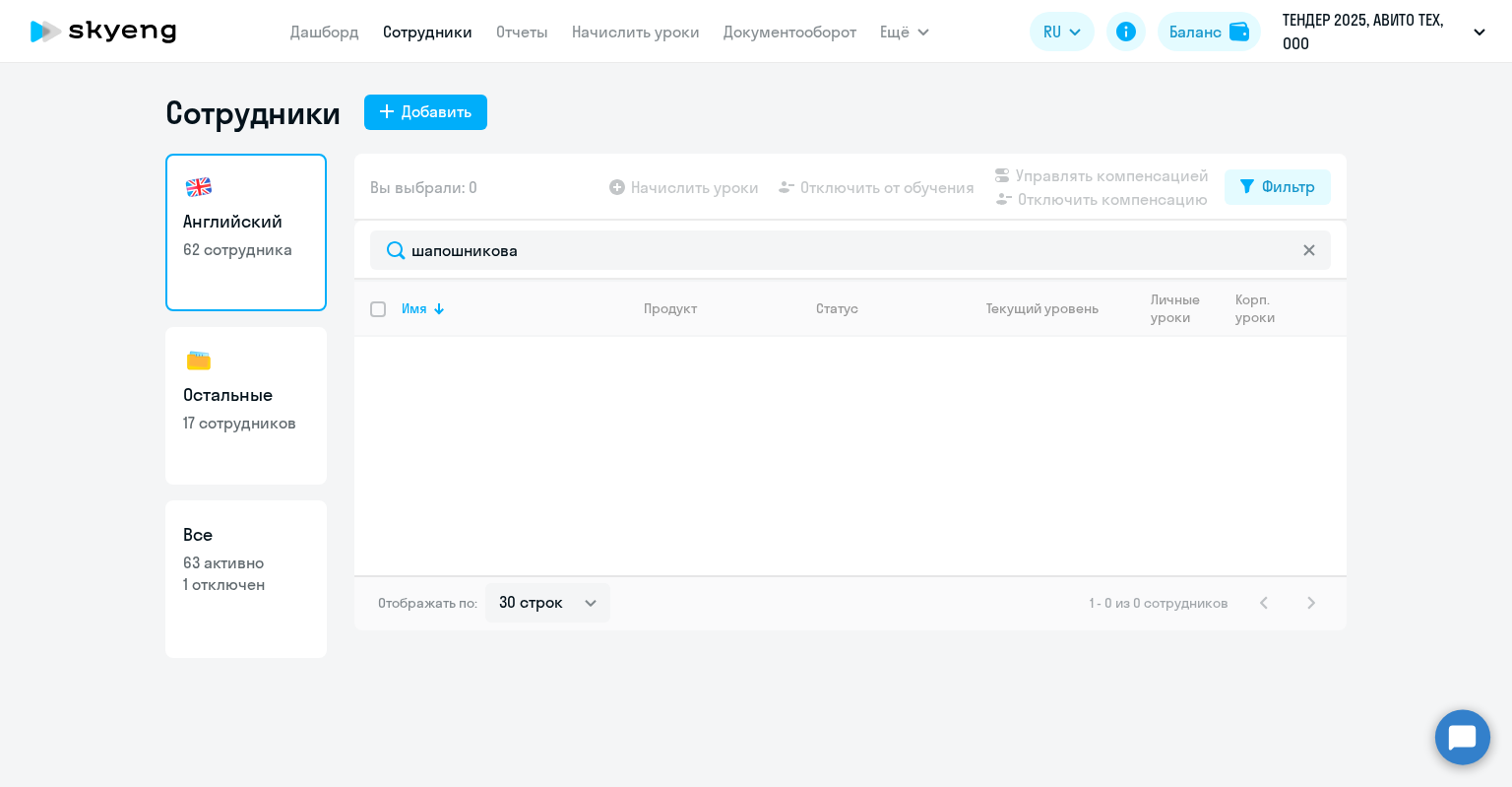 click on "Все  63 активно   1 отключен" 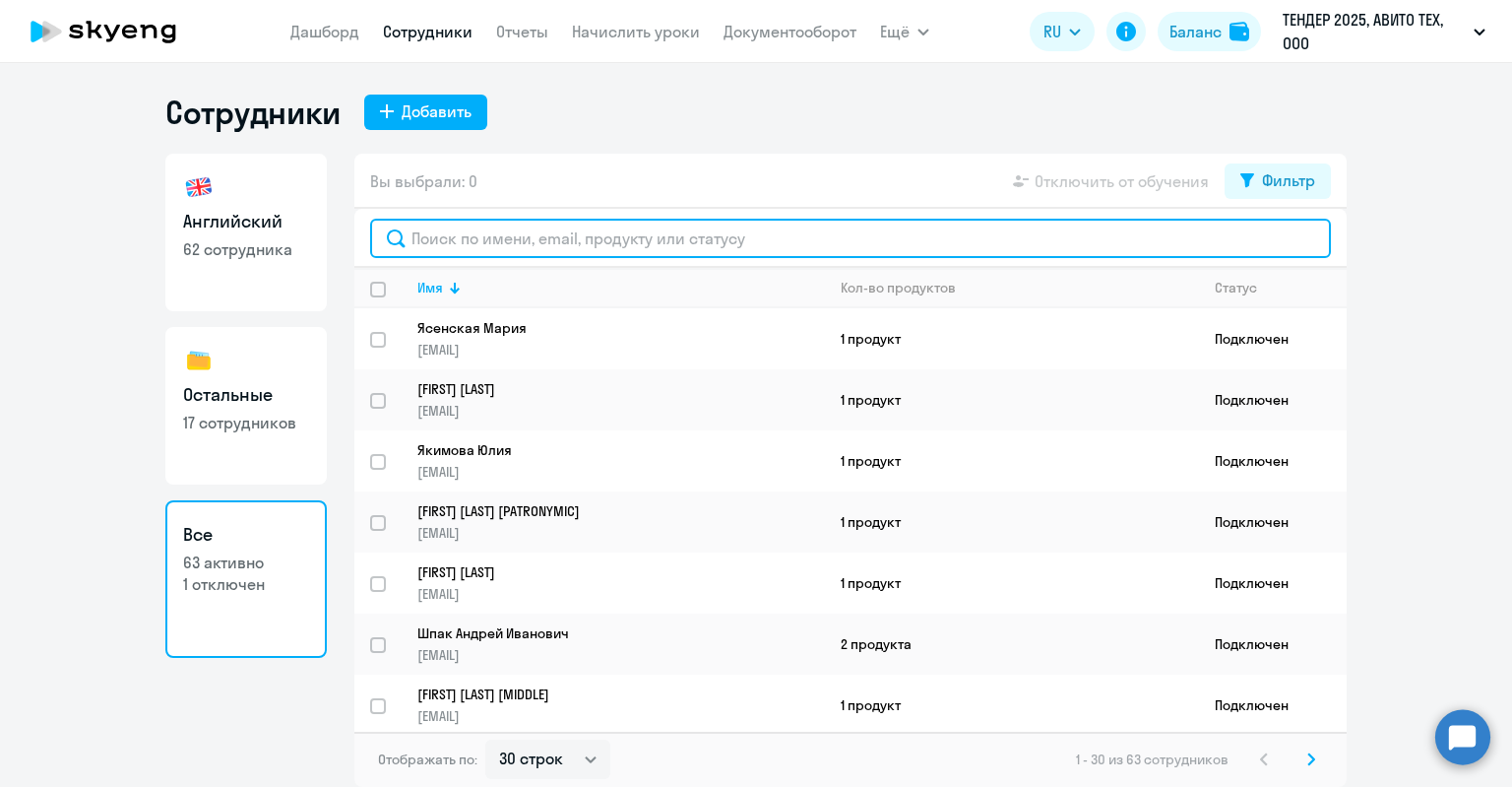 click 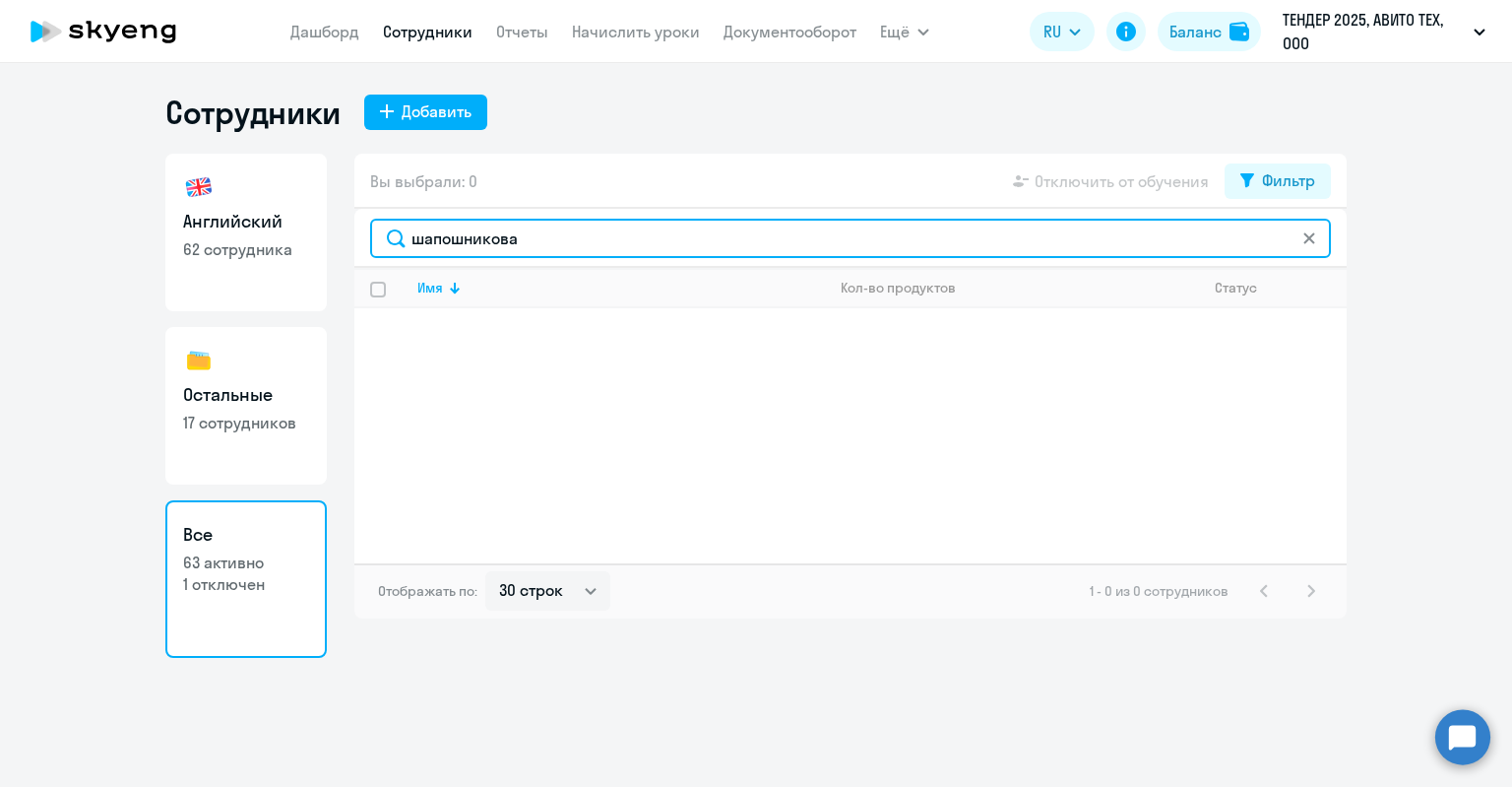 drag, startPoint x: 542, startPoint y: 236, endPoint x: 253, endPoint y: 261, distance: 290.079 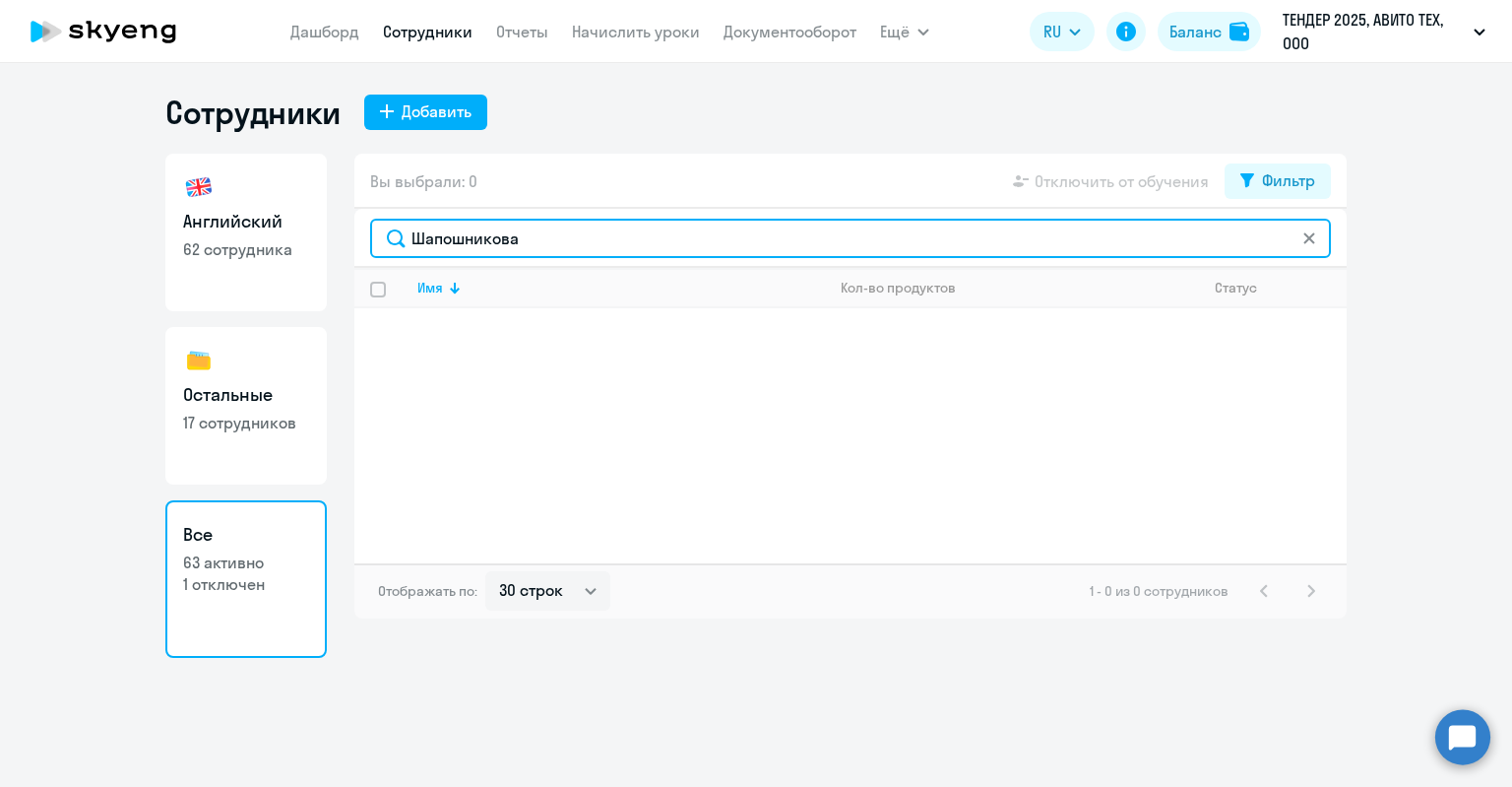drag, startPoint x: 444, startPoint y: 246, endPoint x: 297, endPoint y: 261, distance: 147.76332 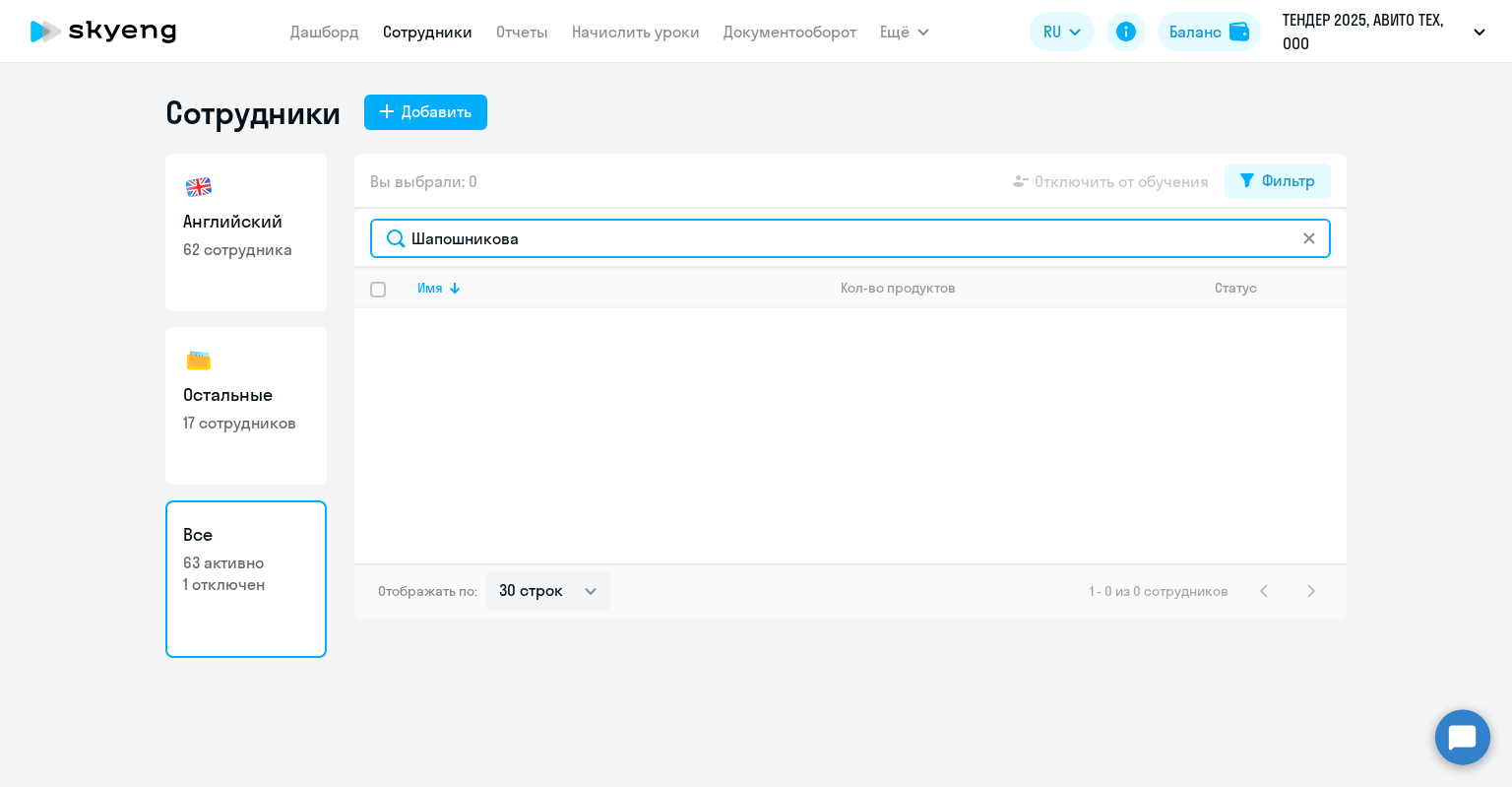 click on "Шапошникова" 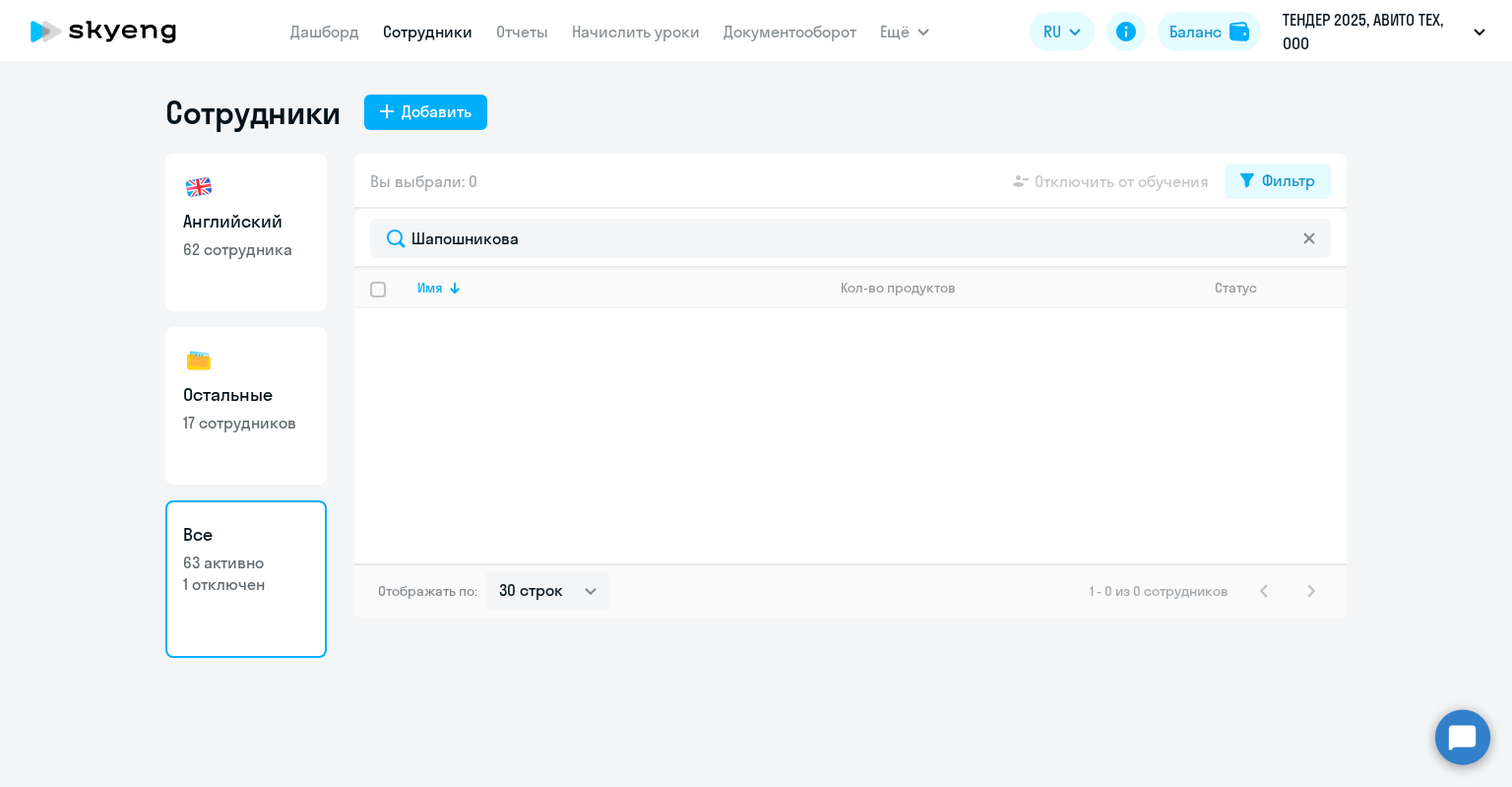 click on "Остальные   17 сотрудников" 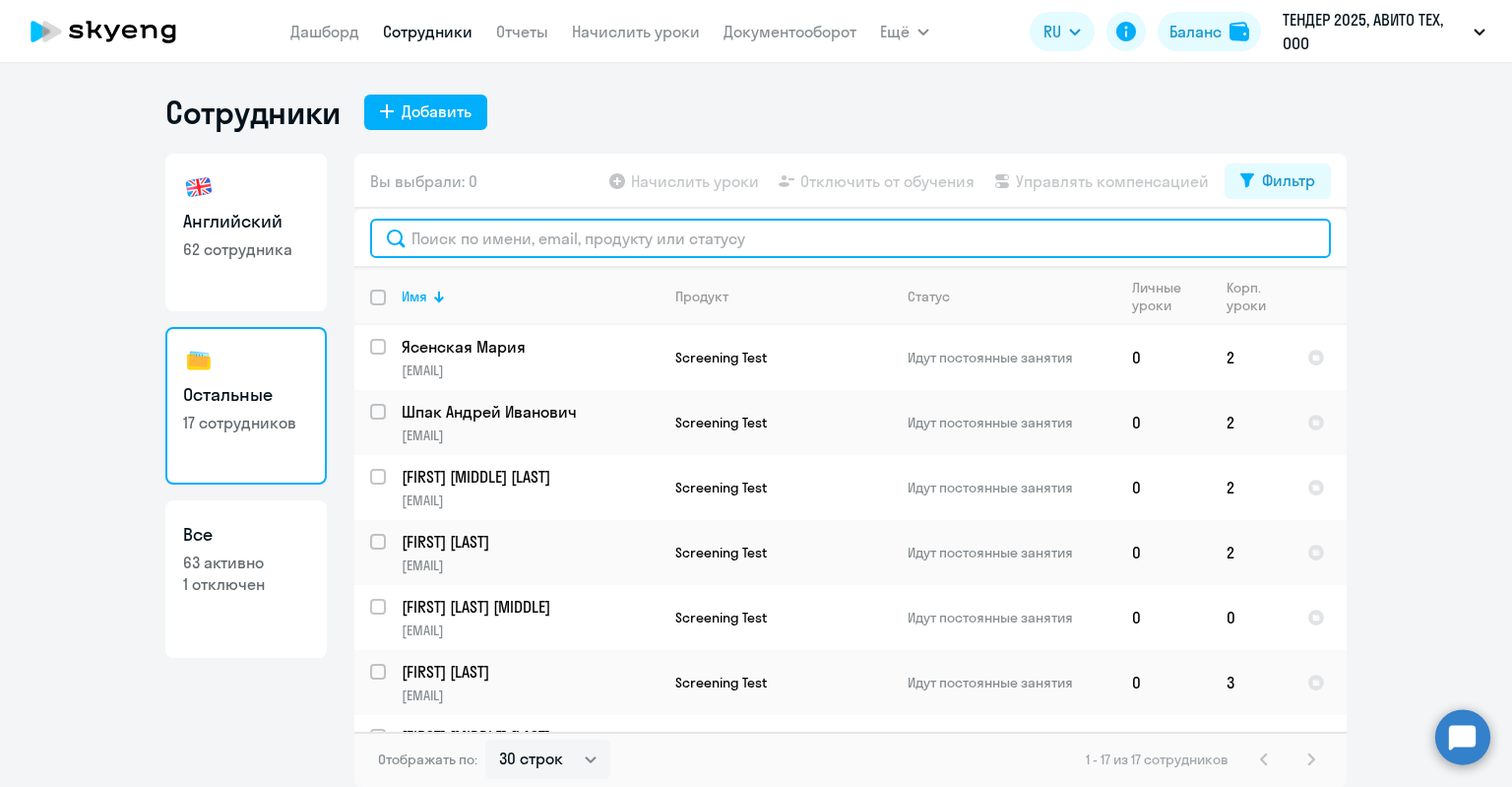 click 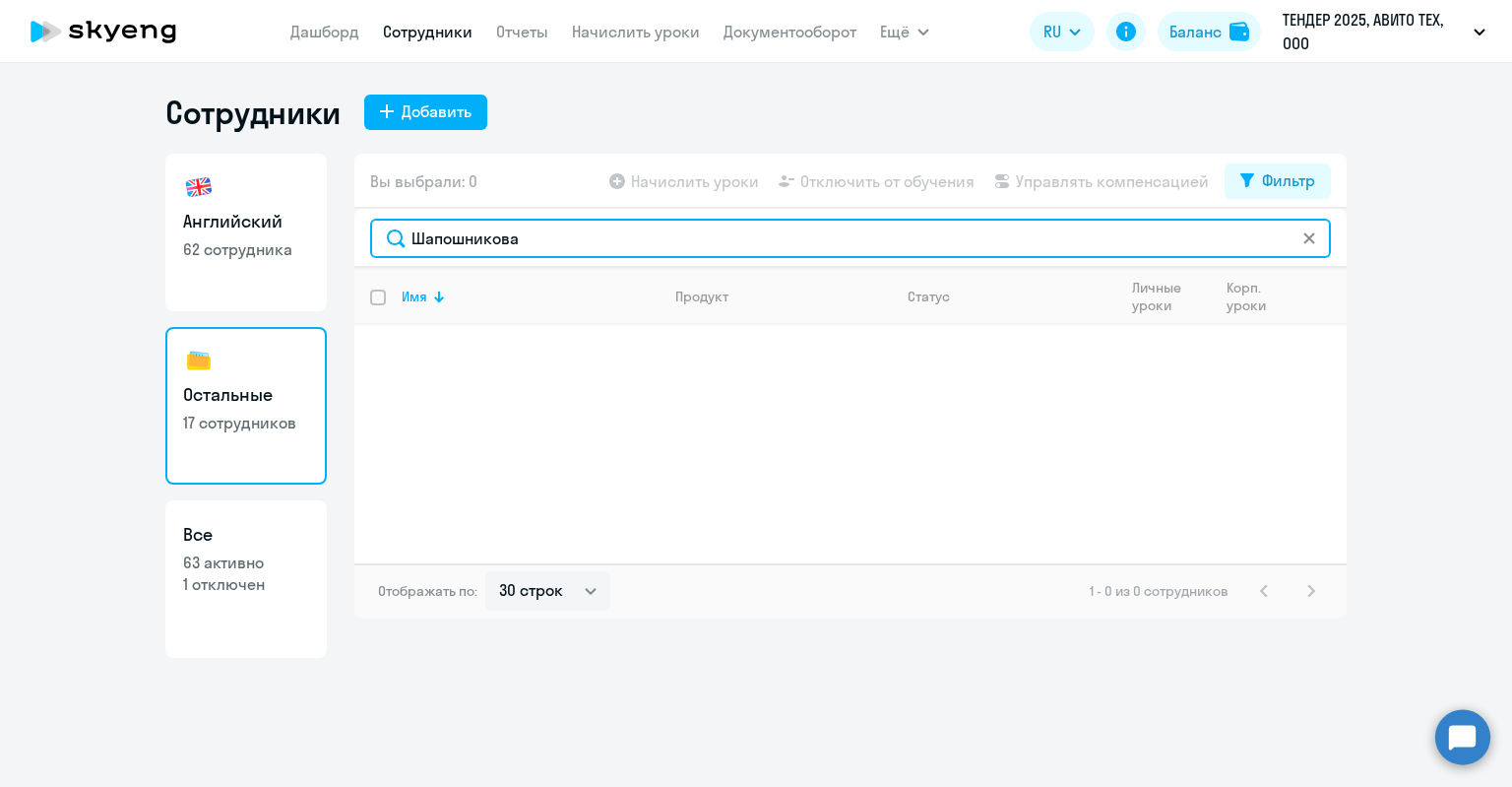 drag, startPoint x: 567, startPoint y: 237, endPoint x: 272, endPoint y: 233, distance: 295.02712 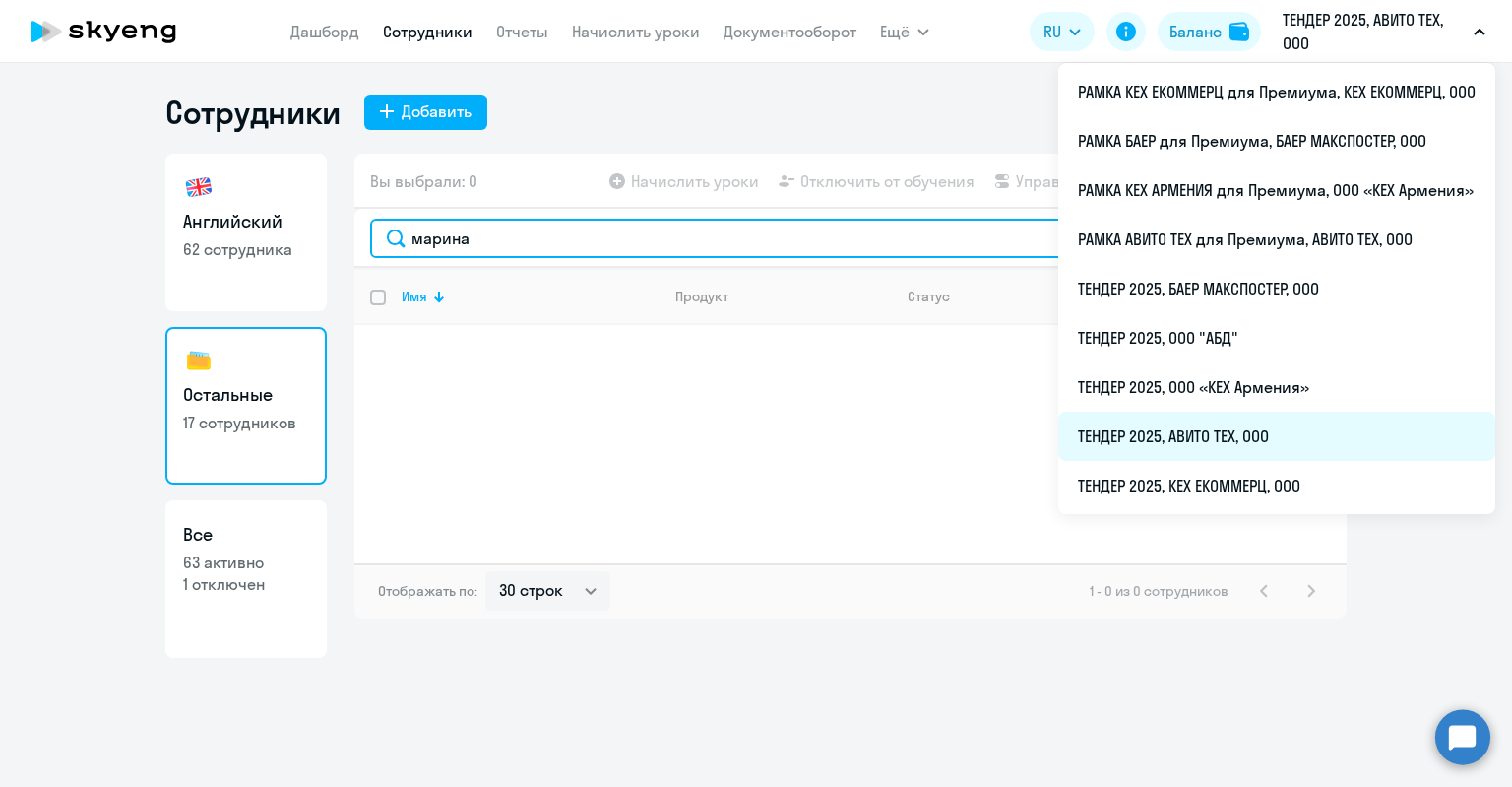 type on "марина" 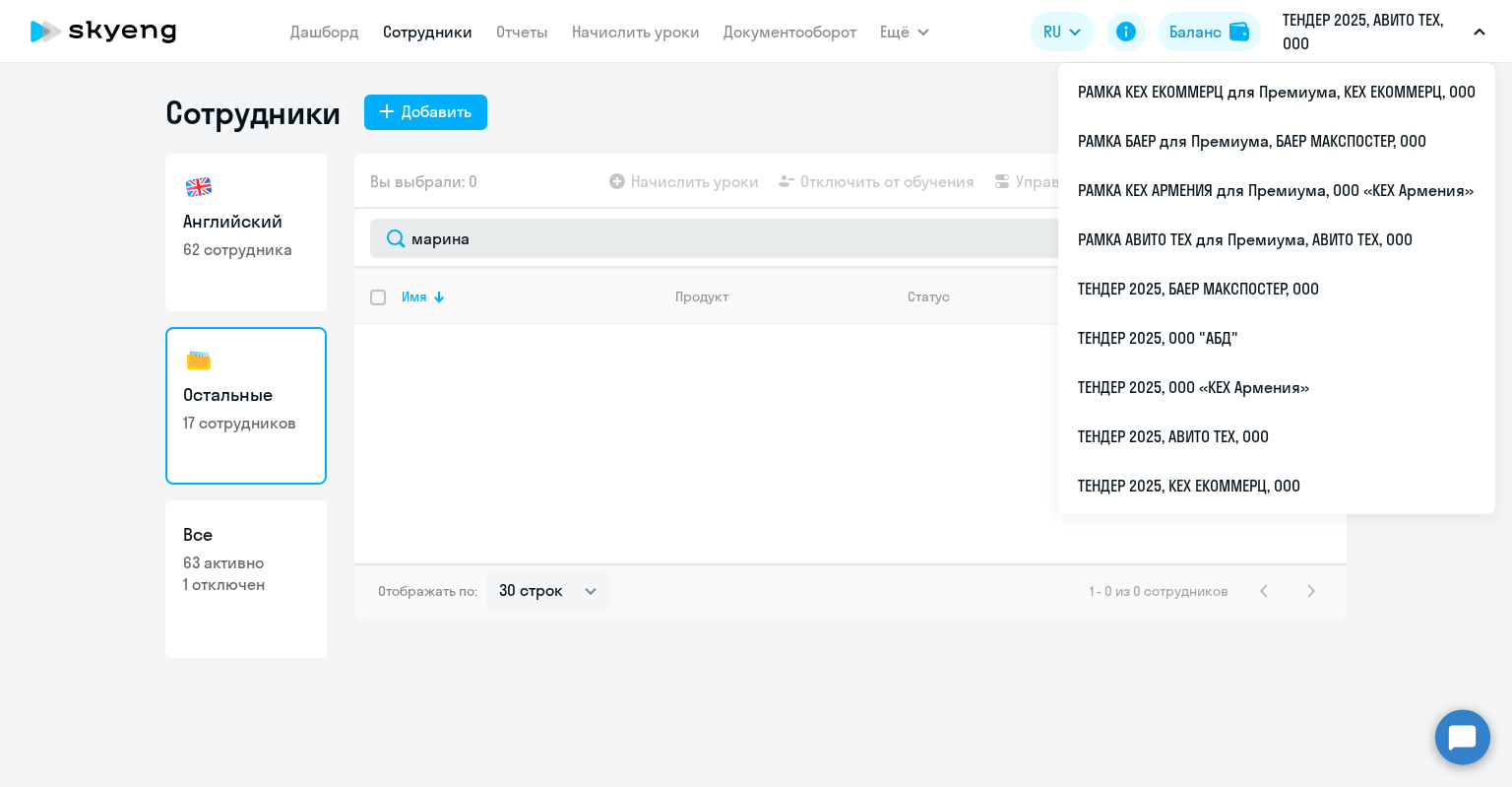 drag, startPoint x: 1150, startPoint y: 413, endPoint x: 1149, endPoint y: 256, distance: 157.00318 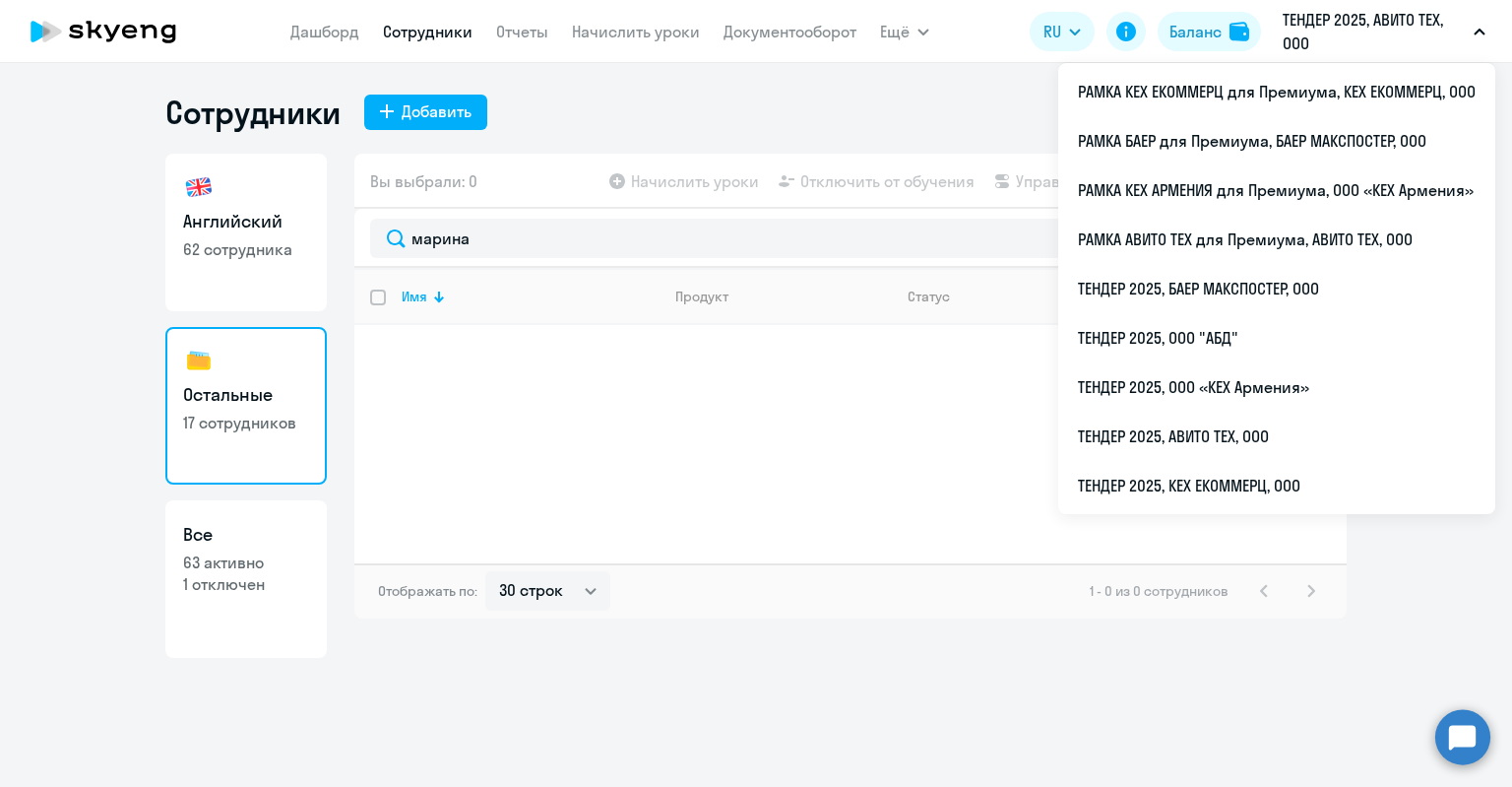 click on "ТЕНДЕР 2025, АВИТО ТЕХ, ООО" at bounding box center [1374, 32] 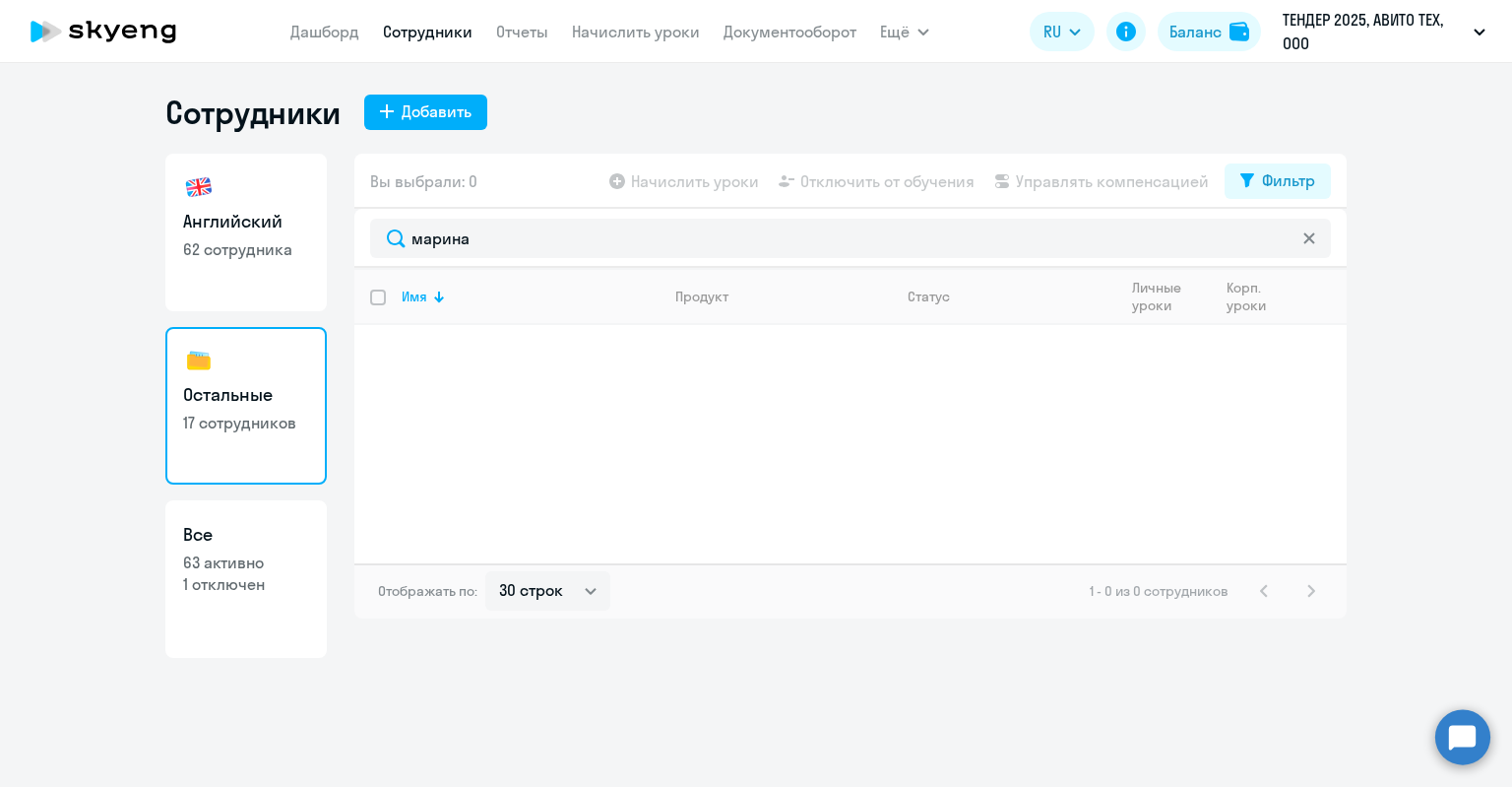 click on "ТЕНДЕР 2025, АВИТО ТЕХ, ООО" at bounding box center [1374, 32] 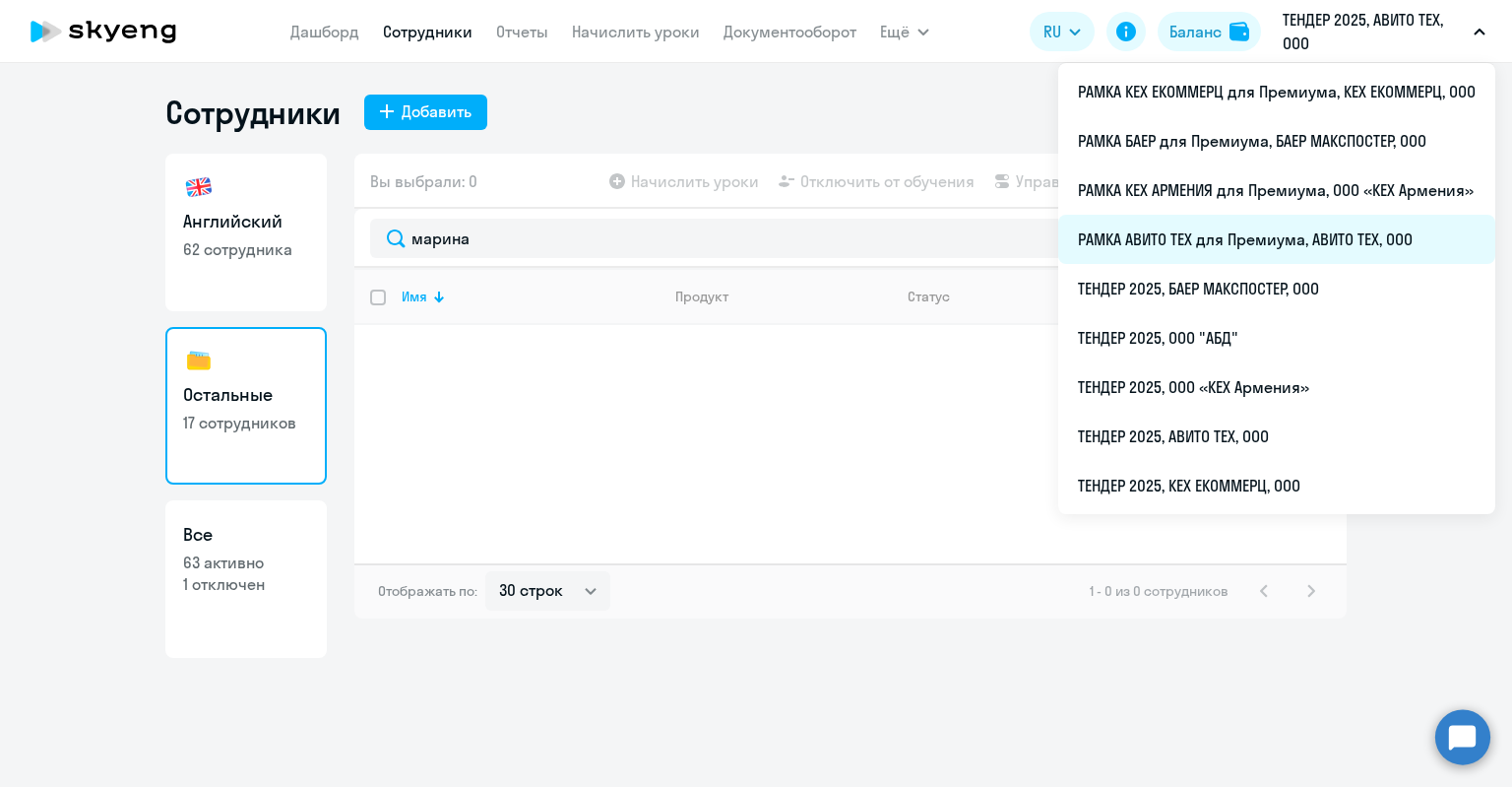click on "РАМКА АВИТО ТЕХ для Премиума, АВИТО ТЕХ, ООО" at bounding box center [1277, 239] 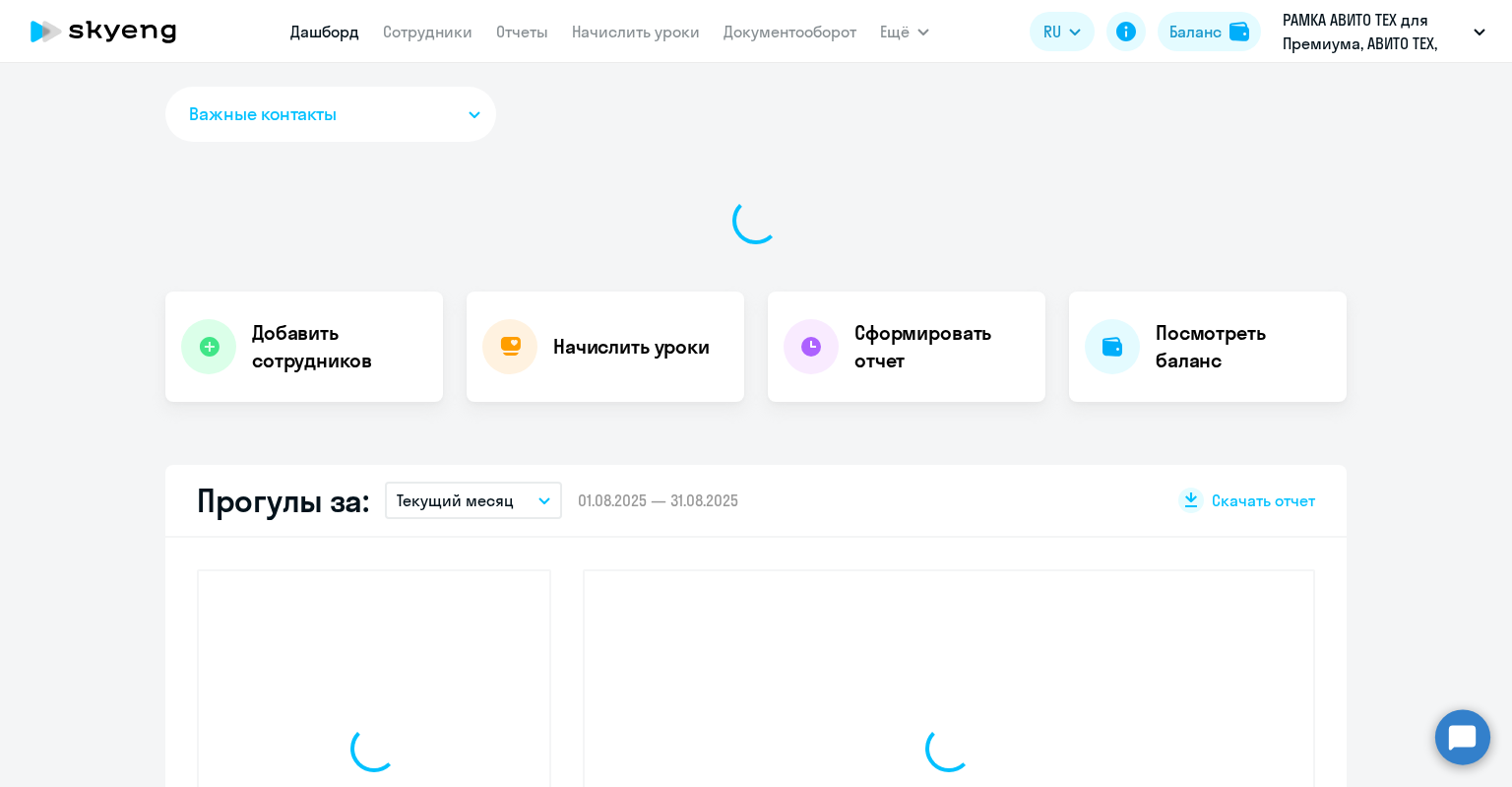 select on "30" 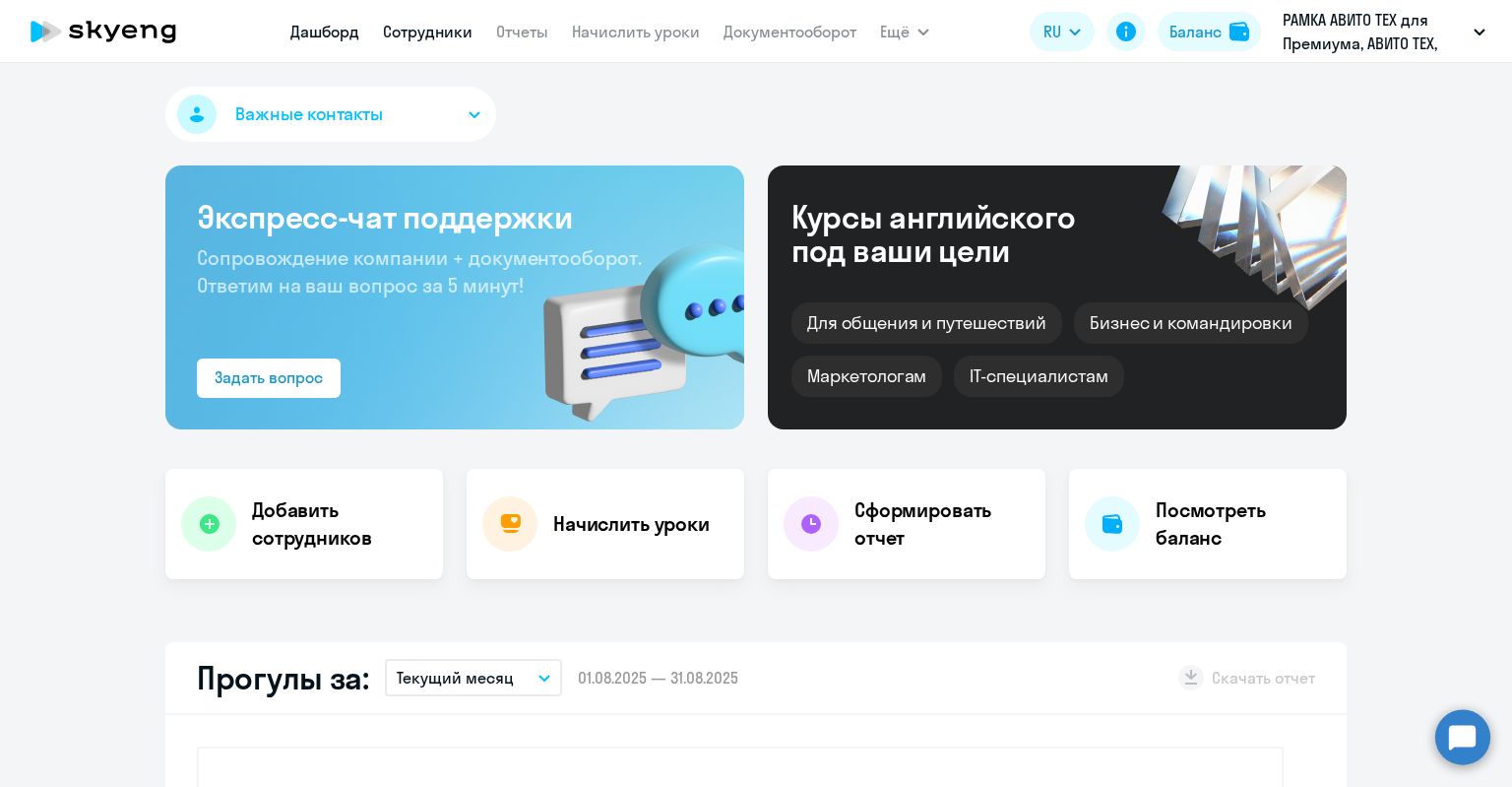 click on "Сотрудники" at bounding box center [427, 32] 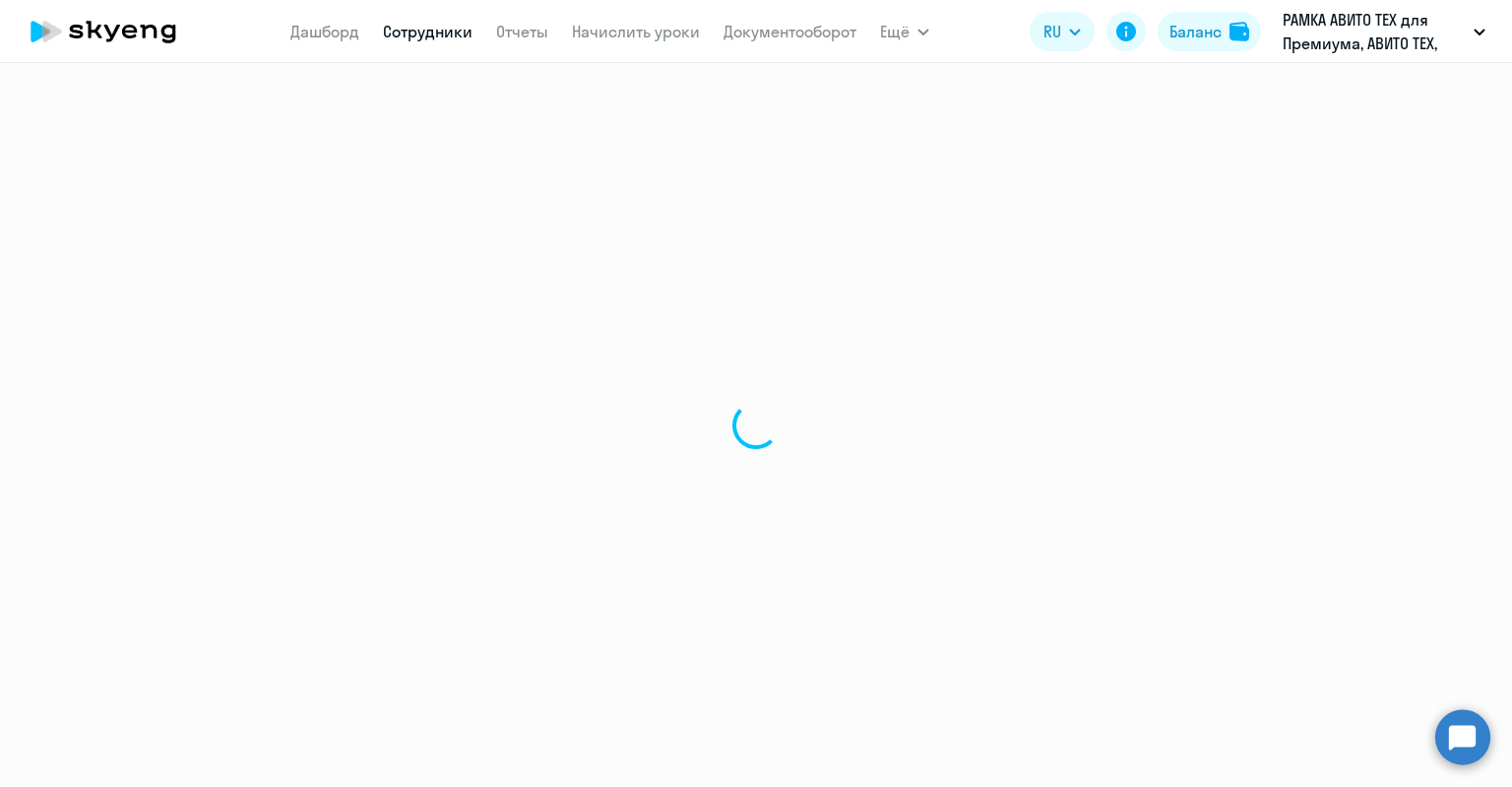 select on "30" 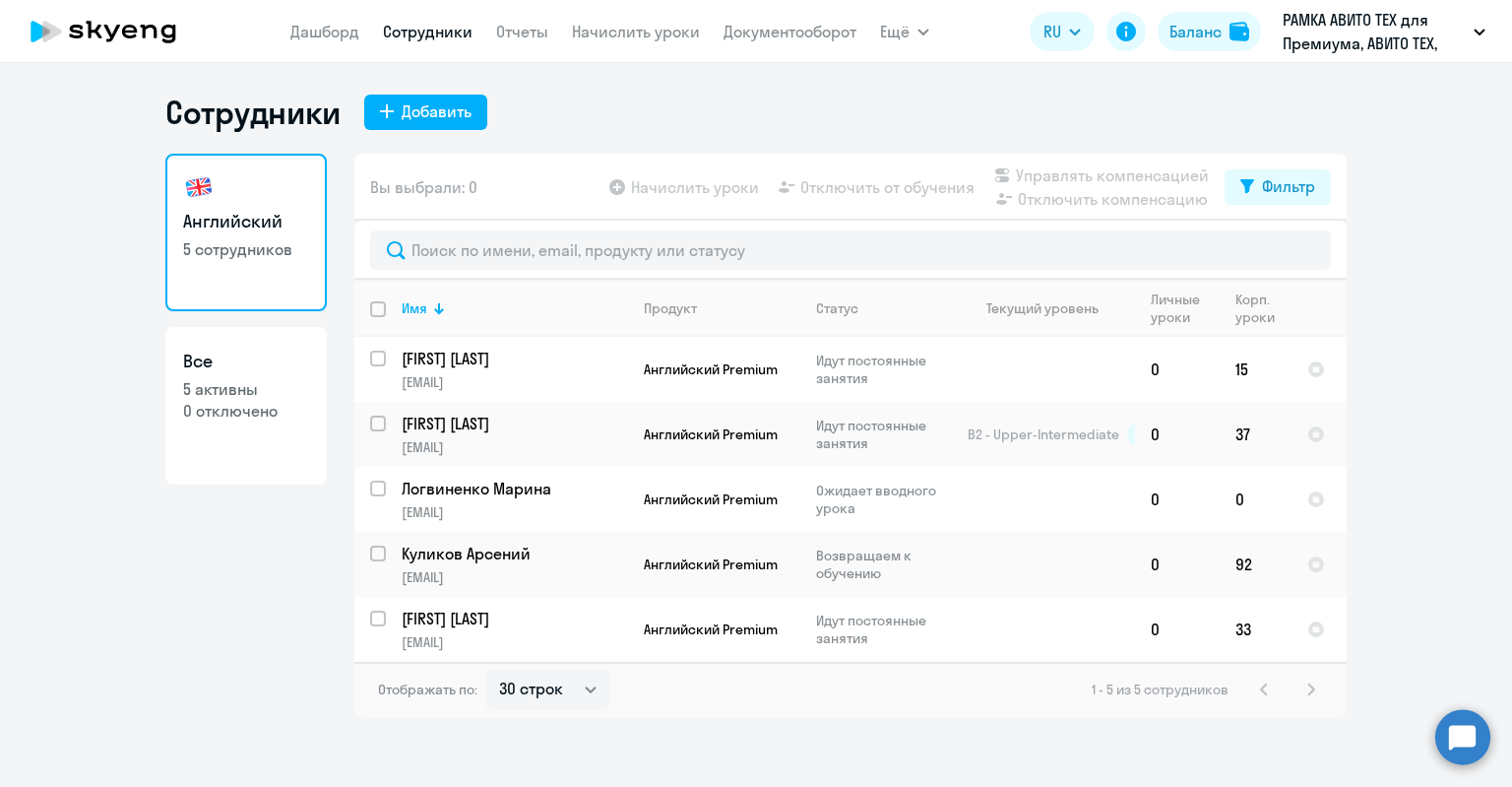 click 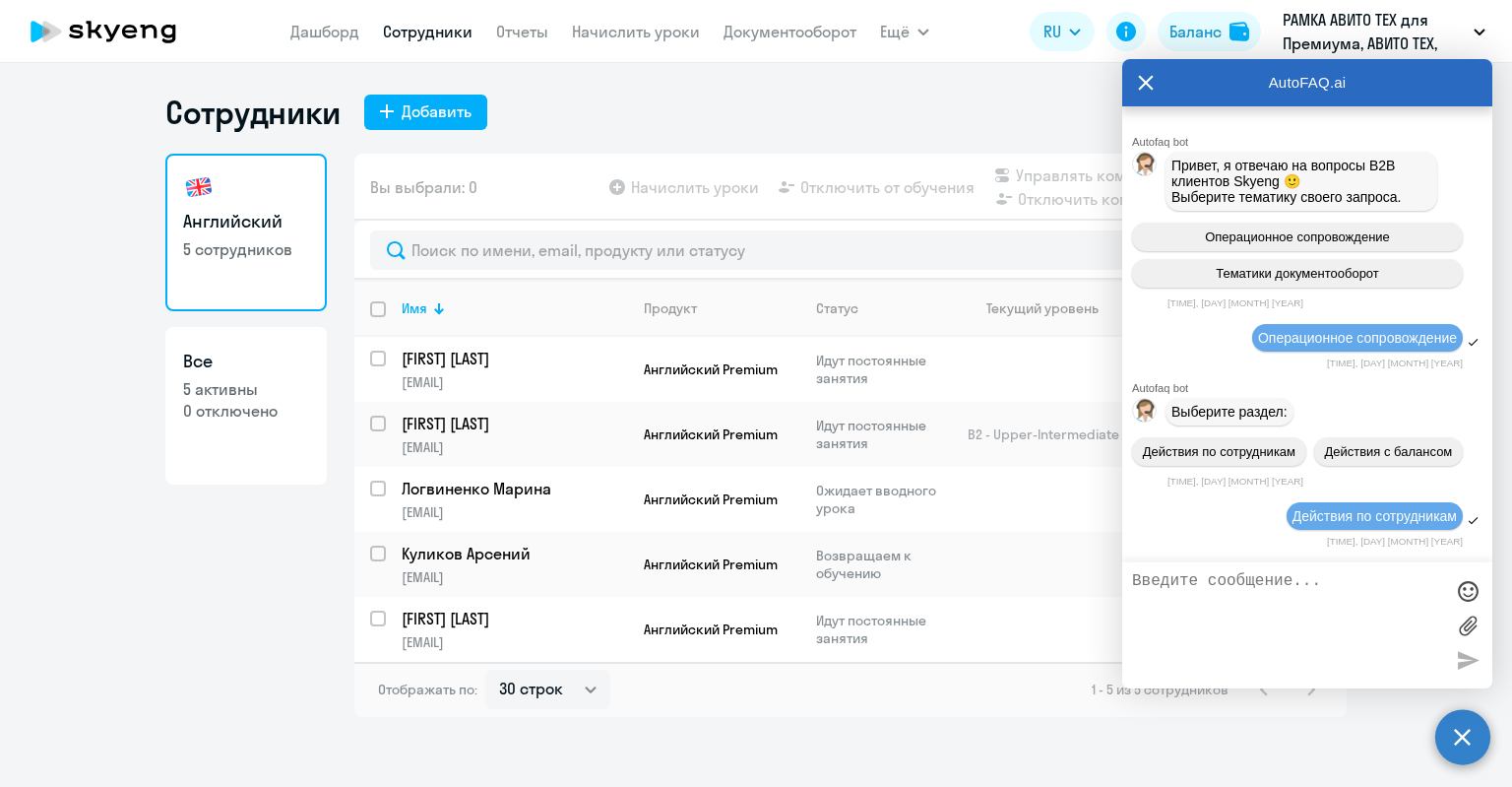 click 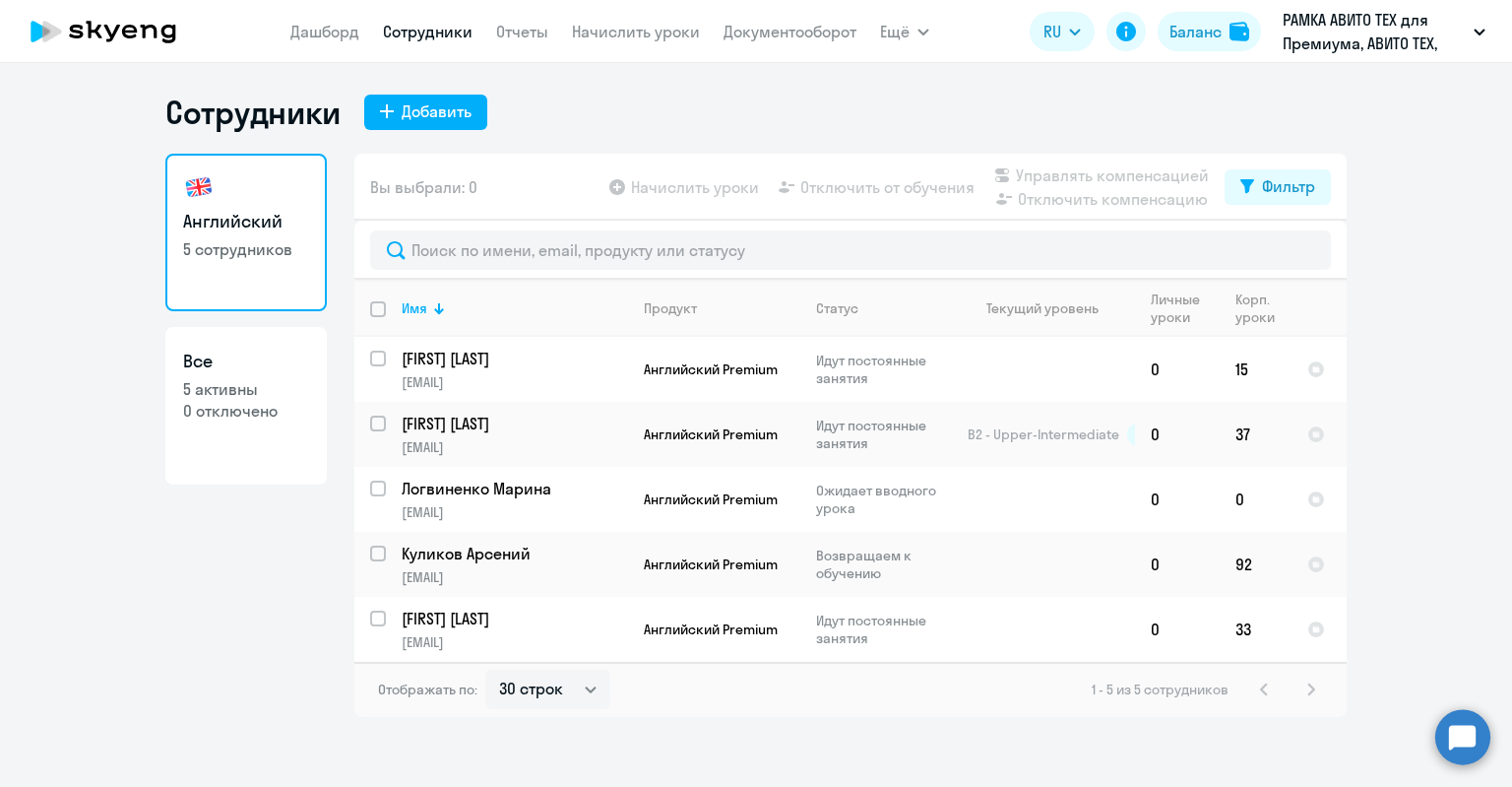 click 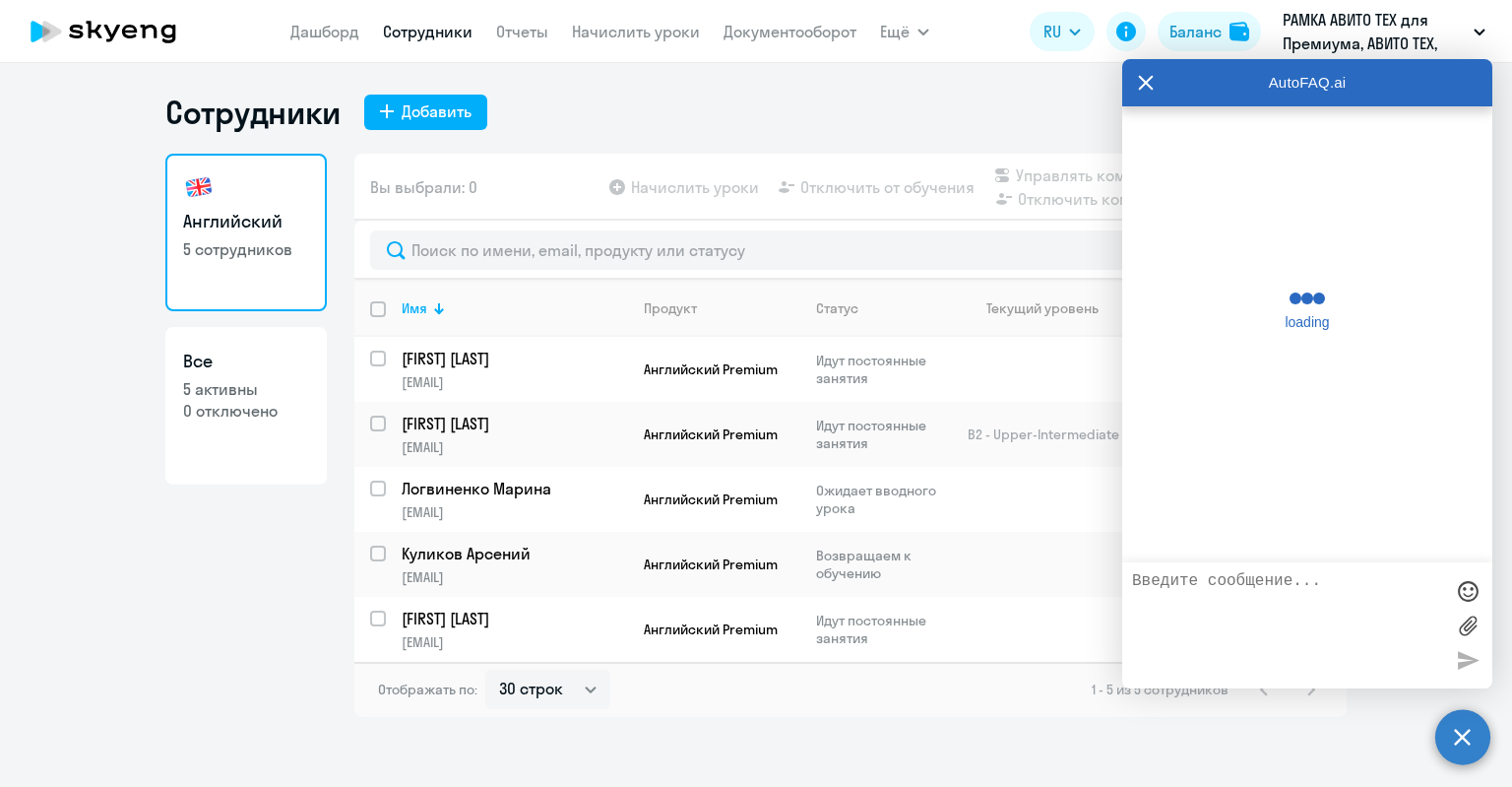 scroll, scrollTop: 0, scrollLeft: 0, axis: both 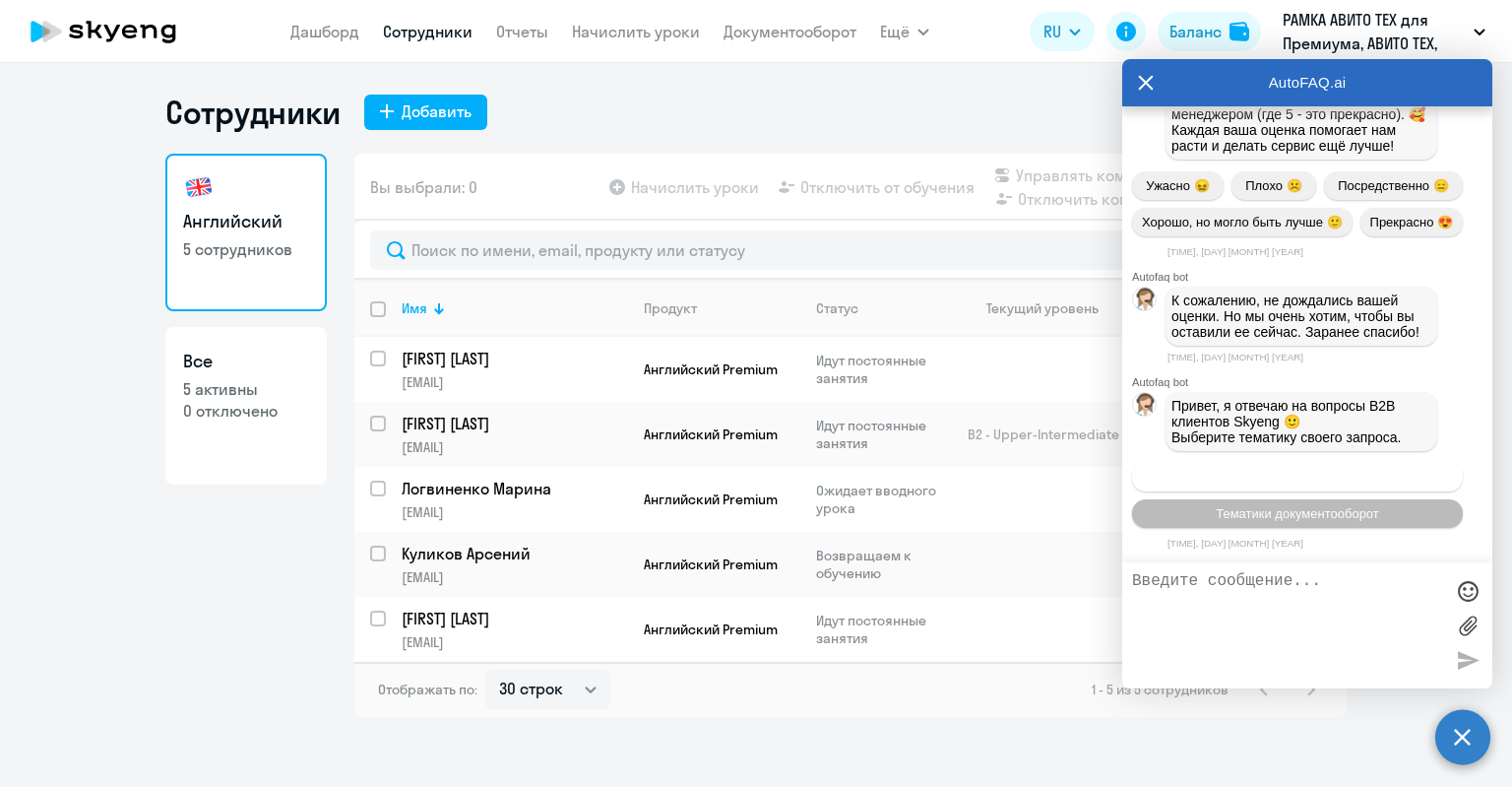 click on "Операционное сопровождение" at bounding box center (1297, 477) 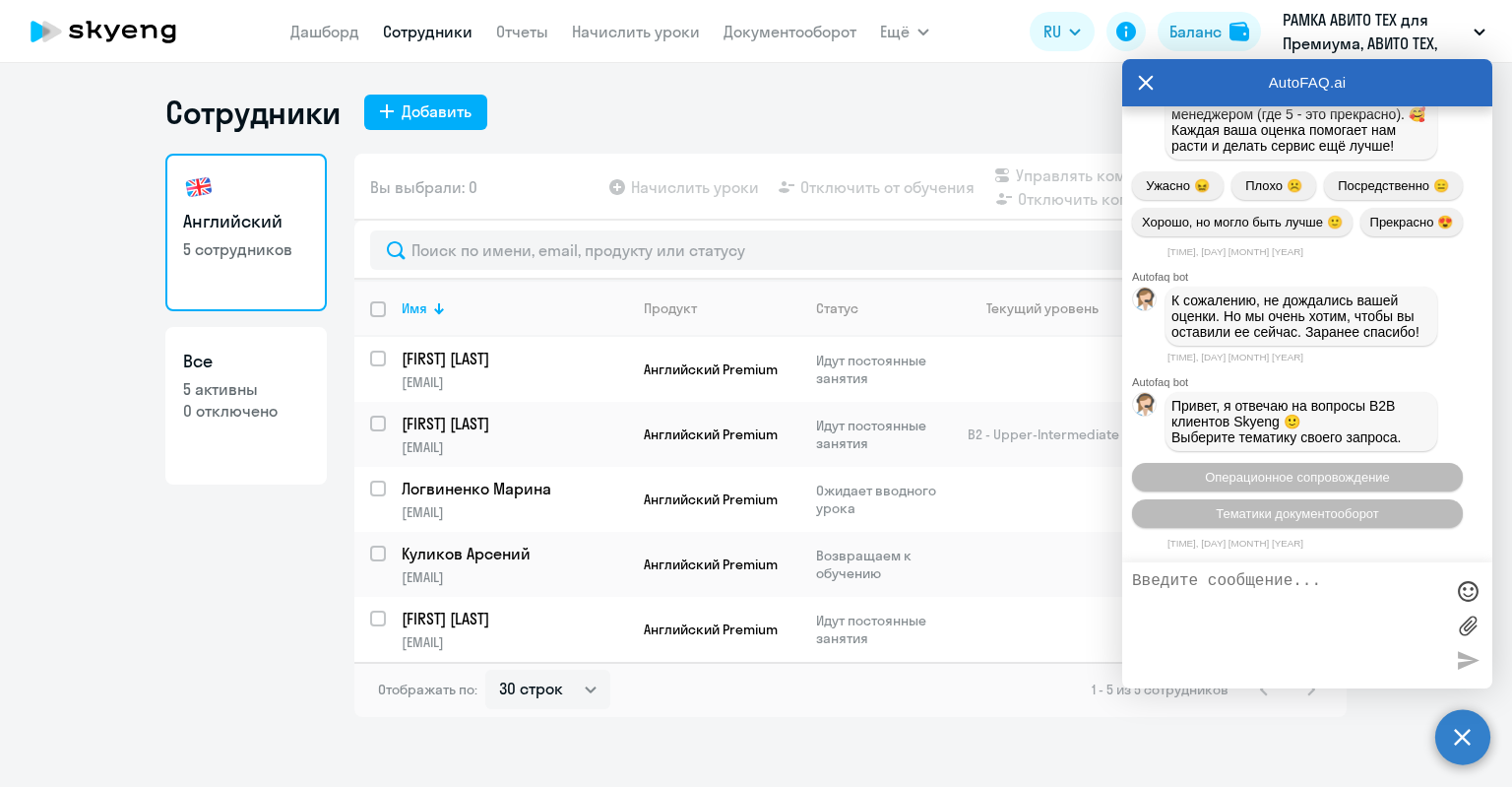 scroll, scrollTop: 30152, scrollLeft: 0, axis: vertical 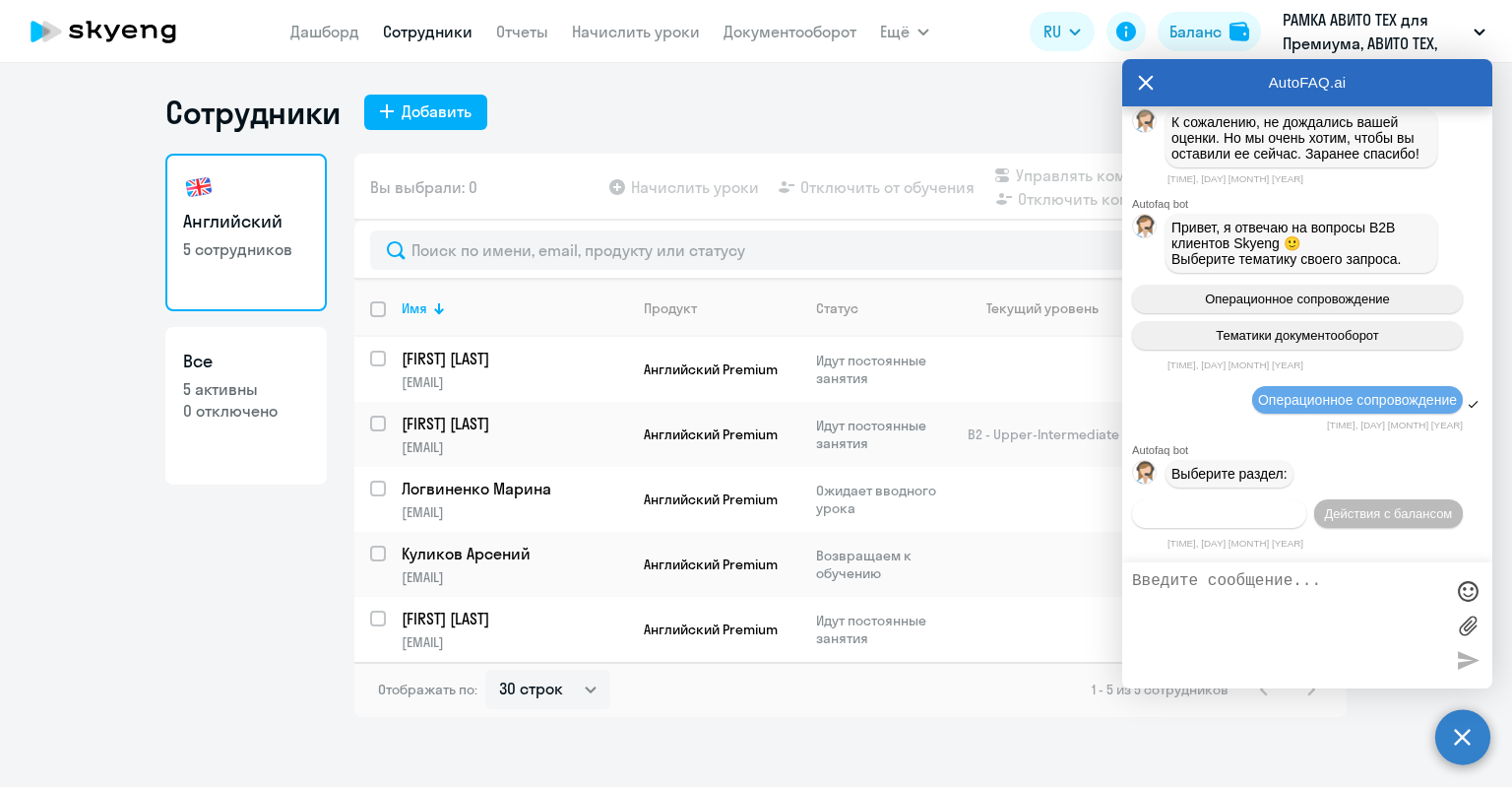 click on "Действия по сотрудникам" at bounding box center (1219, 513) 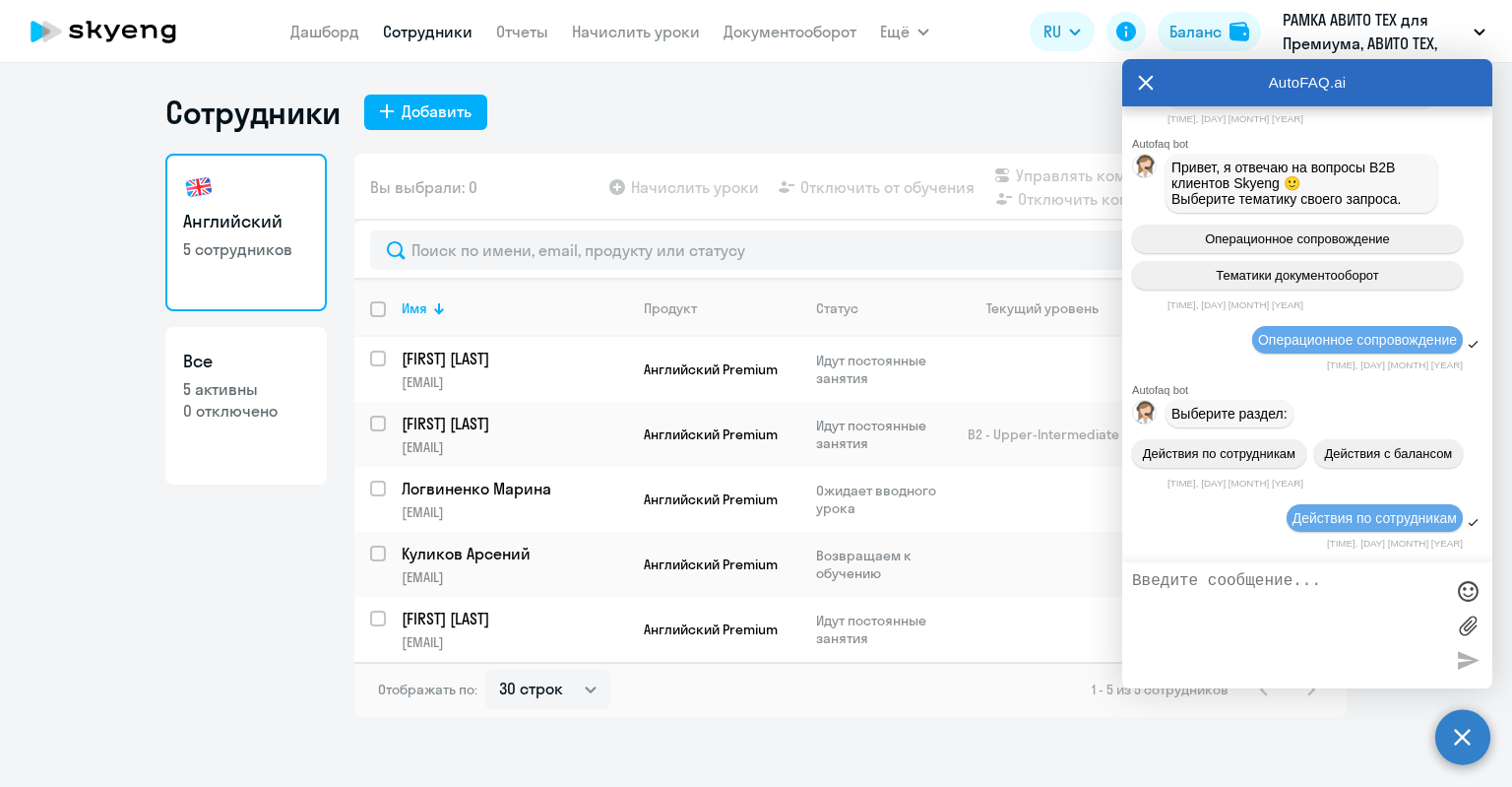 scroll, scrollTop: 30562, scrollLeft: 0, axis: vertical 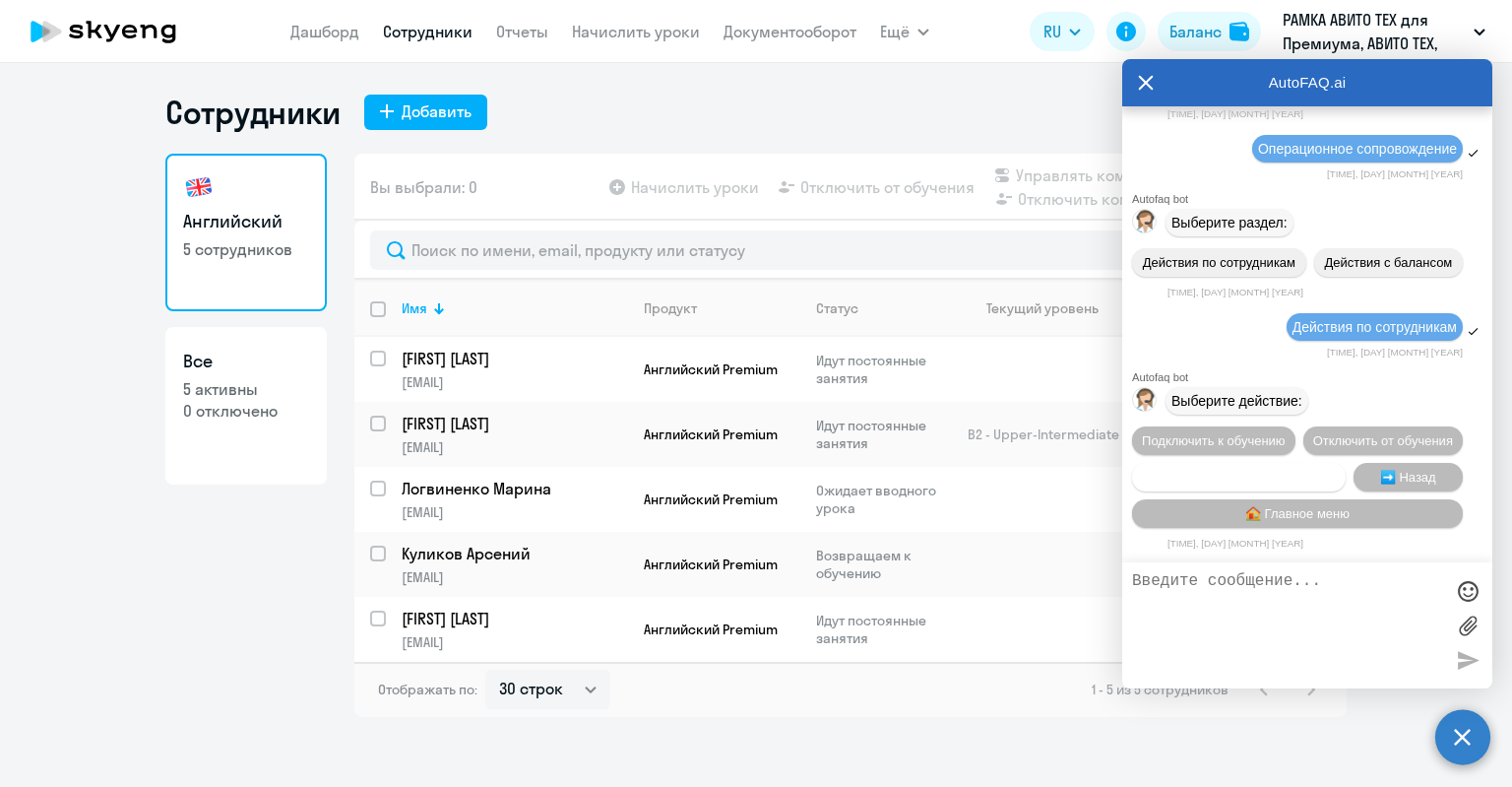click on "Сотруднику нужна помощь" at bounding box center [1238, 477] 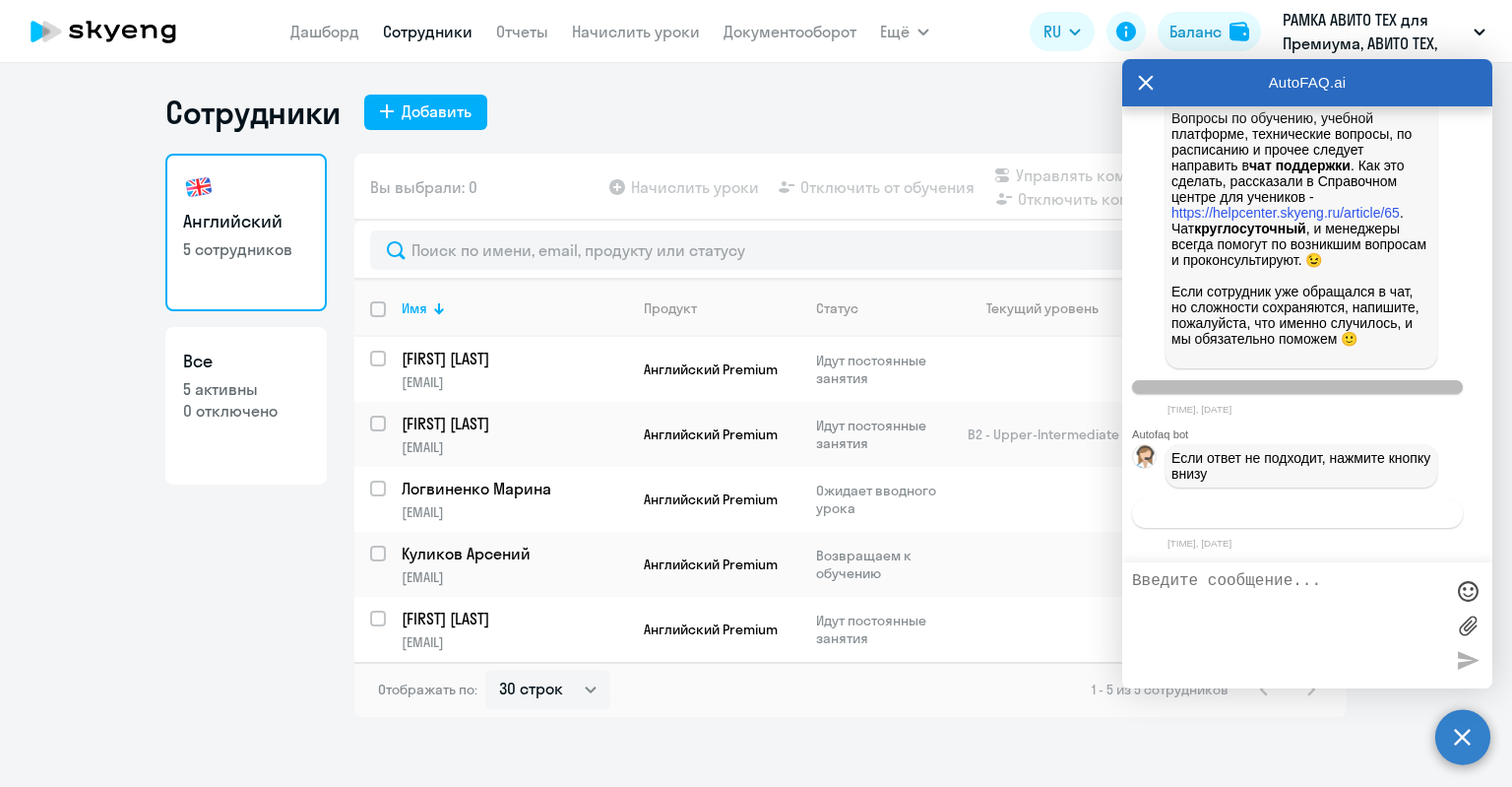 click on "Связаться с менеджером" at bounding box center (1296, 513) 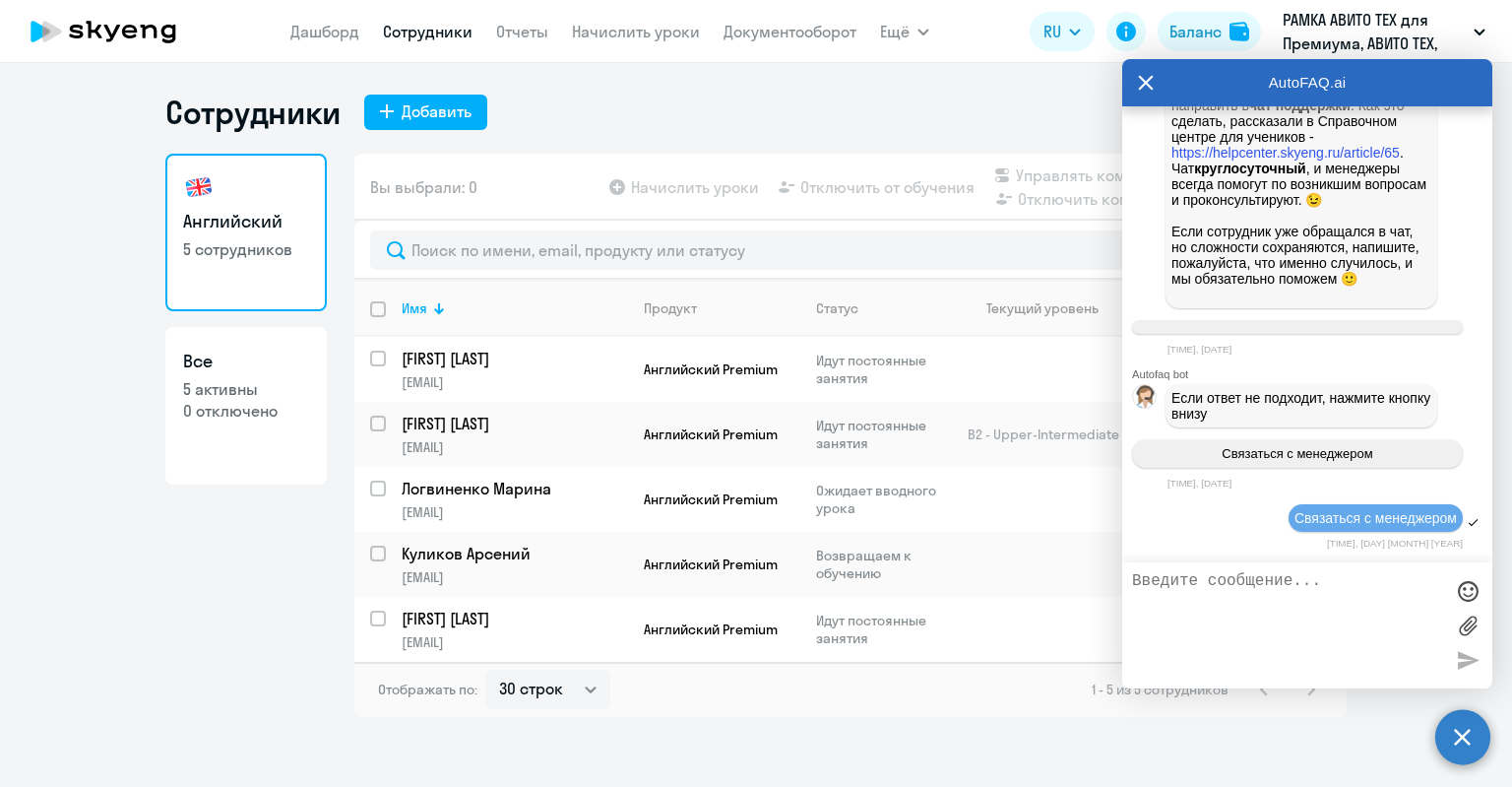 scroll, scrollTop: 31305, scrollLeft: 0, axis: vertical 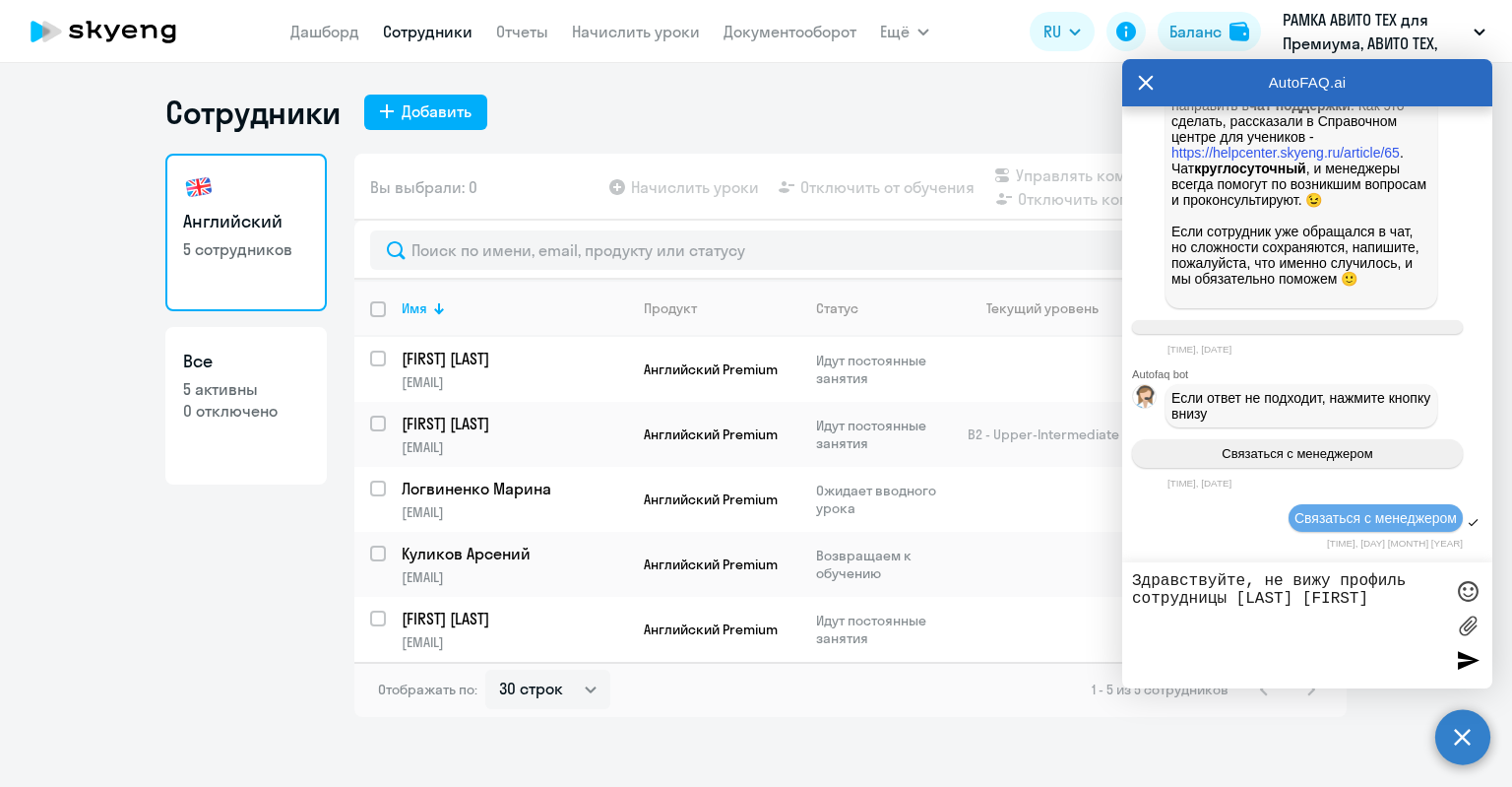 paste on "Шапошникова" 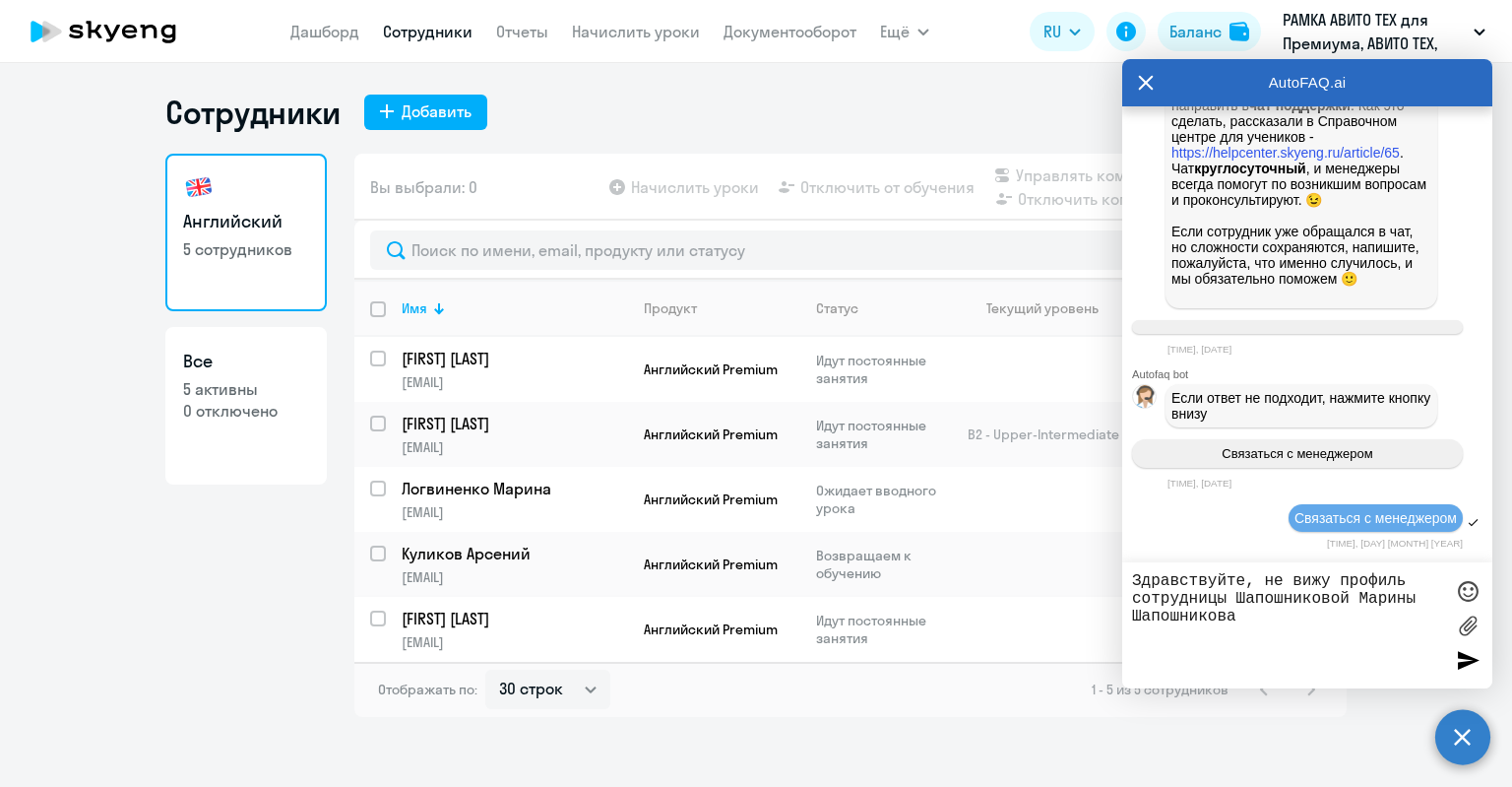 drag, startPoint x: 1146, startPoint y: 623, endPoint x: 1119, endPoint y: 620, distance: 27.166155 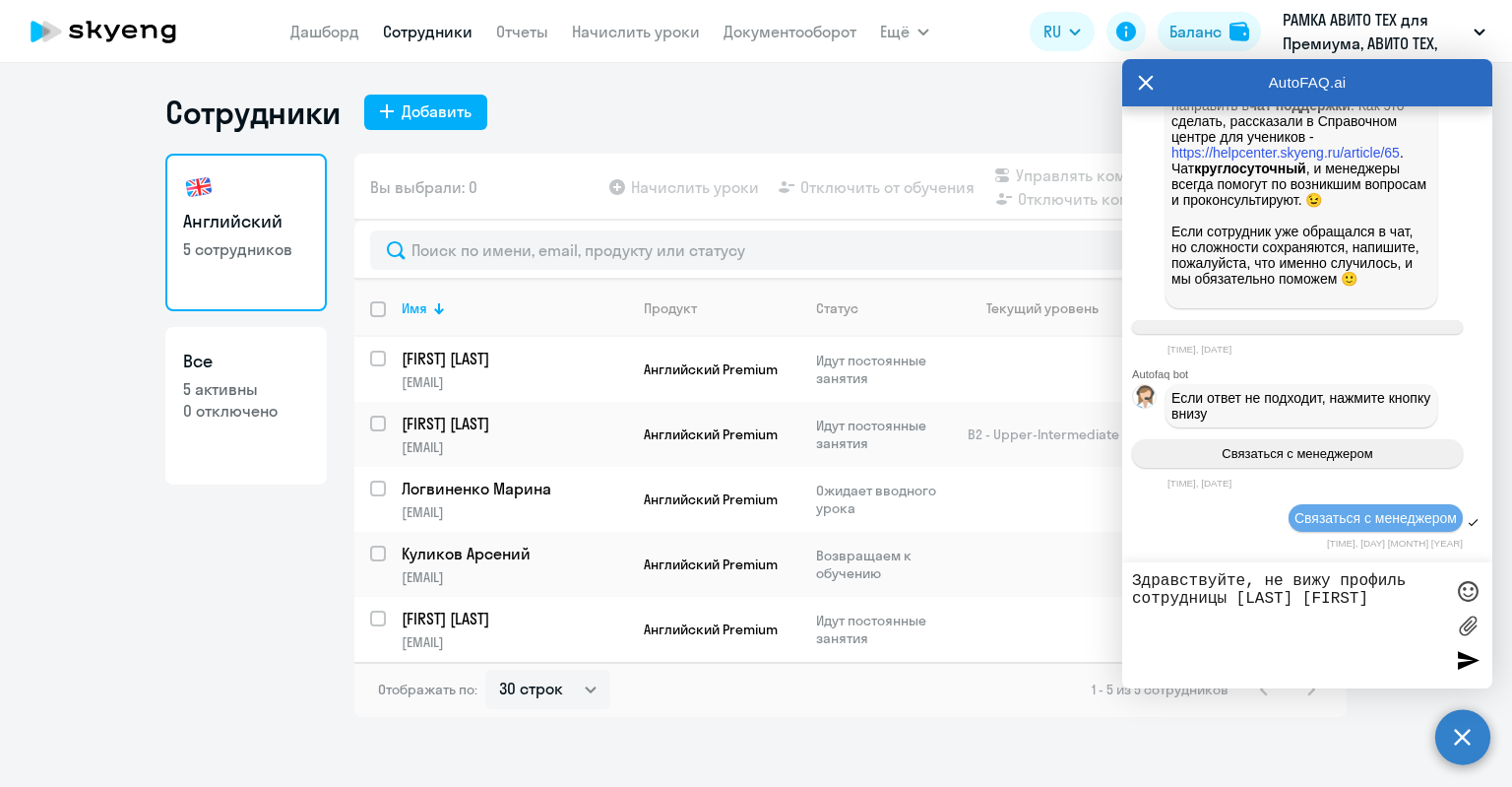 paste on "[EMAIL]" 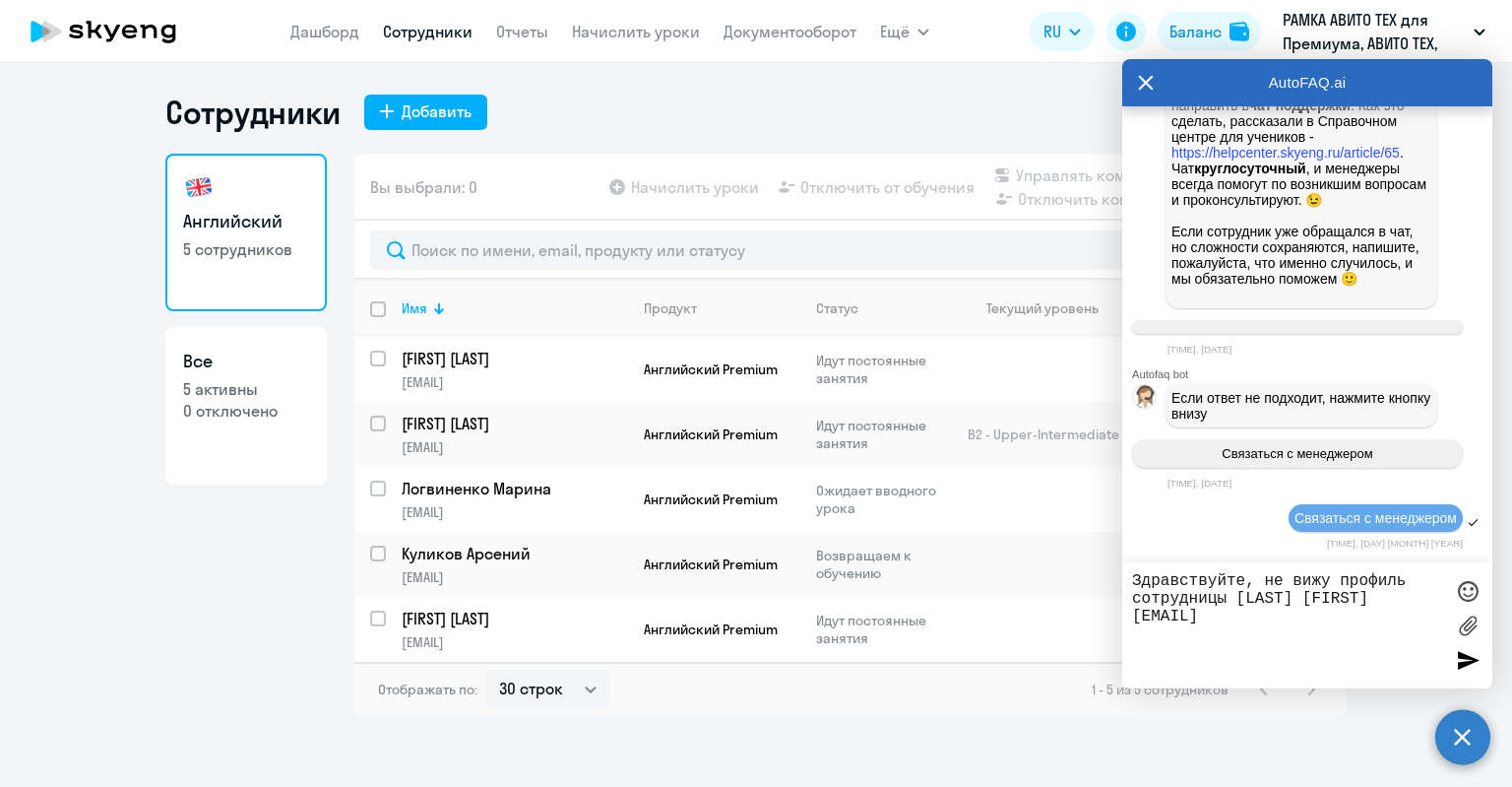 click on "Здравствуйте, не вижу профиль сотрудницы [LAST] [FIRST] 	[EMAIL]" at bounding box center (1288, 625) 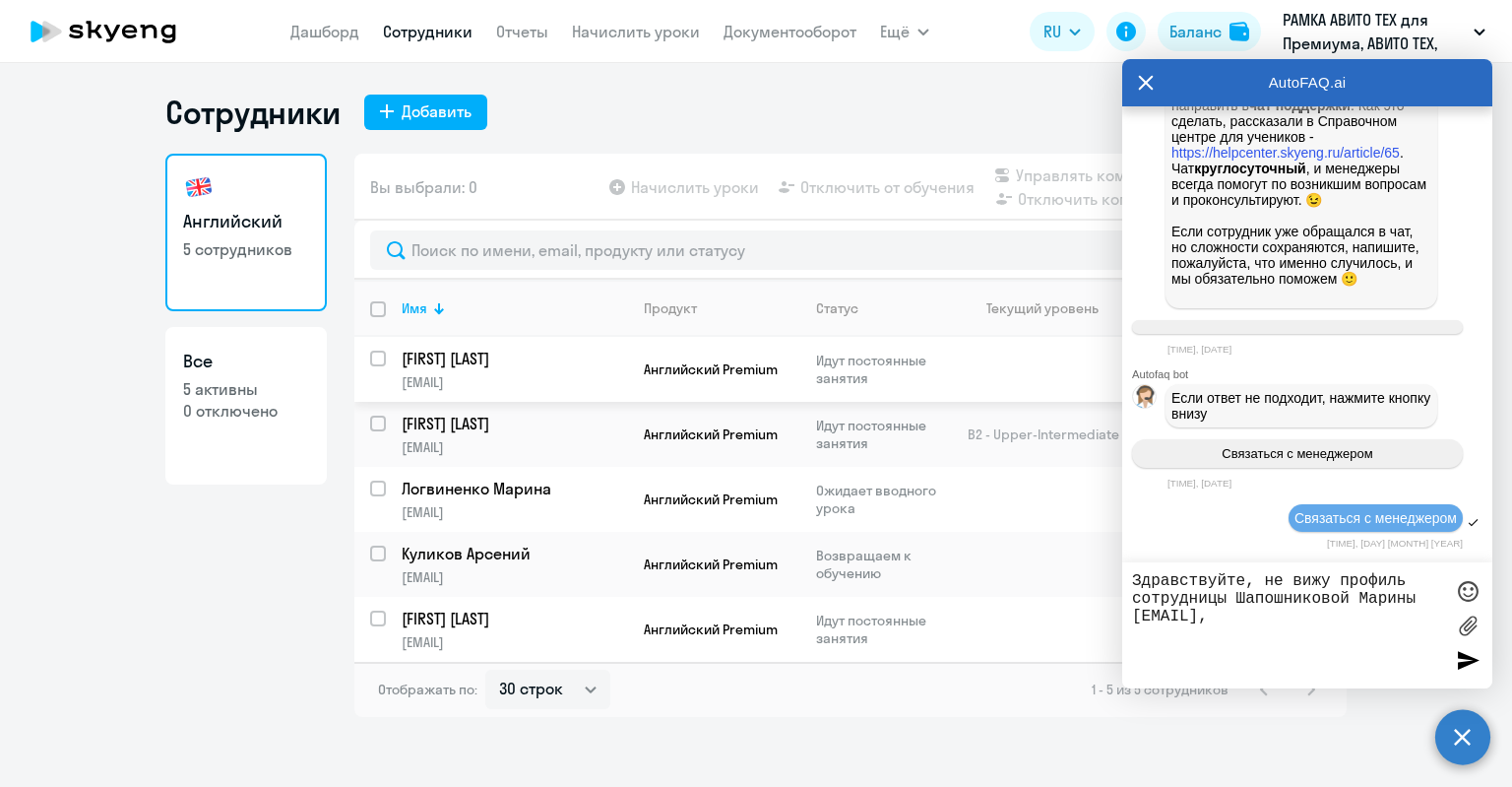 paste on "[PHONE]" 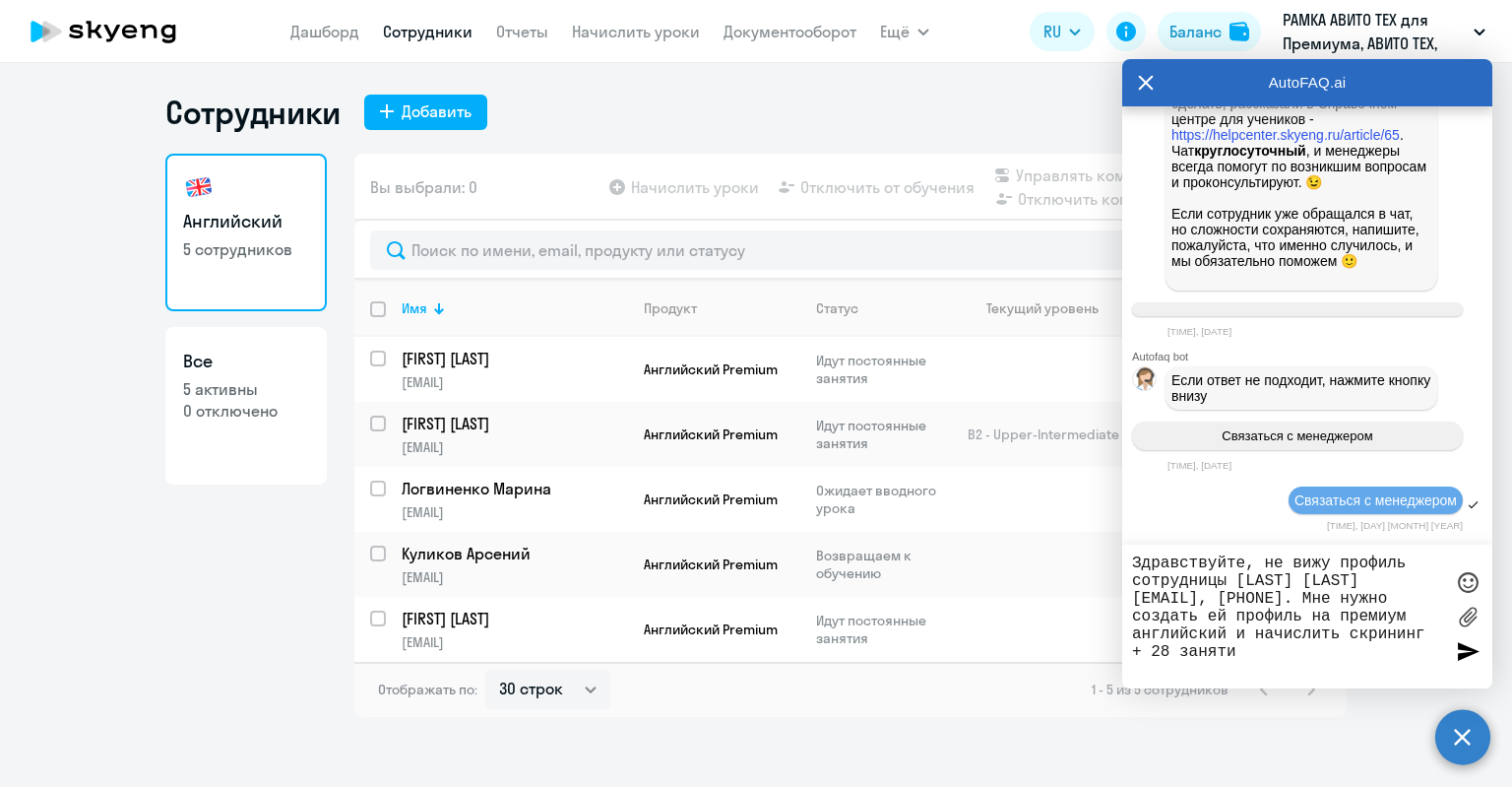 type on "Здравствуйте, не вижу профиль сотрудницы [LAST] [FIRST] 	[EMAIL], [PHONE]. Мне нужно создать ей профиль на премиум английский и начислить скрининг + 28 занятий" 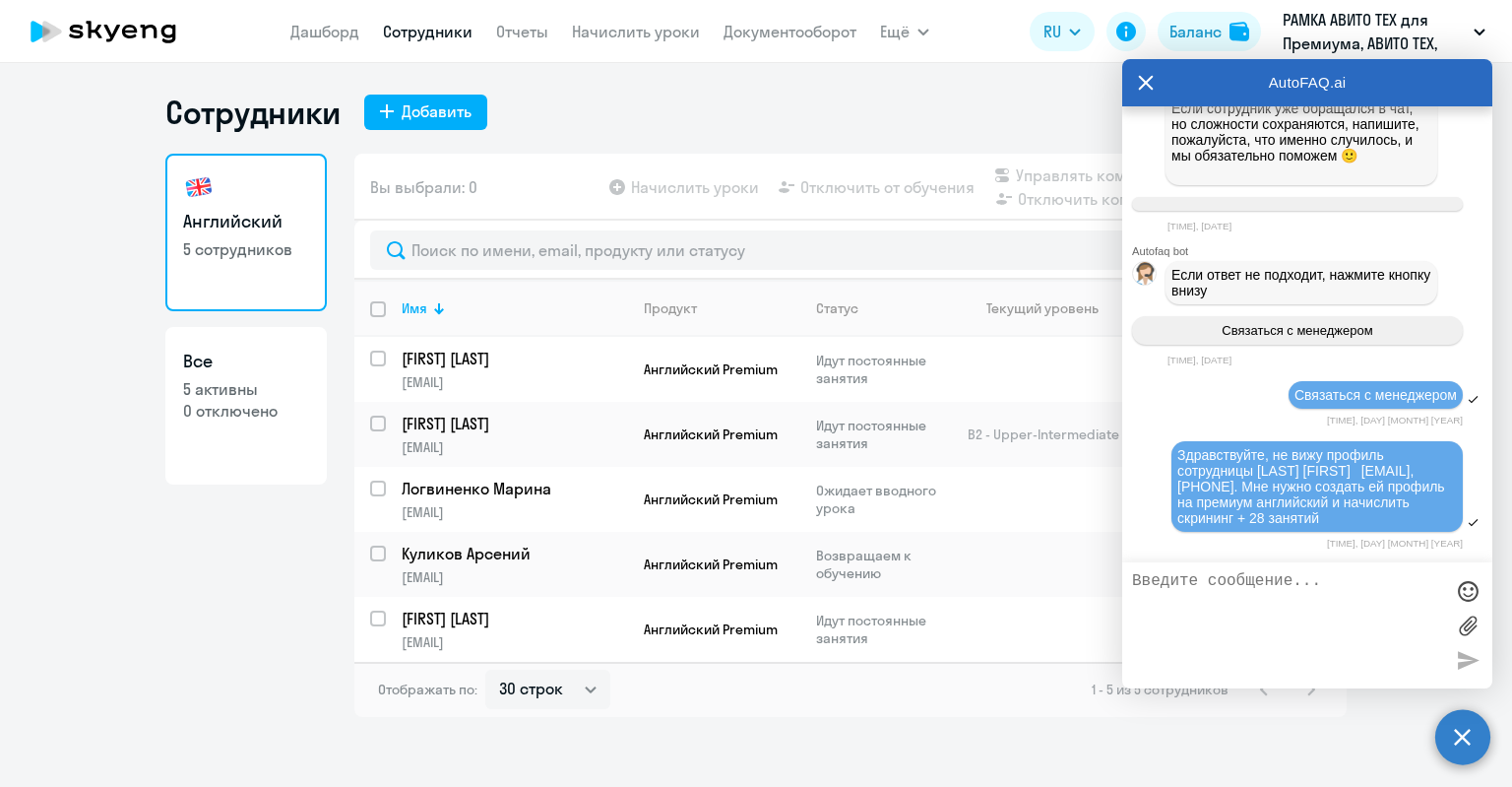 scroll, scrollTop: 31445, scrollLeft: 0, axis: vertical 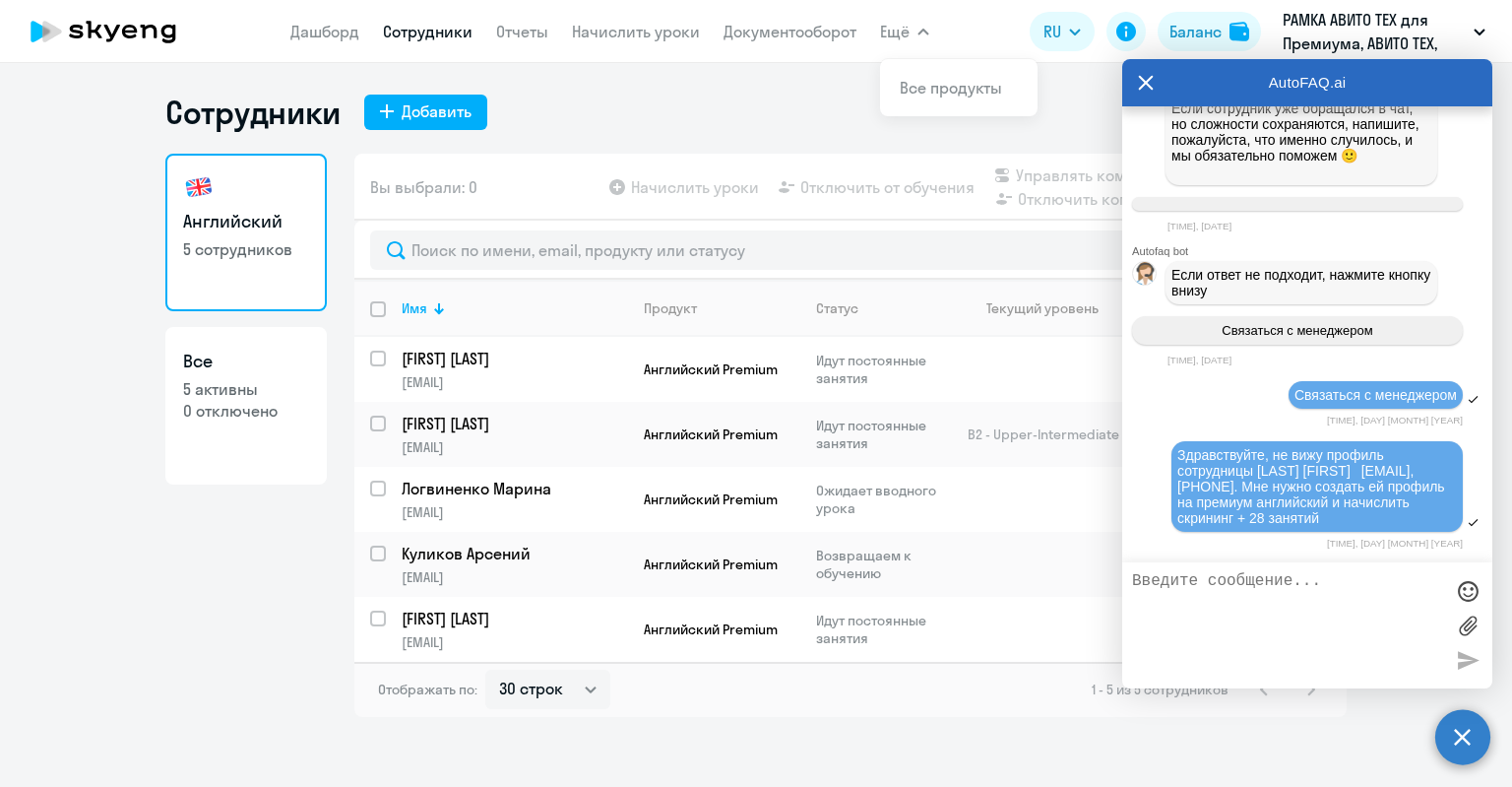 type 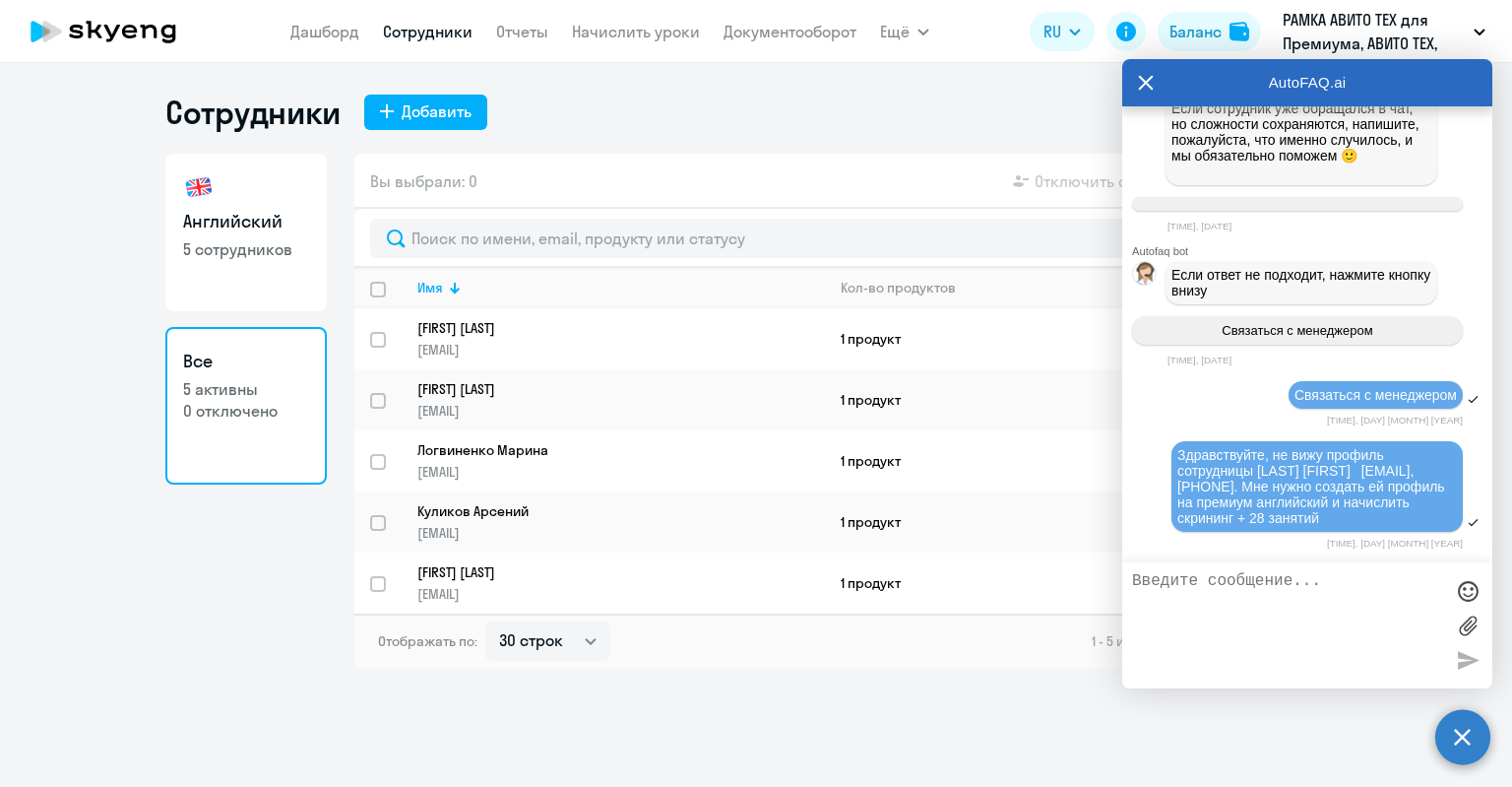 click on "5 сотрудников" 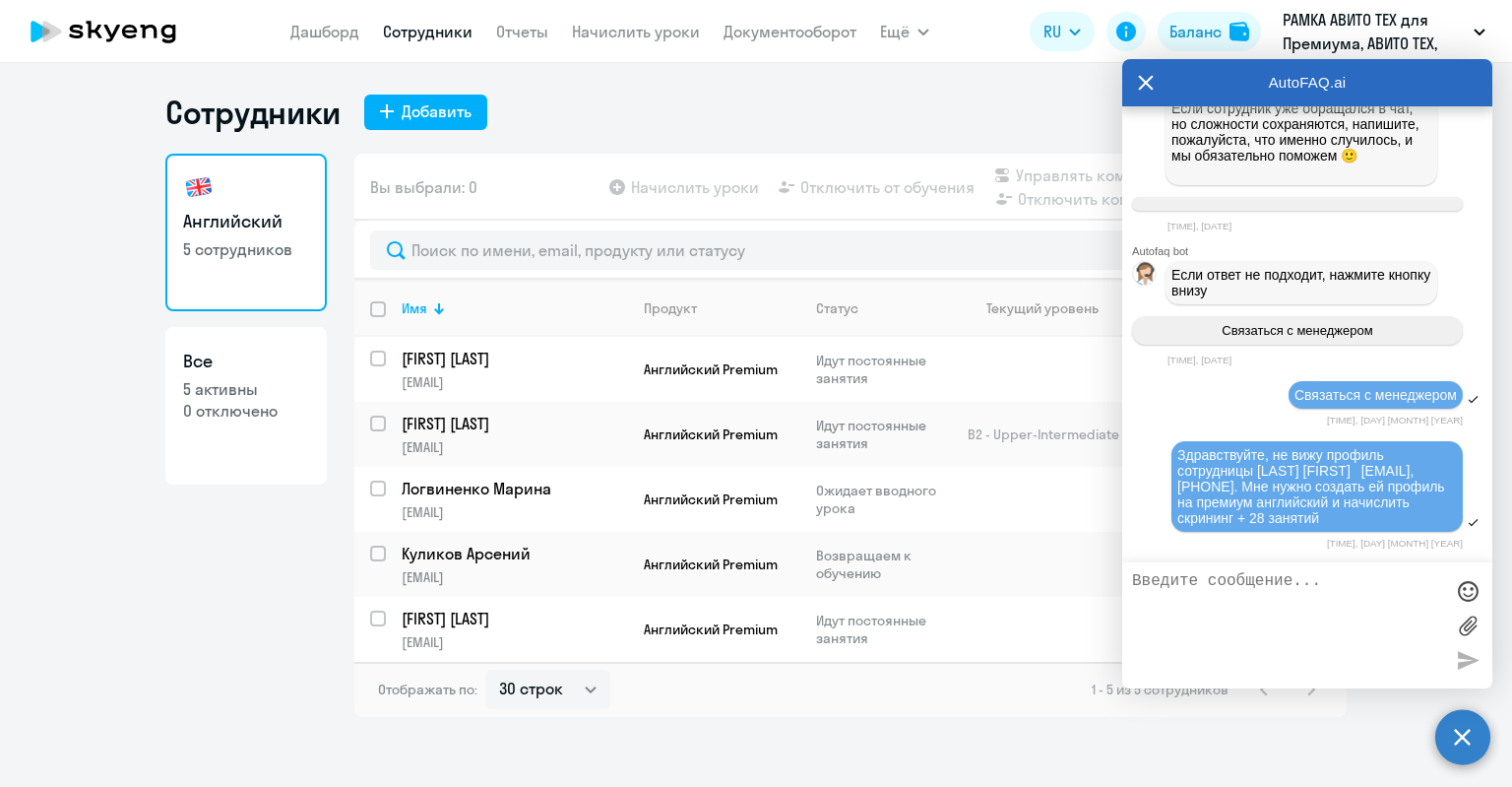 click 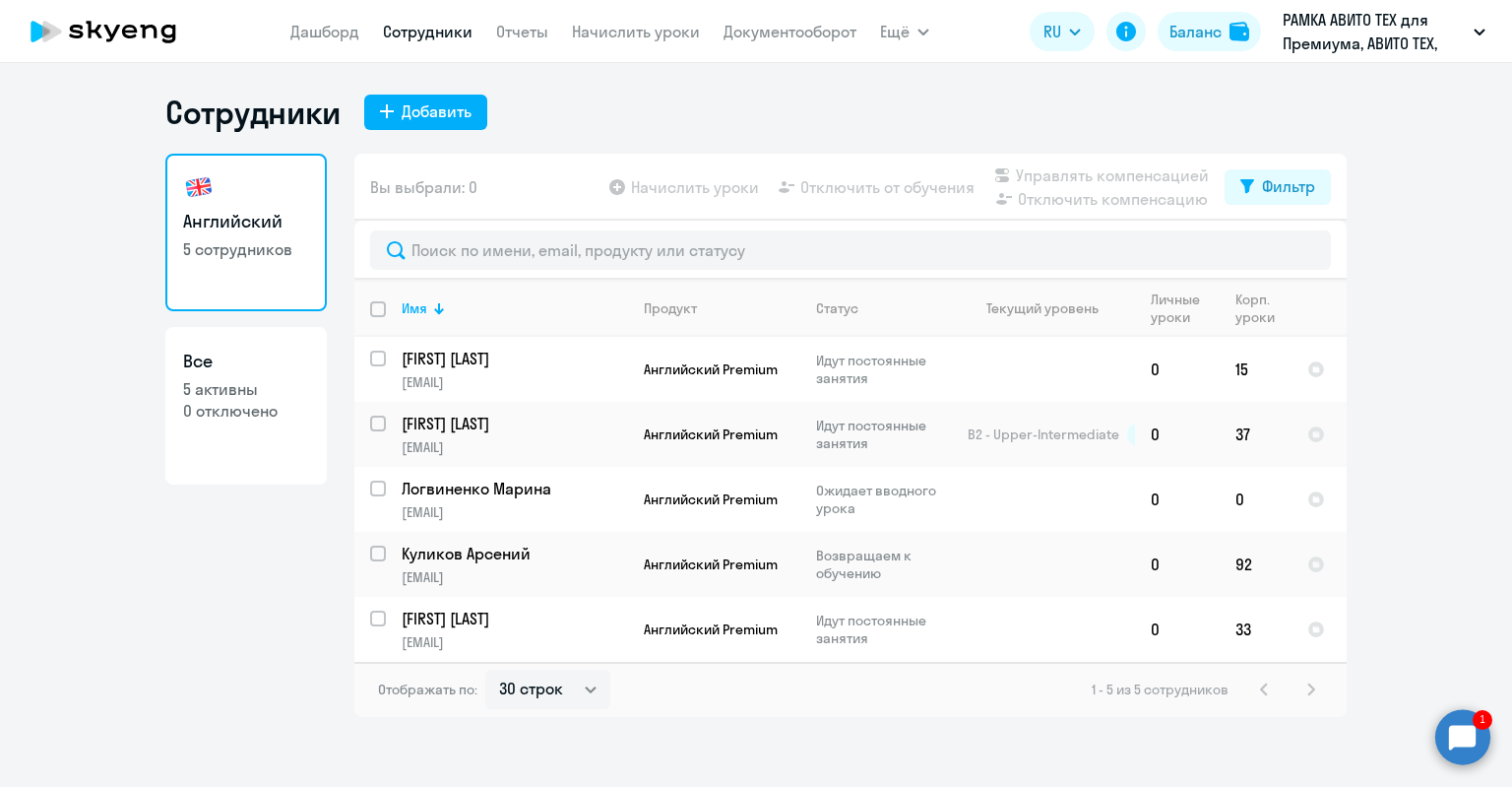 click 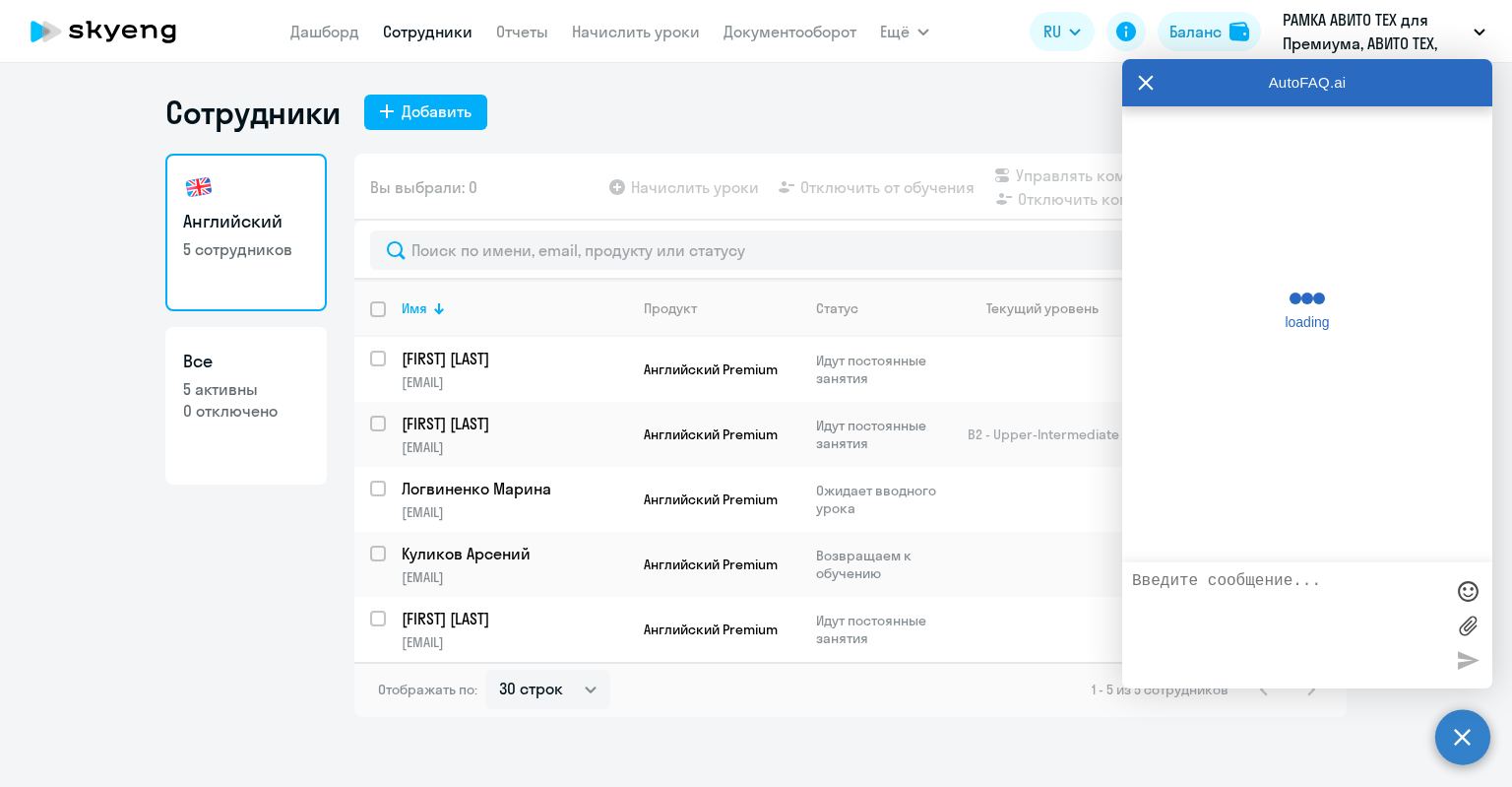 scroll, scrollTop: 31622, scrollLeft: 0, axis: vertical 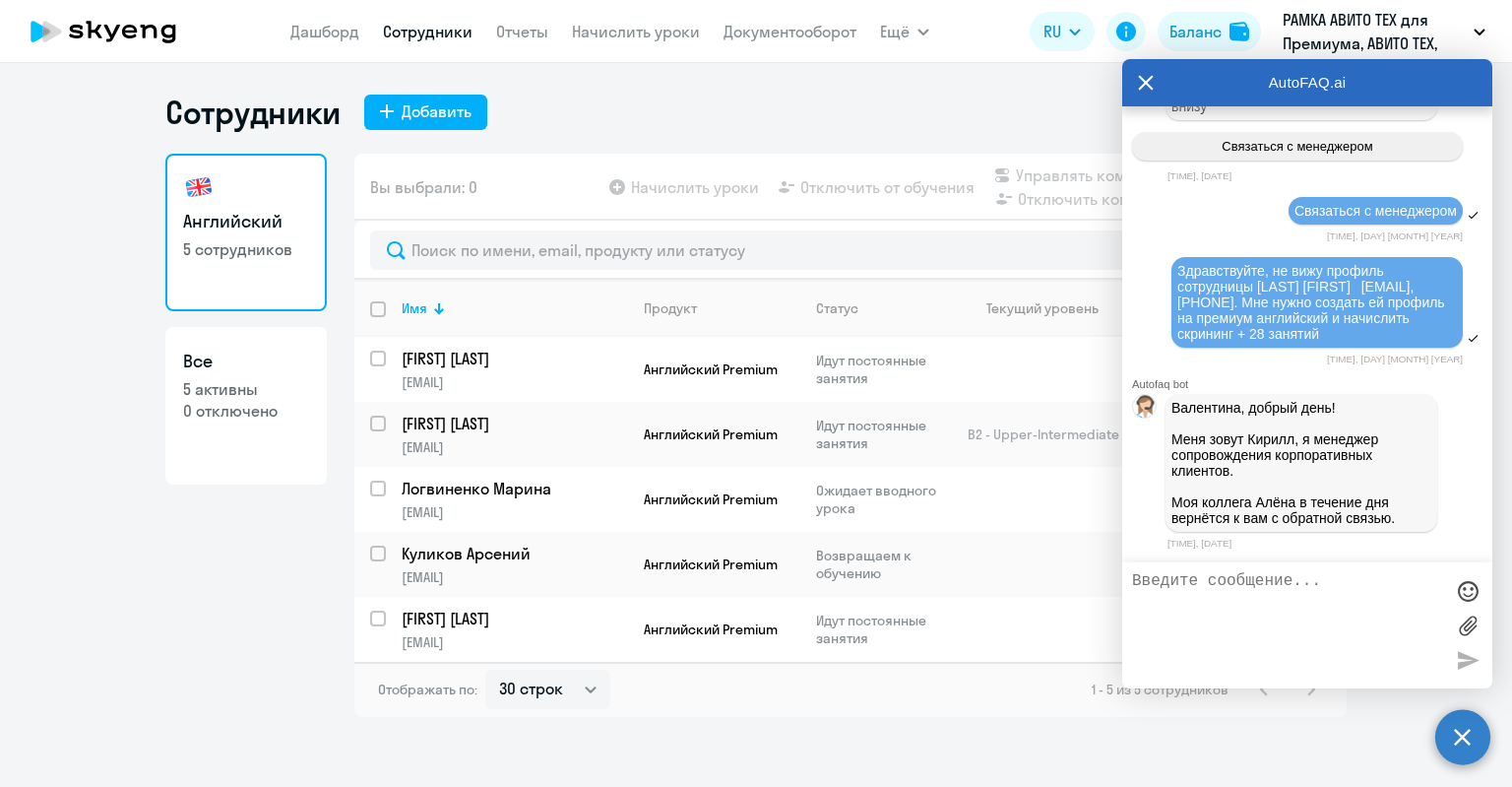 click 